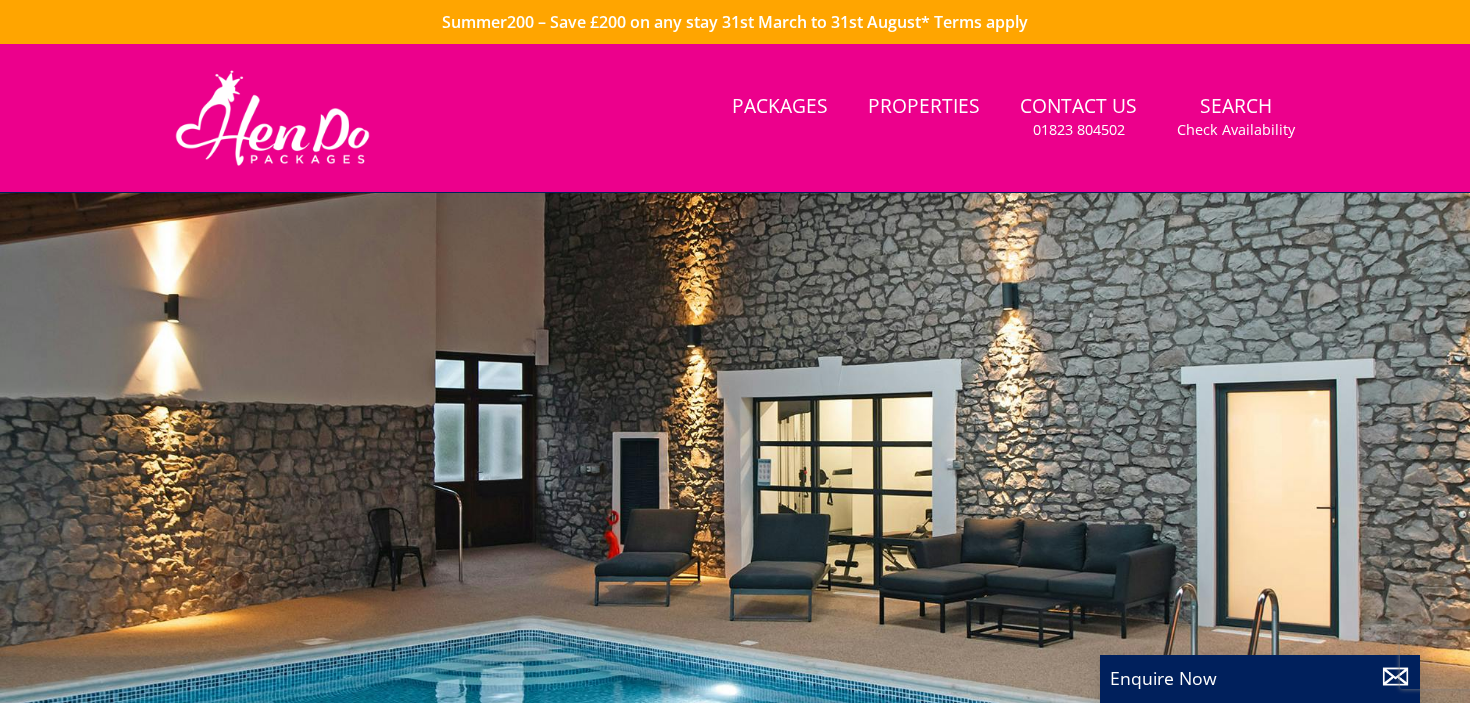 scroll, scrollTop: 764, scrollLeft: 0, axis: vertical 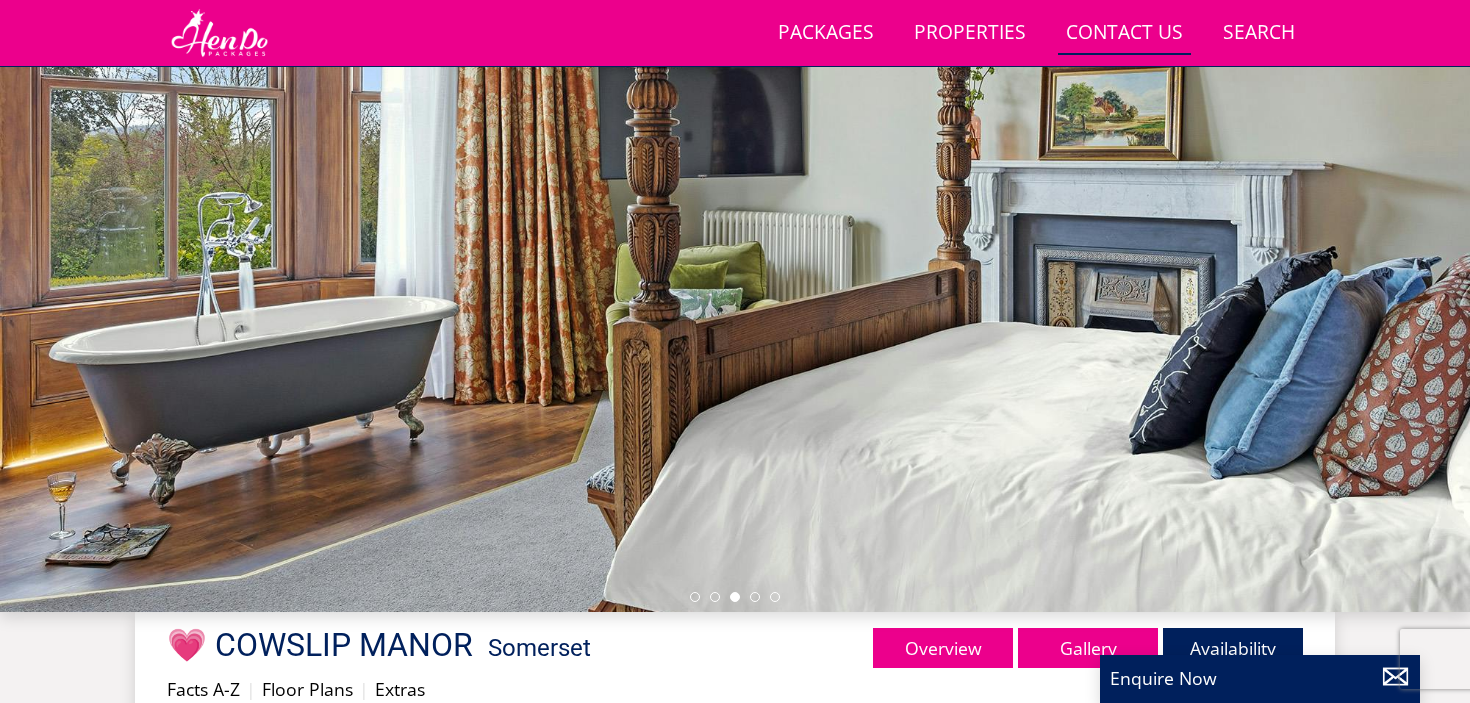 click on "Contact Us  01823 804502" at bounding box center (1124, 33) 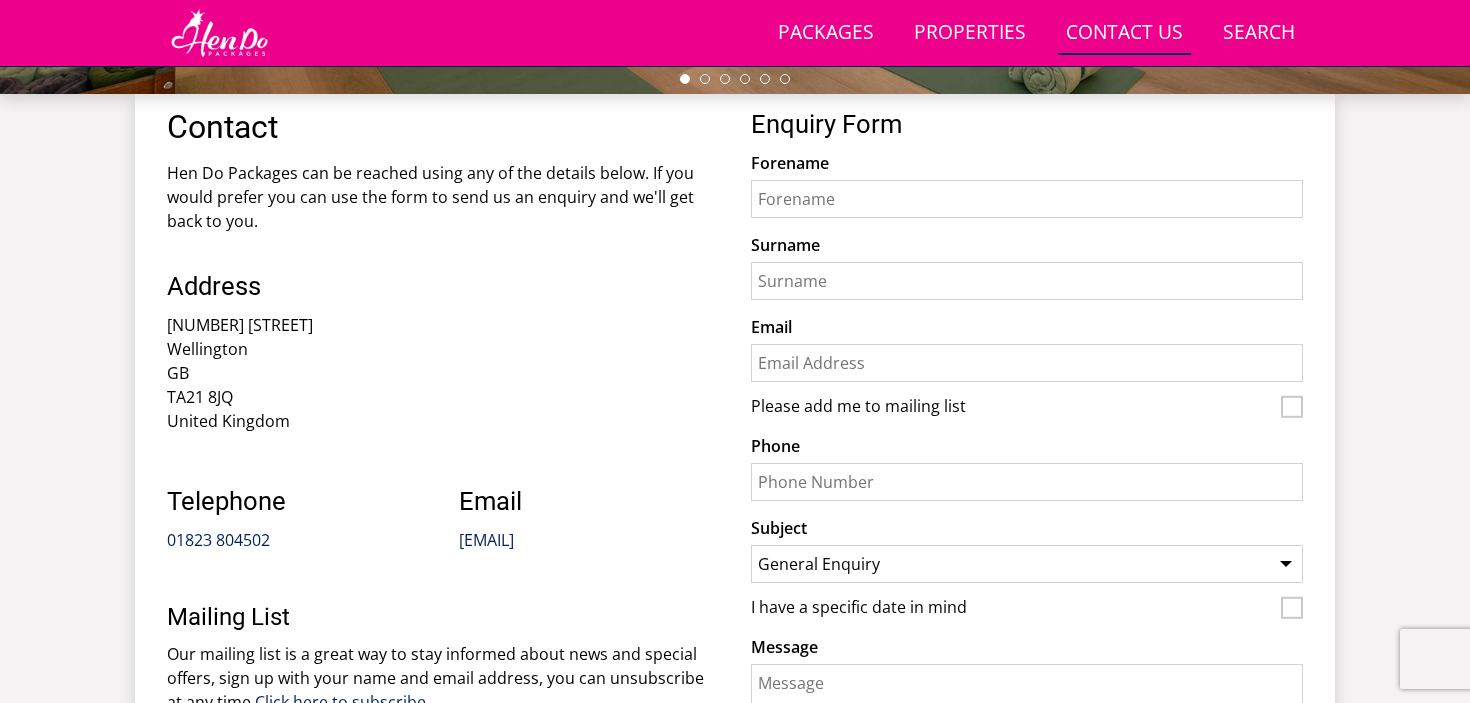 scroll, scrollTop: 716, scrollLeft: 0, axis: vertical 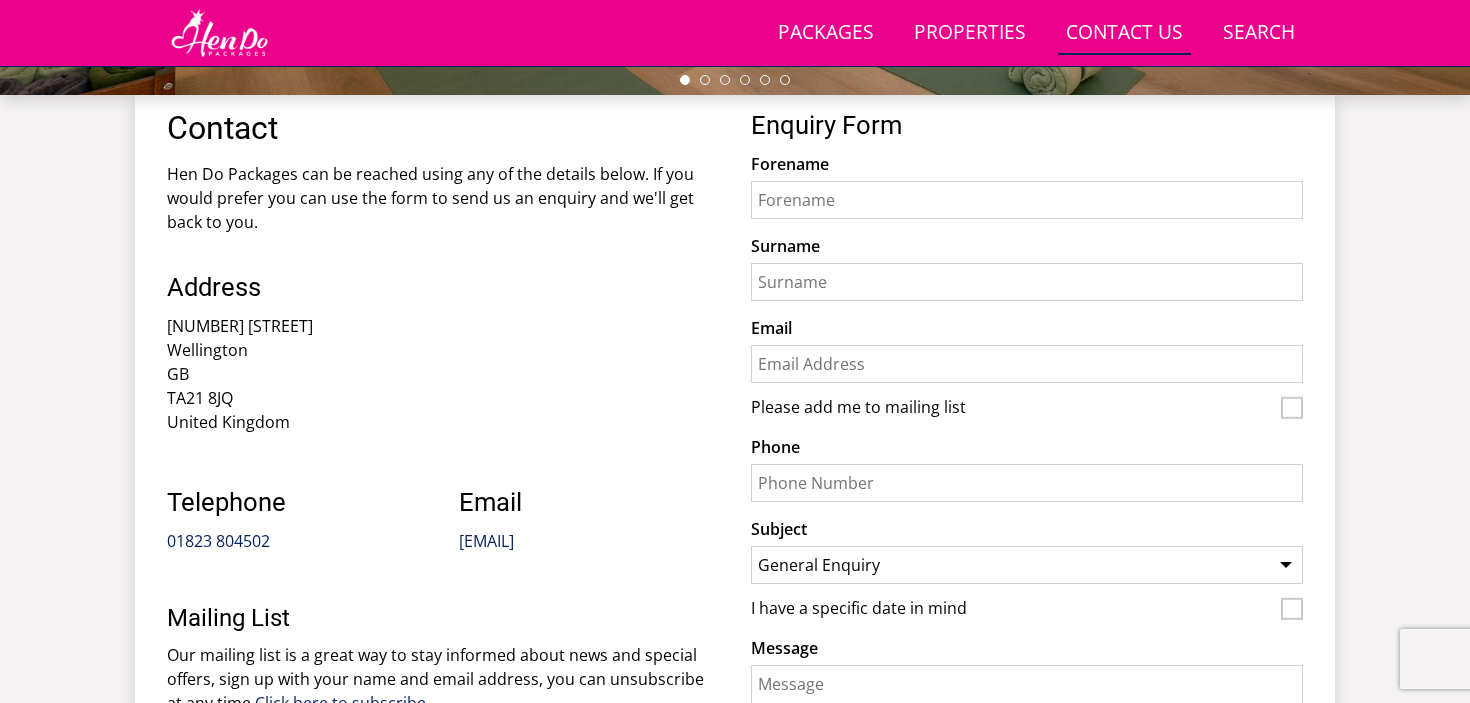 click on "Forename" at bounding box center [1027, 200] 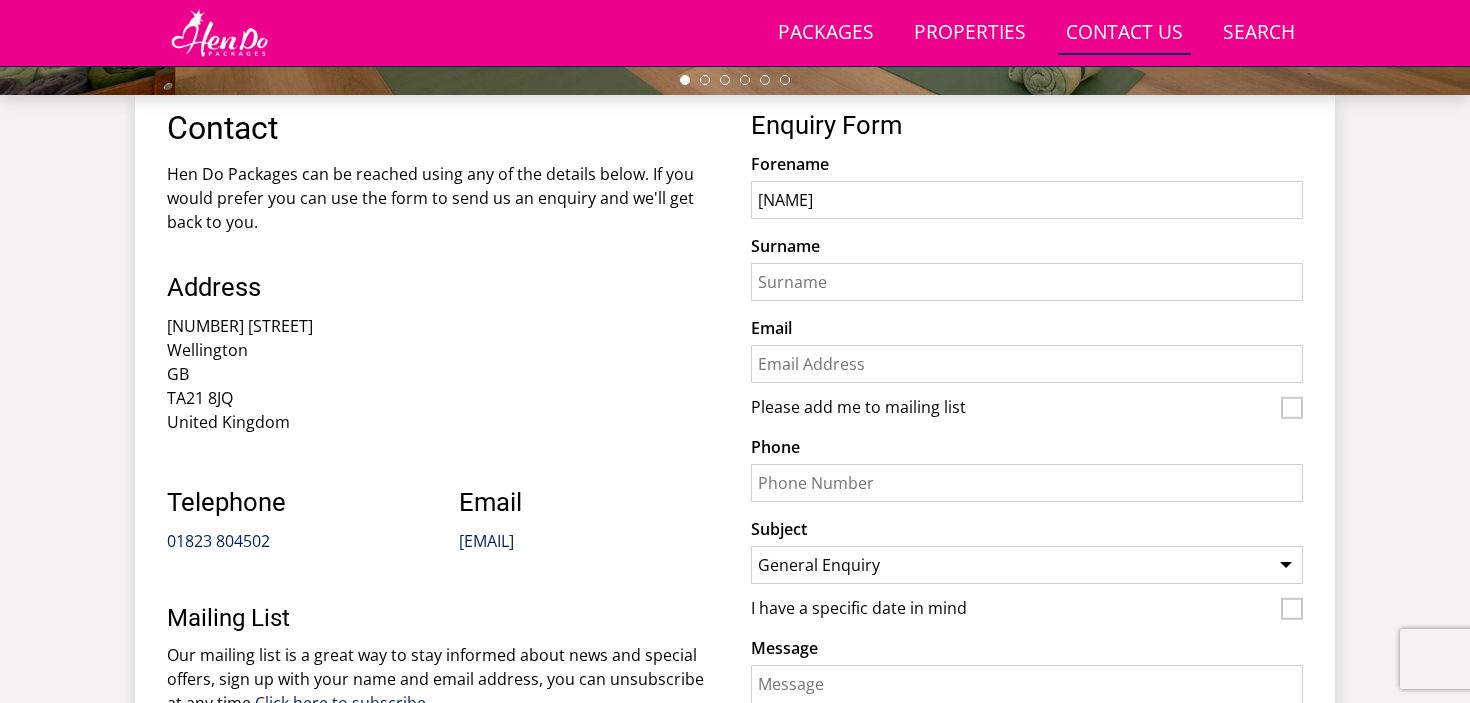 type on "Bourazanis" 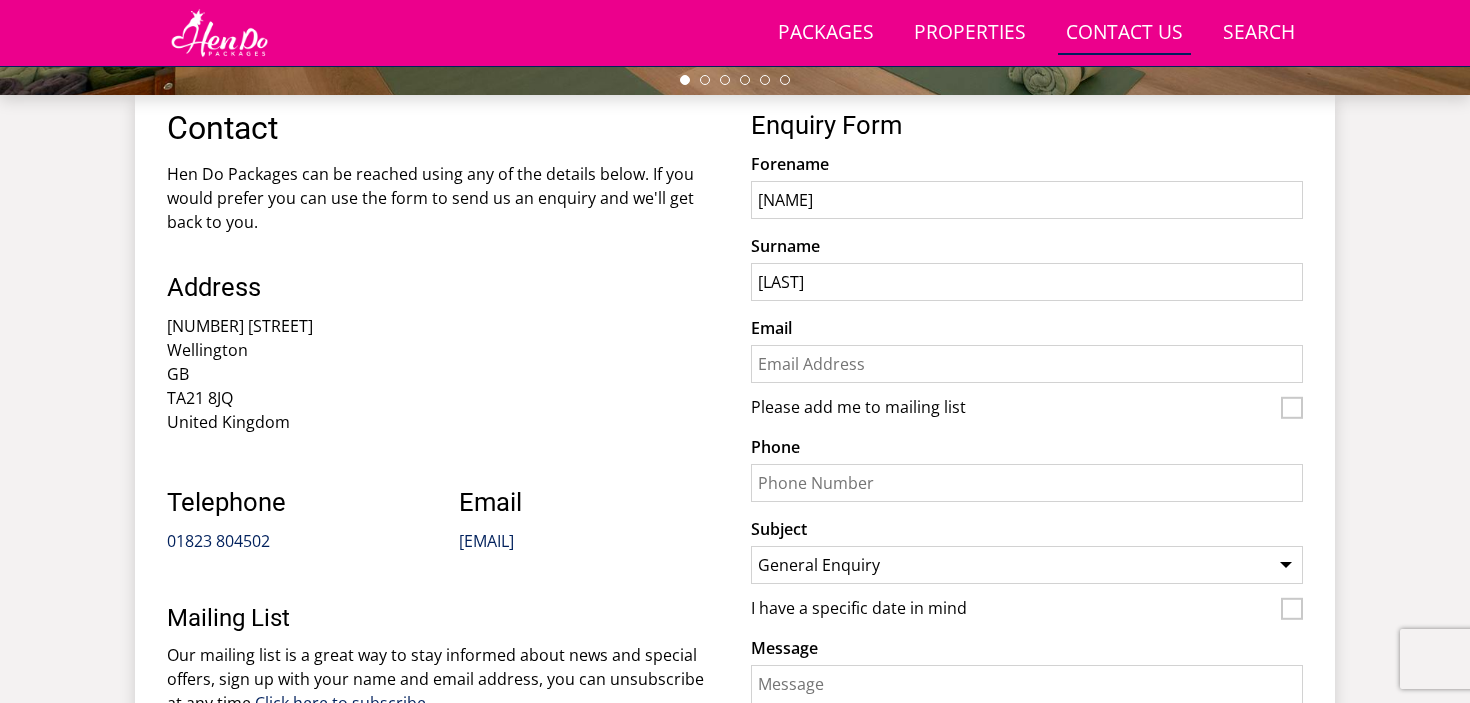 type on "07984583946" 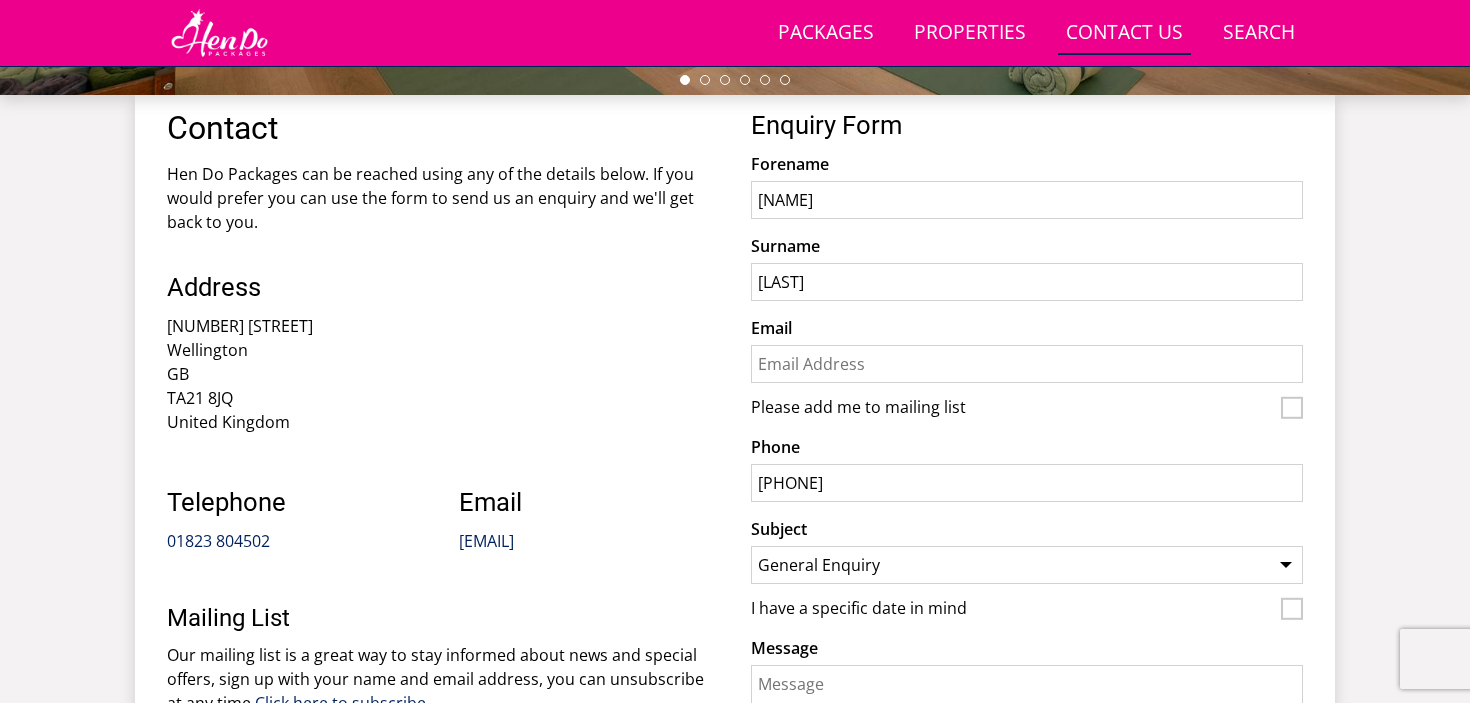 click on "Email" at bounding box center (1027, 364) 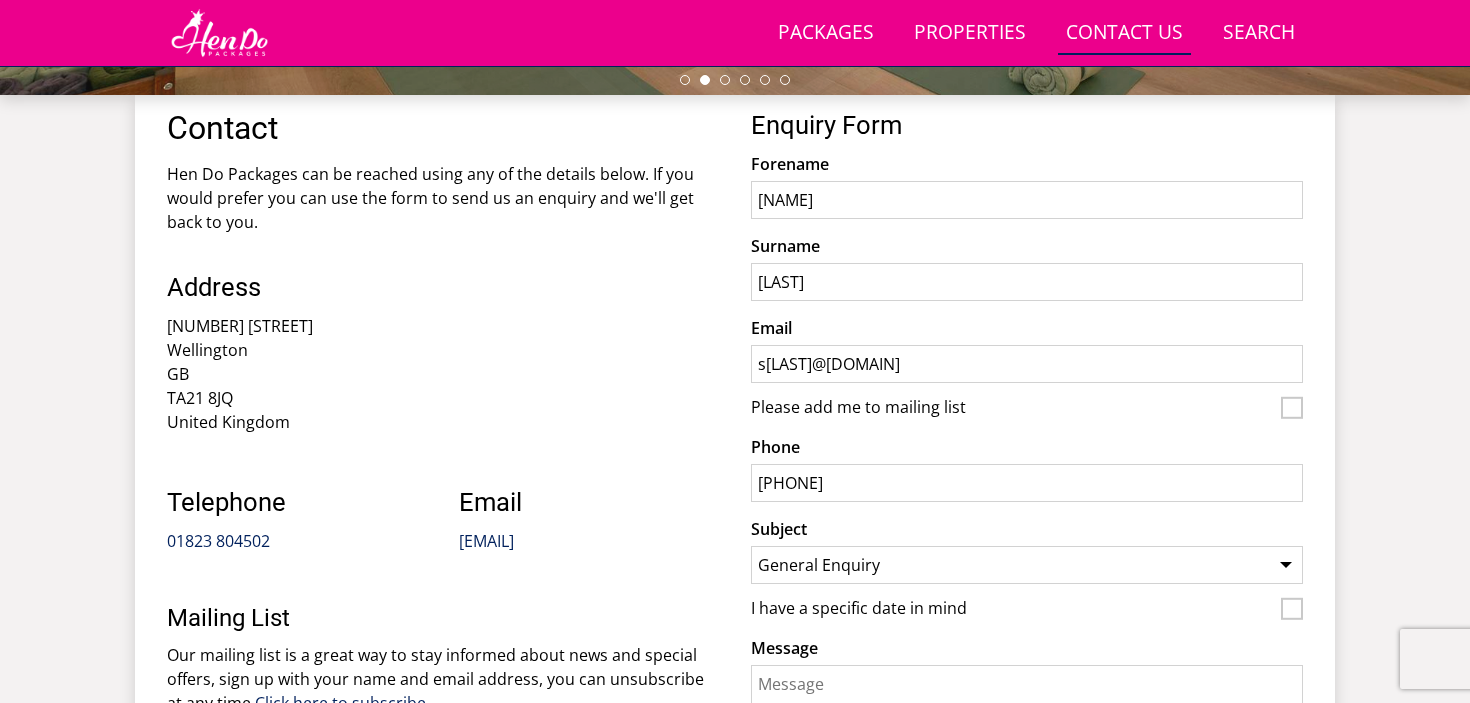 scroll, scrollTop: 872, scrollLeft: 0, axis: vertical 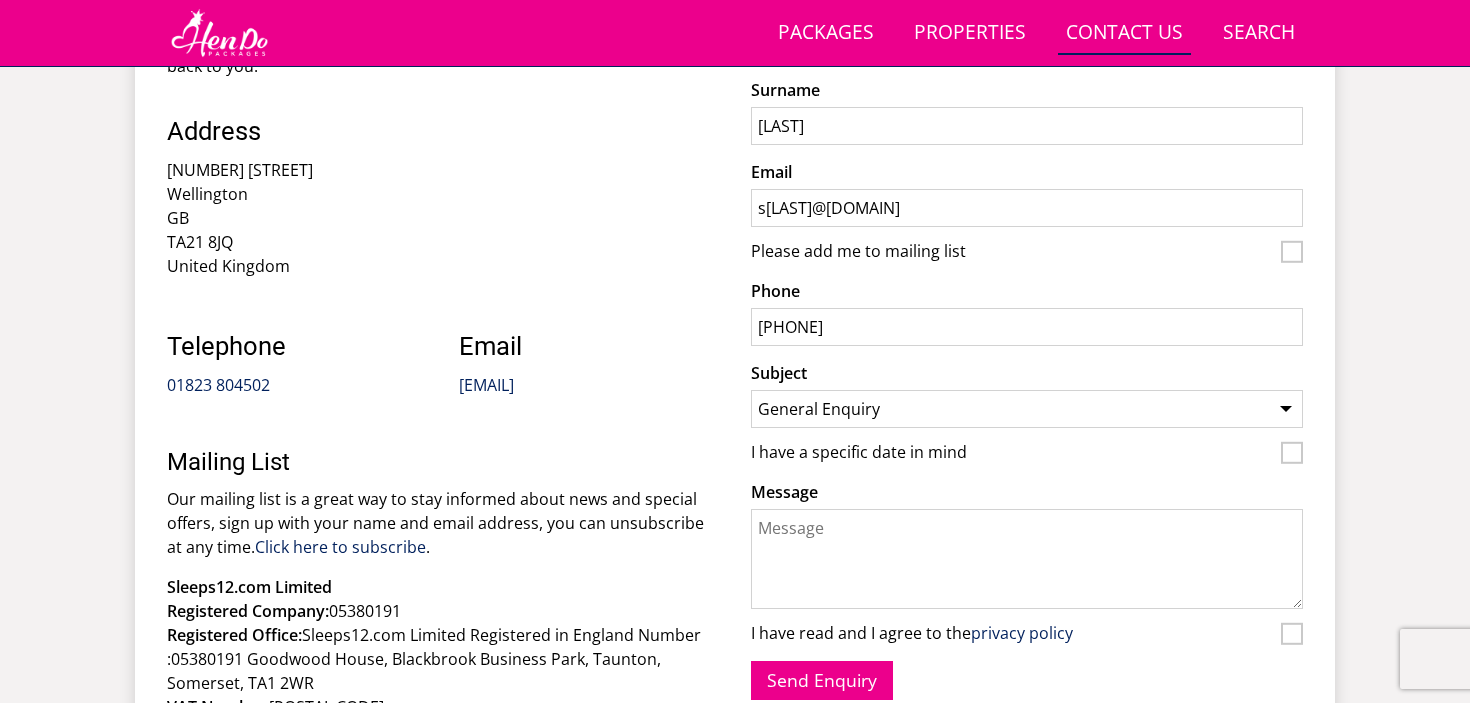 click on "General Enquiry
Listing My Property
💗 HAYDAYS
💗 GOLDWAY
💗 LIVELY LODGE
💗 ORTENSIA
💗 BOON BARN
💗 BLUEWATER
💗 DOVESWAY
💗 FLOSSY BROOK
💗 BERRY HOUSE
💗 HOUSE ON THE HILL
💗 RAMSCOMBE
💗 DREAMDAYS
💗 HARCOMBES
💗 COWSLIP MANOR
💗 BLUSHINGS BARN
💗 THE GRANARY
💗 JOLLYOAKS
💗 ADE SHINDY
💗 FROG STREET
💗 BEYOND THE WOODS
💗 LA BELLE FOLLY
💗 SAMPFORD VIEW
💗 HEDDINAY
💗 QUANTOCK BARNS
💗 WHISPERING THATCH
💗 MEADOWS DRIFT
💗 PALOOZA FIELDS
💗 FUZZY ORCHARD
💗 THE PLOUGH
💗 TALIUS
💗 BABBLEBROOK
💗 DUSTINGS
💗 COCKERCOMBE
💗 RIDGEVIEW
💗 BRIX BARN
💗 POUND FARM
💗 BELLUS
💗 CROFTVIEW
💗 HILL VIEW
💗 PALOOZA LAND
💗 ZIPPITY
💗 PINKLET
💗 MENAGERIE HOUSE
💗 KENNARD HALL
💗 THORNCOMBE
💗 THE OLD RECTORY
💗 FOXCOMBE
💗 PALOOZA SANDS
💗 MINGLEBY MANOR
💗 HAM BOTTOM
💗 CROWCOMBE
💗 BOOGIE BARN" at bounding box center [1027, 409] 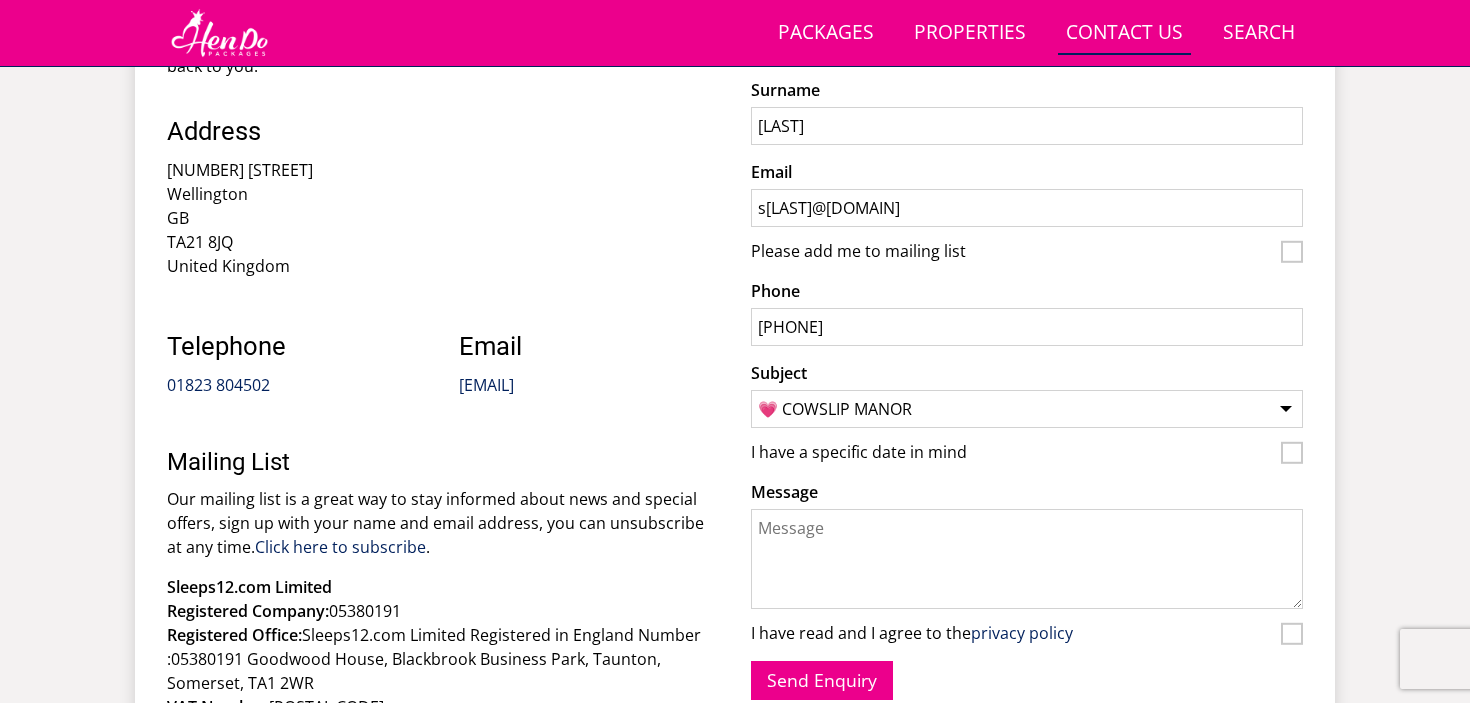 click on "Message" at bounding box center [1027, 559] 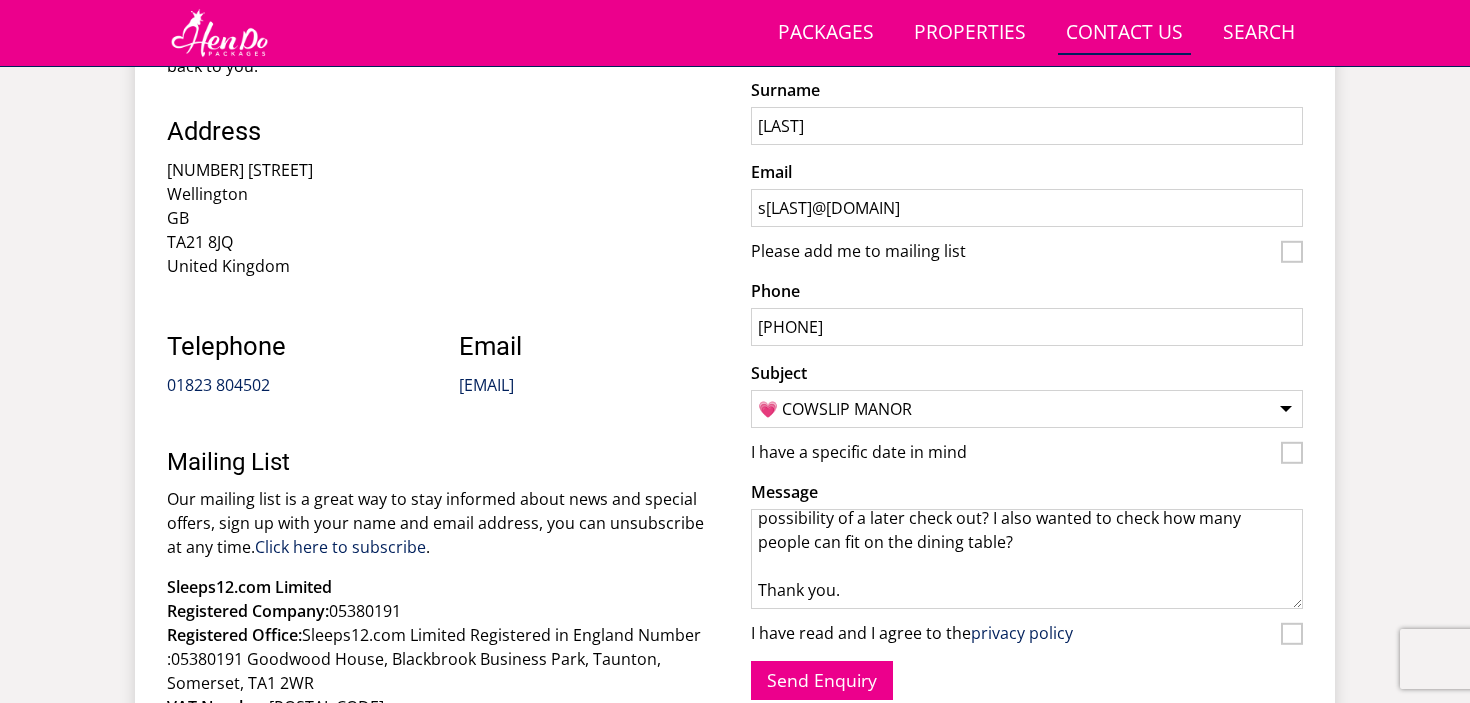 scroll, scrollTop: 146, scrollLeft: 0, axis: vertical 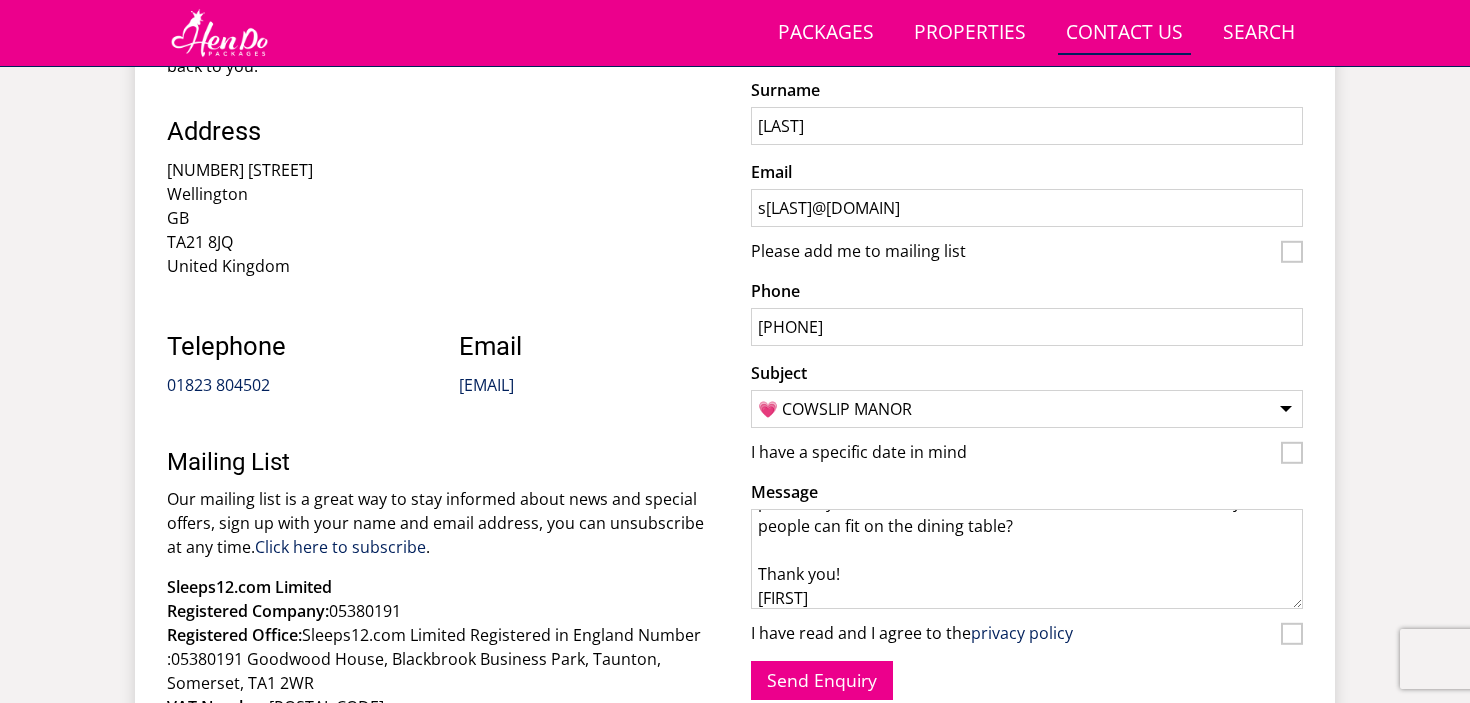 click on "Hello,
I'd like to enquire regarding staying at Cowslip manor for my sisters hen on the weekend of 6th-8th March 2026. I just wanted to check the exact location and if we can stay until Sunday 8th and the possibility of a later check out? I also wanted to check how many people can fit on the dining table?
Thank you!
Steph" at bounding box center [1027, 559] 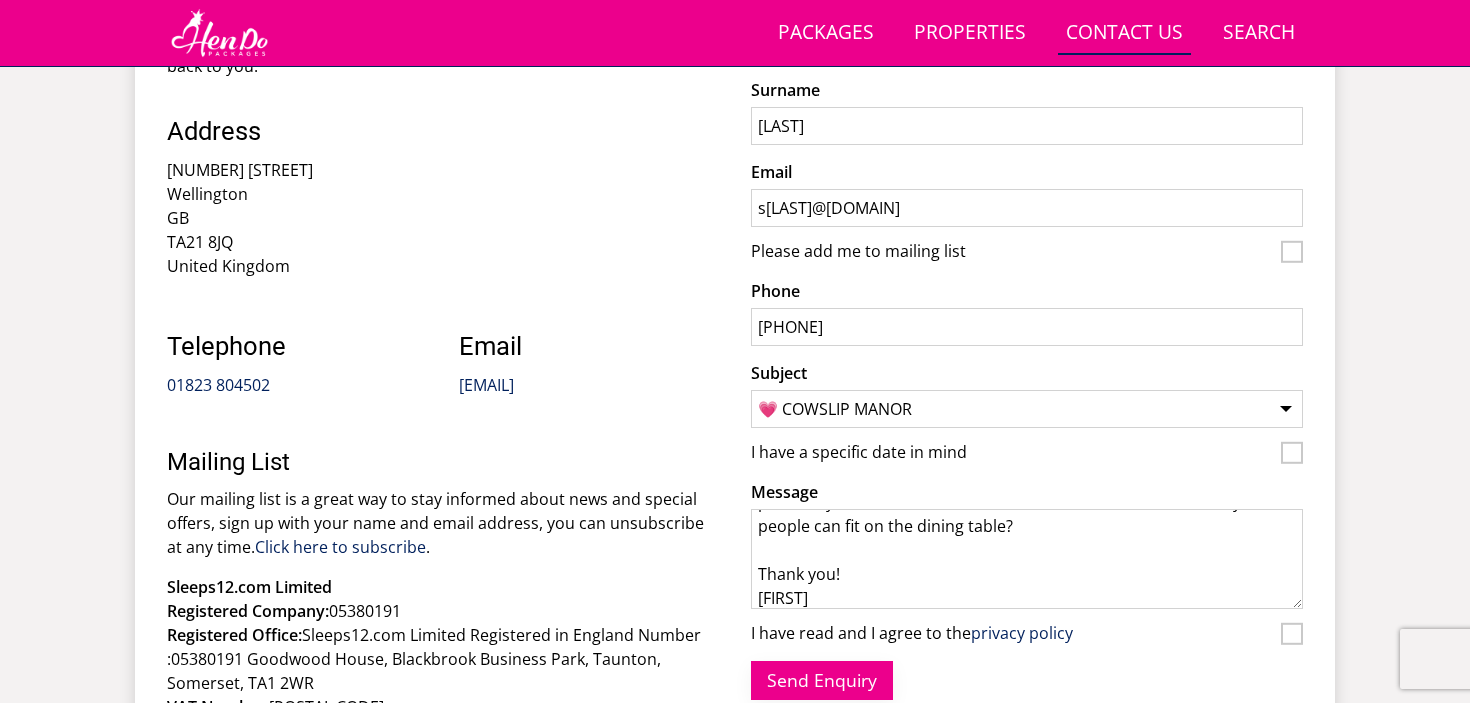 type on "Hello,
I'd like to enquire regarding staying at Cowslip manor for my sisters hen on the weekend of 6th-8th March 2026. I just wanted to check the exact location and if we can stay until Sunday 8th and the possibility of a later check out? I also wanted to check how many people can fit on the dining table?
Thank you!
Steph" 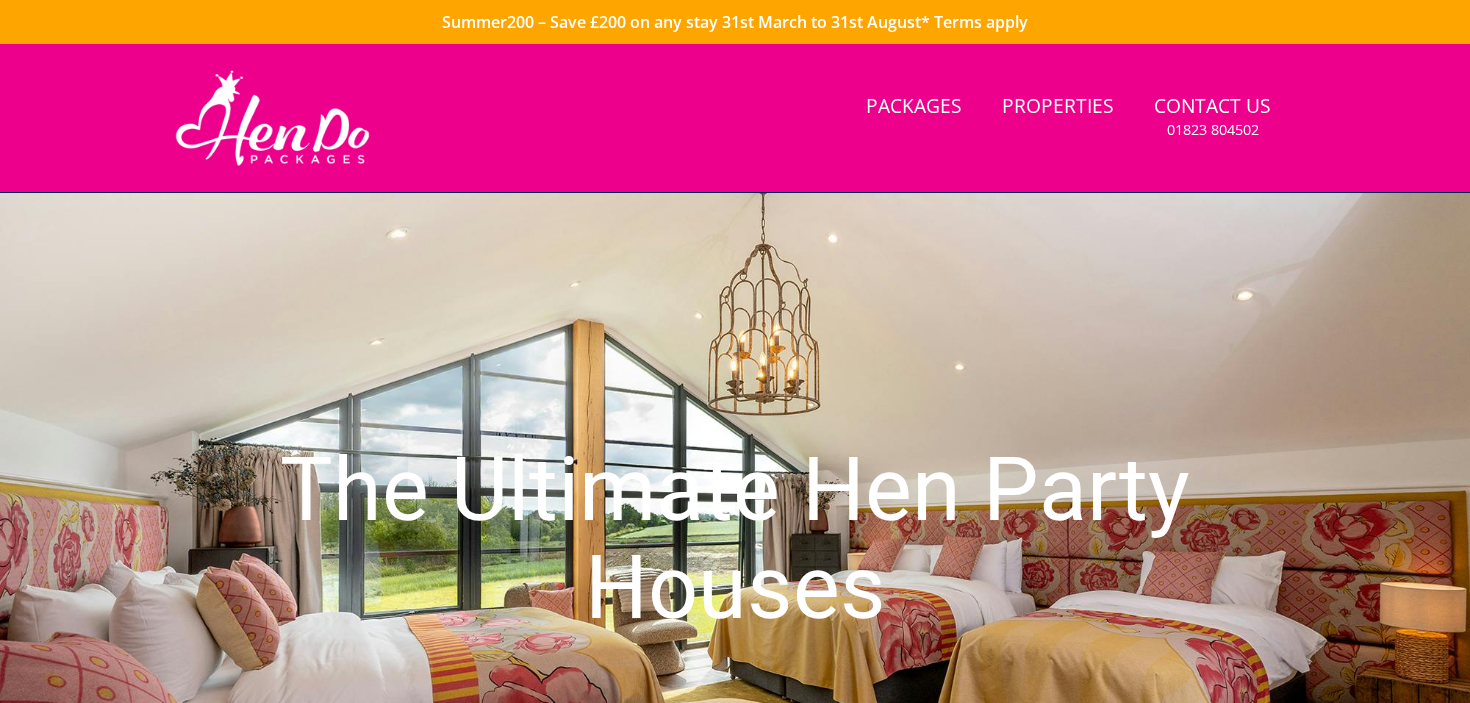 scroll, scrollTop: 0, scrollLeft: 0, axis: both 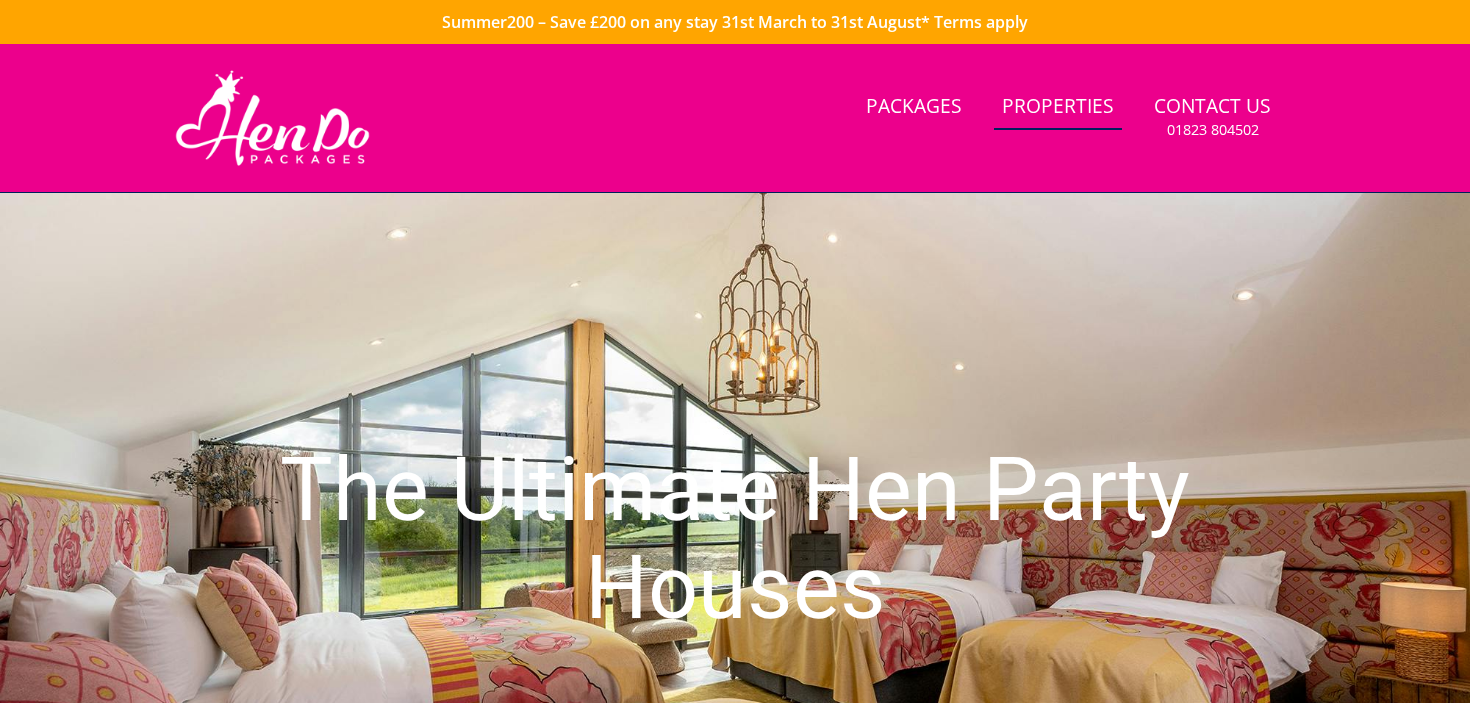 click on "Properties" at bounding box center [1058, 107] 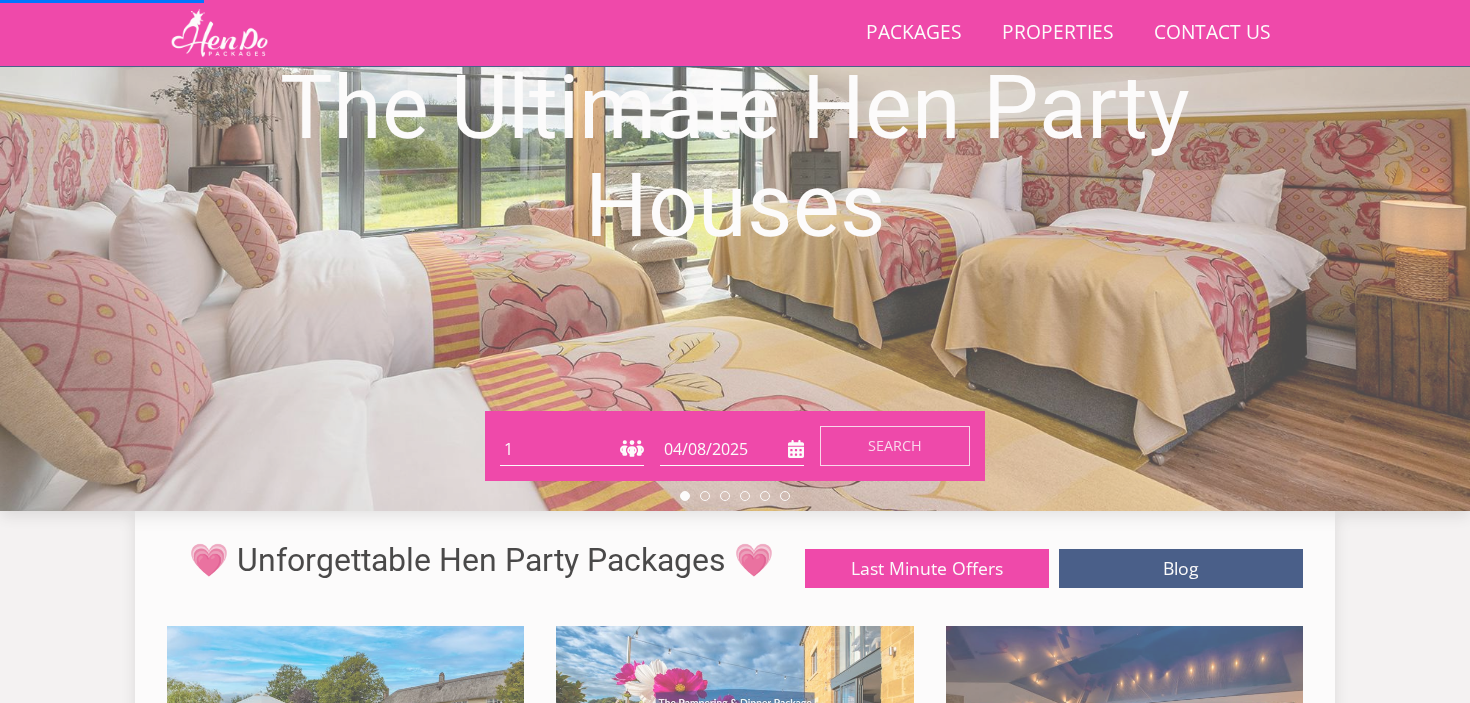 scroll, scrollTop: 672, scrollLeft: 0, axis: vertical 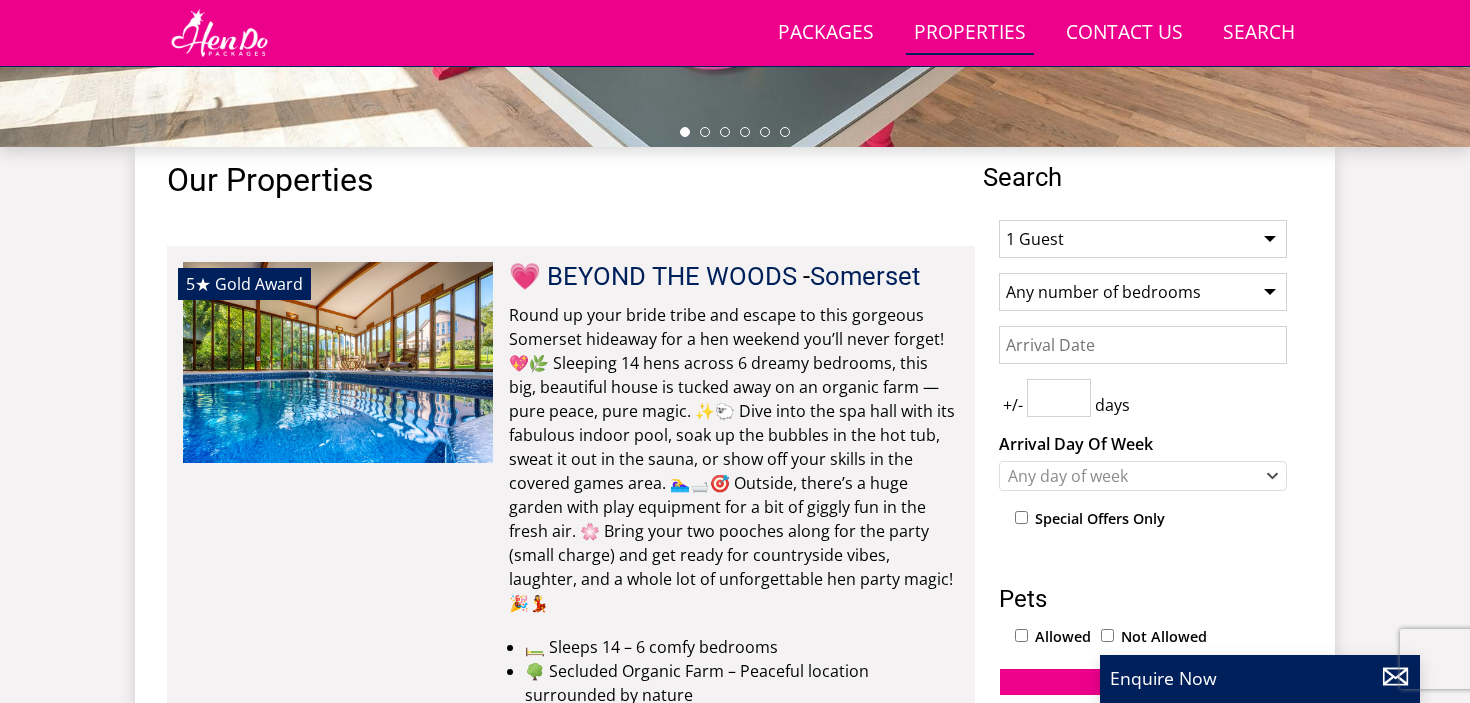 click on "1 Guest
2 Guests
3 Guests
4 Guests
5 Guests
6 Guests
7 Guests
8 Guests
9 Guests
10 Guests
11 Guests
12 Guests
13 Guests
14 Guests
15 Guests
16 Guests
17 Guests
18 Guests
19 Guests
20 Guests
21 Guests
22 Guests
23 Guests
24 Guests
25 Guests
26 Guests
27 Guests
28 Guests
29 Guests
30 Guests
31 Guests
32 Guests
33 Guests
34 Guests
35 Guests
36 Guests
37 Guests
38 Guests
39 Guests
40 Guests
41 Guests
42 Guests
43 Guests
44 Guests
45 Guests
46 Guests
47 Guests
48 Guests
49 Guests
50 Guests
51 Guests
52 Guests
53 Guests
54 Guests
55 Guests
56 Guests
57 Guests
58 Guests
59 Guests
60 Guests
61 Guests
62 Guests
63 Guests
64 Guests
65 Guests
66 Guests
67 Guests
68 Guests
69 Guests
70 Guests
71 Guests
72 Guests
73 Guests
74 Guests
75 Guests
76 Guests
77 Guests
78 Guests
79 Guests
80 Guests
81 Guests
82 Guests
83 Guests
84 Guests
85 Guests
86 Guests" at bounding box center (1143, 239) 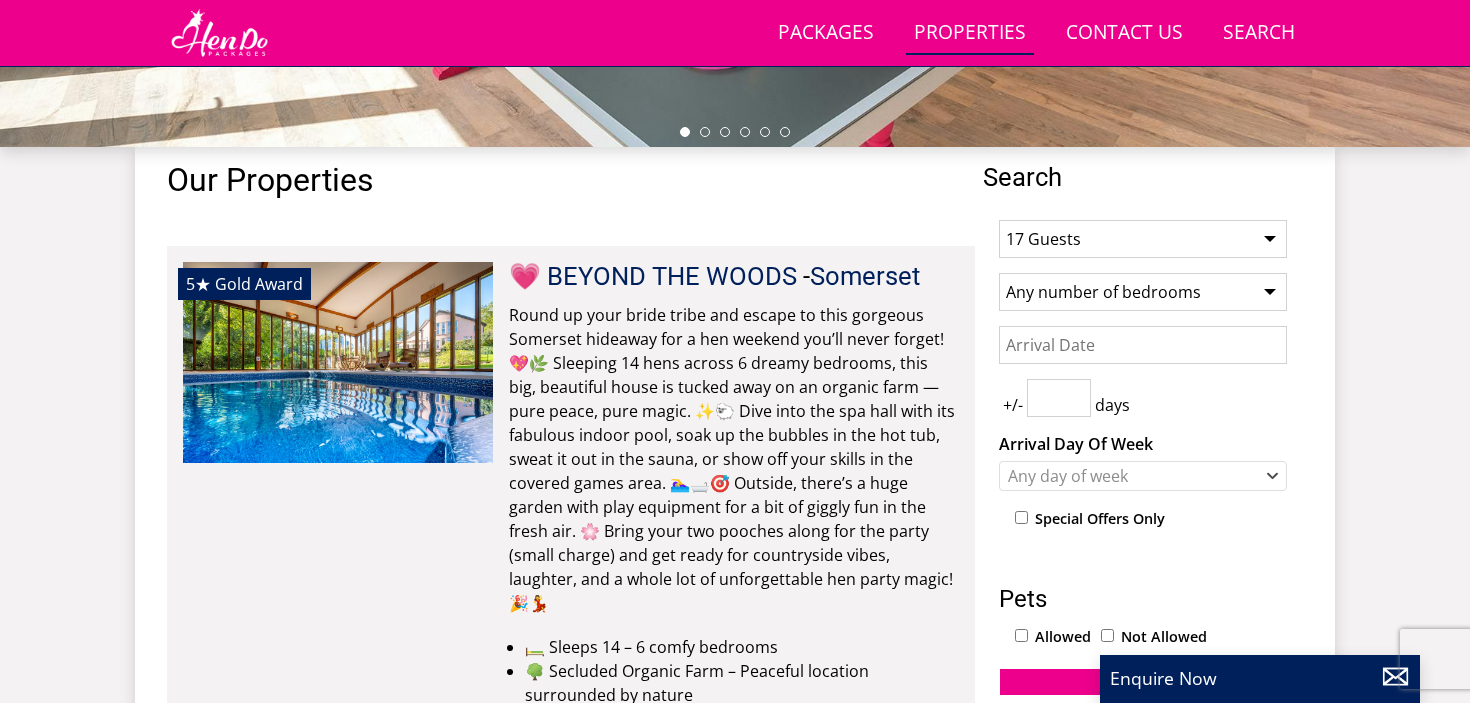 click on "Any number of bedrooms
1 Bedroom
2 Bedrooms
3 Bedrooms
4 Bedrooms
5 Bedrooms
6 Bedrooms
7 Bedrooms
8 Bedrooms
9 Bedrooms
10 Bedrooms
11 Bedrooms
12 Bedrooms
13 Bedrooms
14 Bedrooms
15 Bedrooms
16 Bedrooms
17 Bedrooms
18 Bedrooms
19 Bedrooms
20 Bedrooms
21 Bedrooms
22 Bedrooms
23 Bedrooms
24 Bedrooms
25 Bedrooms" at bounding box center (1143, 292) 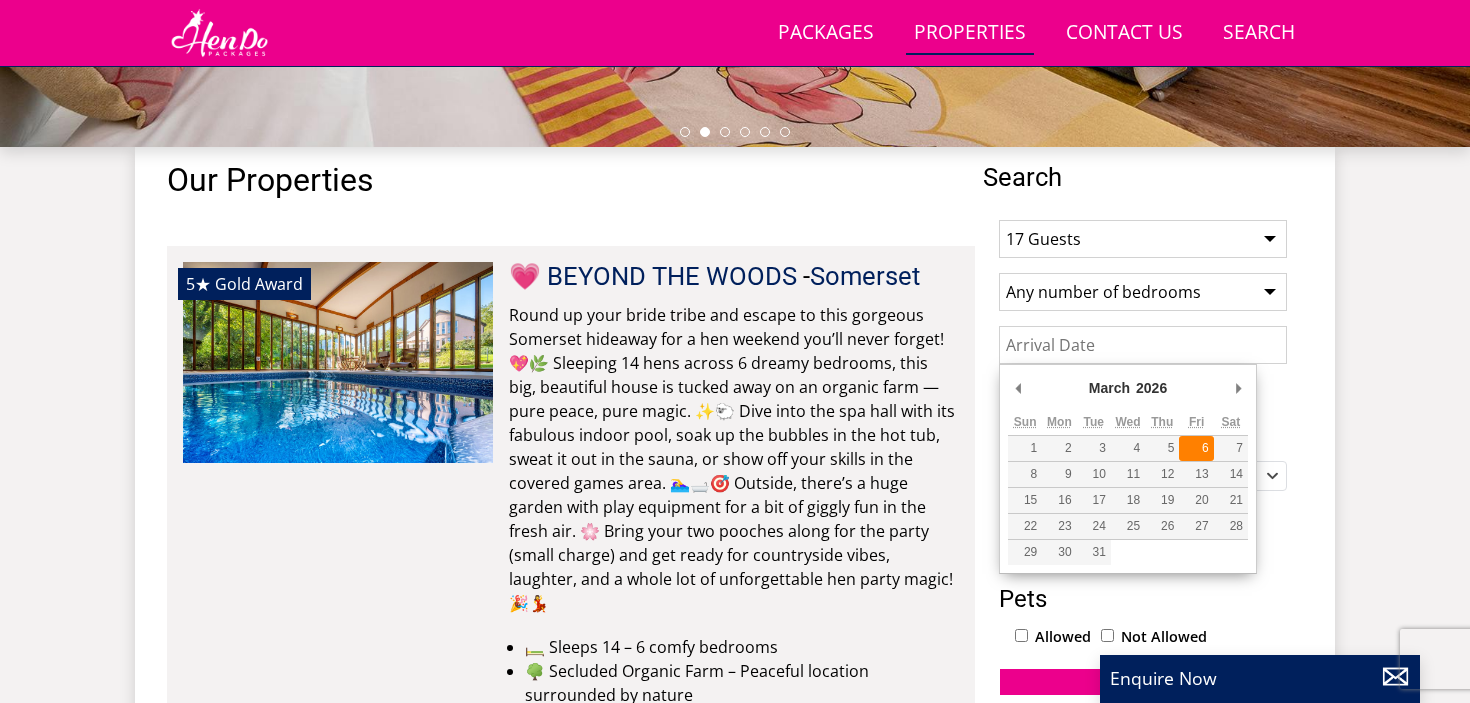 type on "06/03/2026" 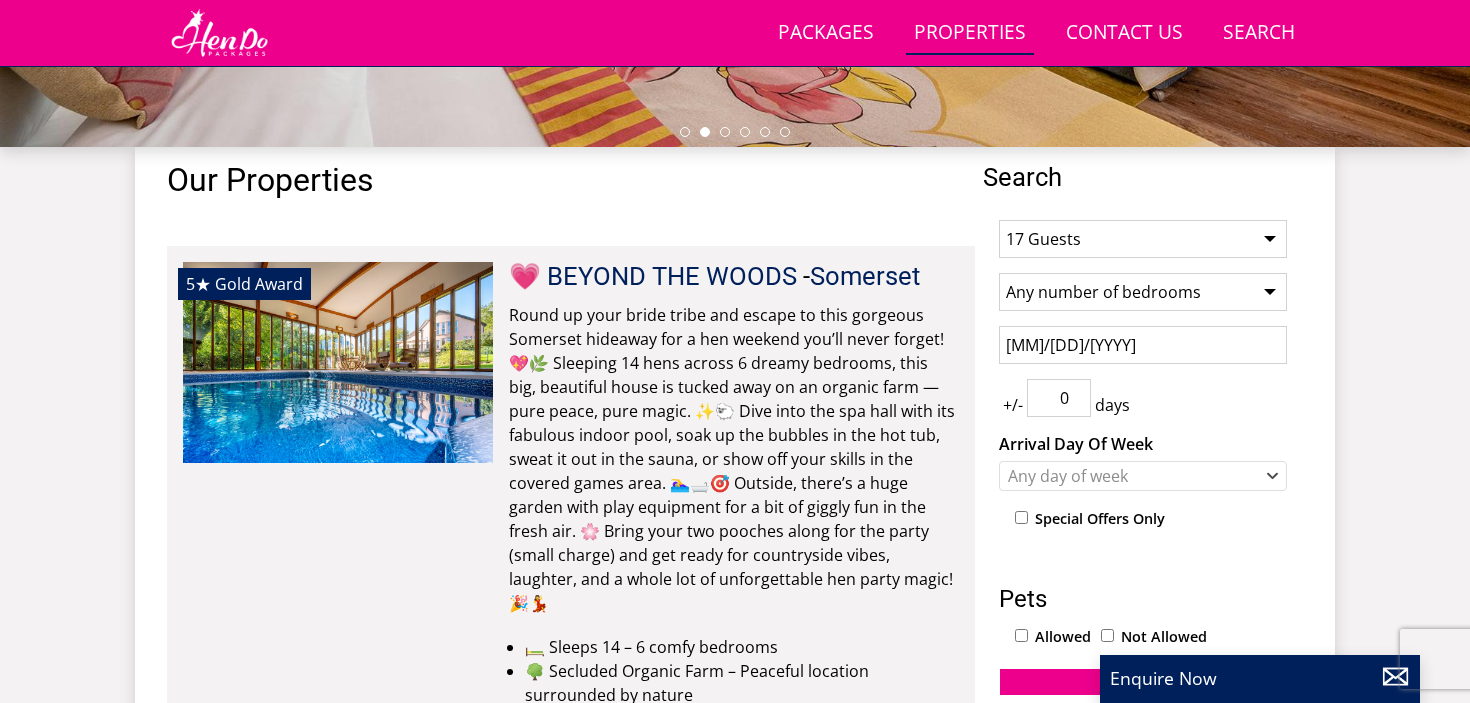 type on "0" 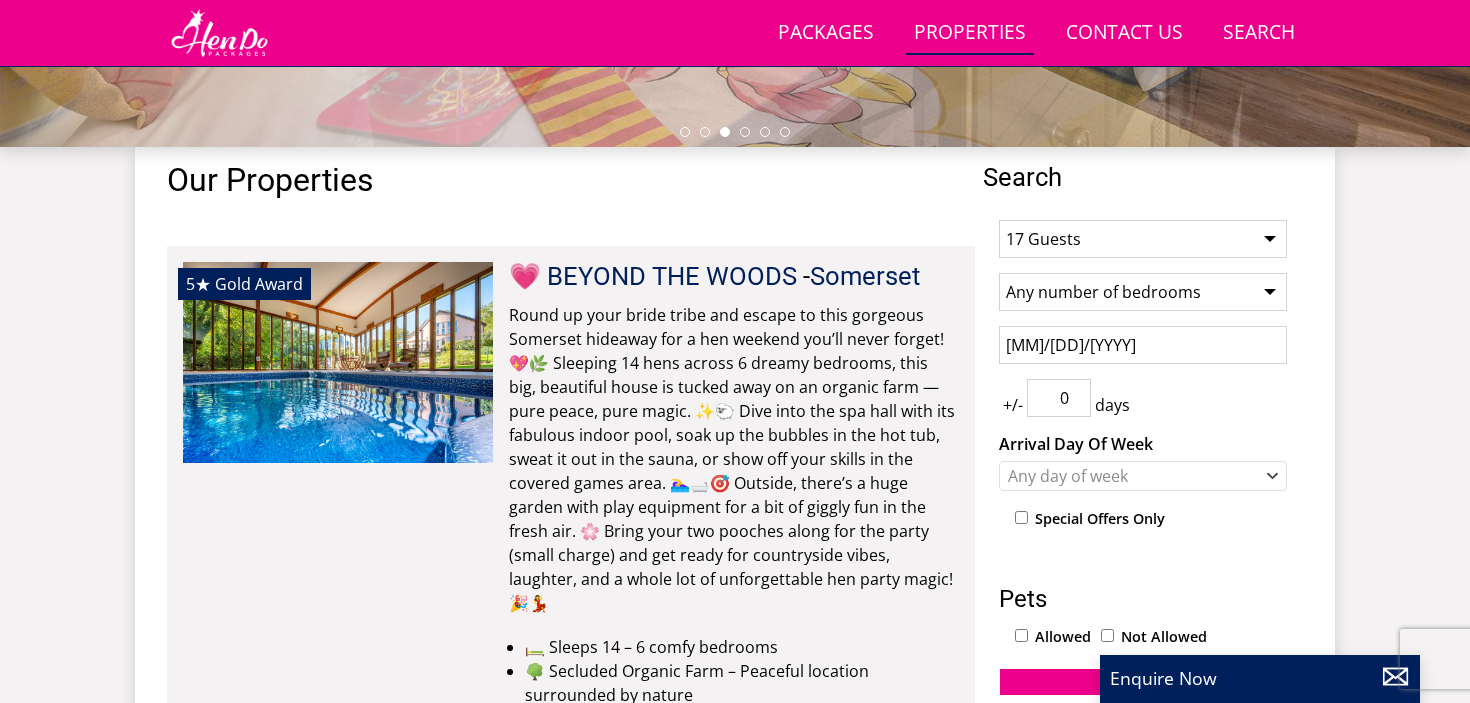 scroll, scrollTop: 787, scrollLeft: 0, axis: vertical 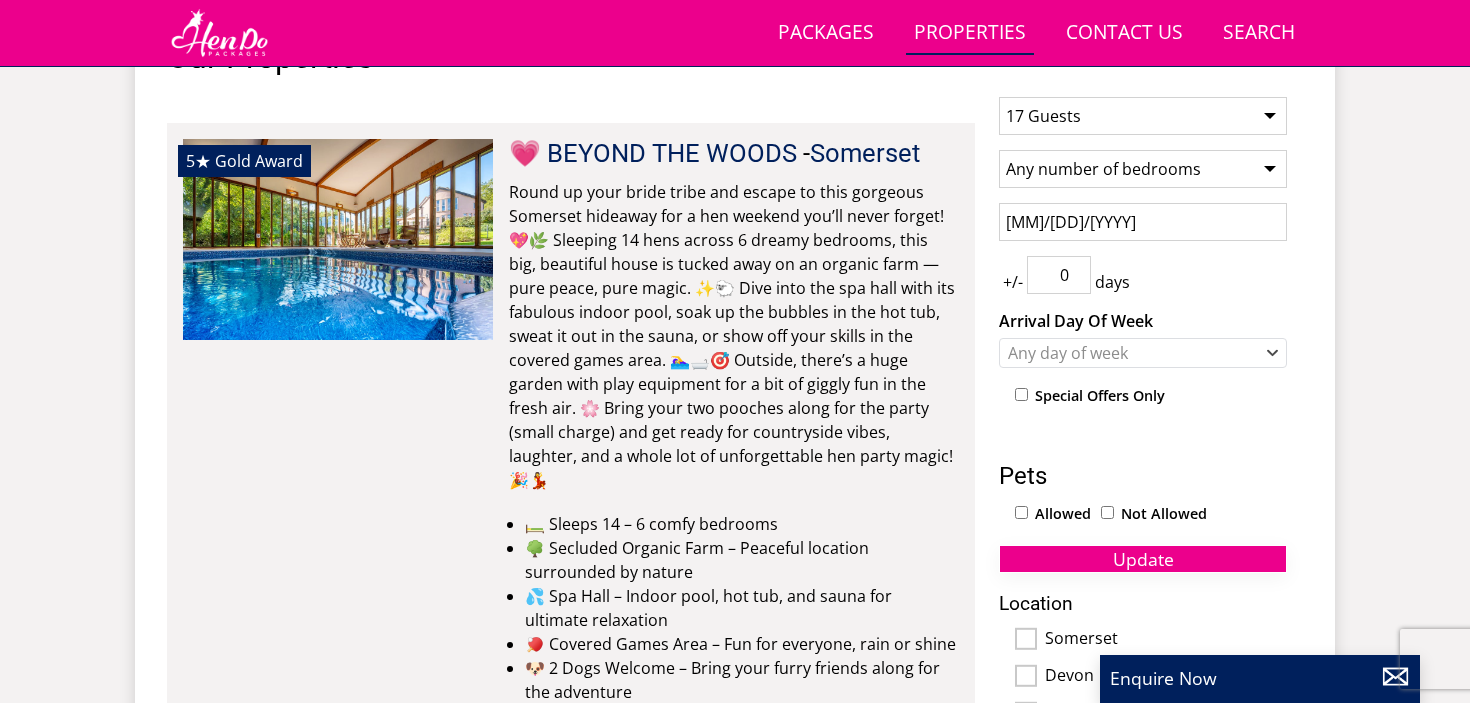 click on "Update" at bounding box center (1143, 559) 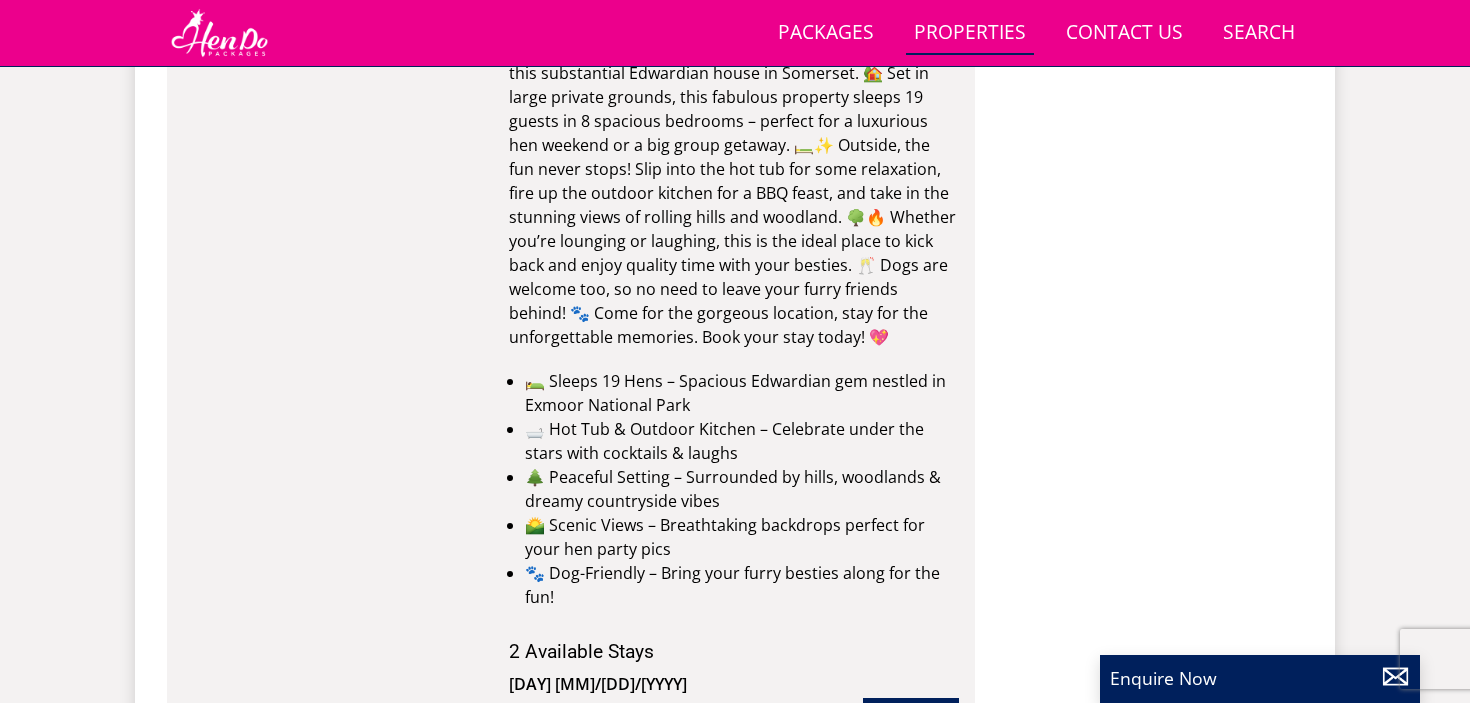 scroll, scrollTop: 3269, scrollLeft: 0, axis: vertical 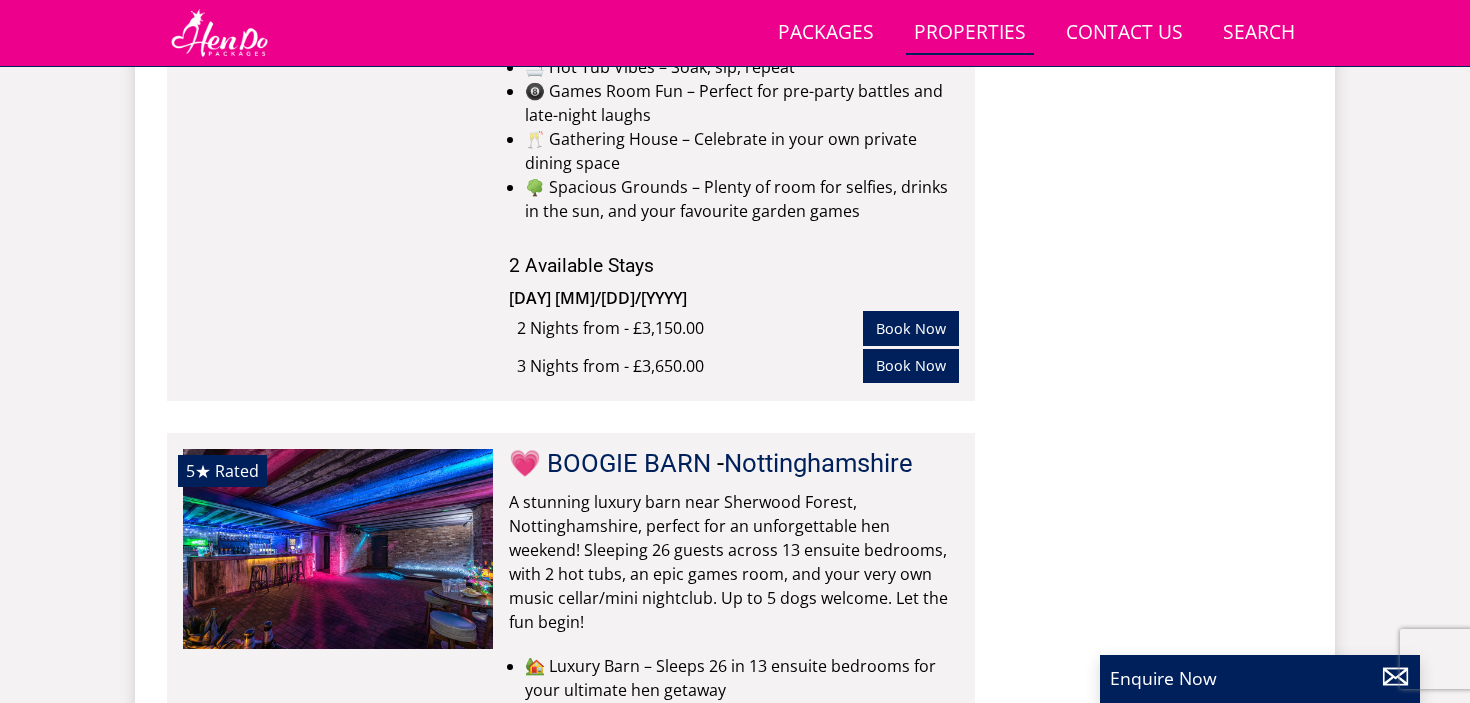 click on "Search
Search
1 Guest
2 Guests
3 Guests
4 Guests
5 Guests
6 Guests
7 Guests
8 Guests
9 Guests
10 Guests
11 Guests
12 Guests
13 Guests
14 Guests
15 Guests
16 Guests
17 Guests
18 Guests
19 Guests
20 Guests
21 Guests
22 Guests
23 Guests
24 Guests
25 Guests
26 Guests
27 Guests
28 Guests
29 Guests
30 Guests
31 Guests
32 Guests
33 Guests
34 Guests
35 Guests
36 Guests
37 Guests
38 Guests
39 Guests
40 Guests
41 Guests
42 Guests
43 Guests
44 Guests
45 Guests
46 Guests
47 Guests
48 Guests
49 Guests
50 Guests
51 Guests
52 Guests
53 Guests
54 Guests
55 Guests
56 Guests
57 Guests
58 Guests
59 Guests
60 Guests
61 Guests
62 Guests
63 Guests
64 Guests
65 Guests
66 Guests
67 Guests
68 Guests
69 Guests
70 Guests
71 Guests
72 Guests
73 Guests" at bounding box center (1143, -3807) 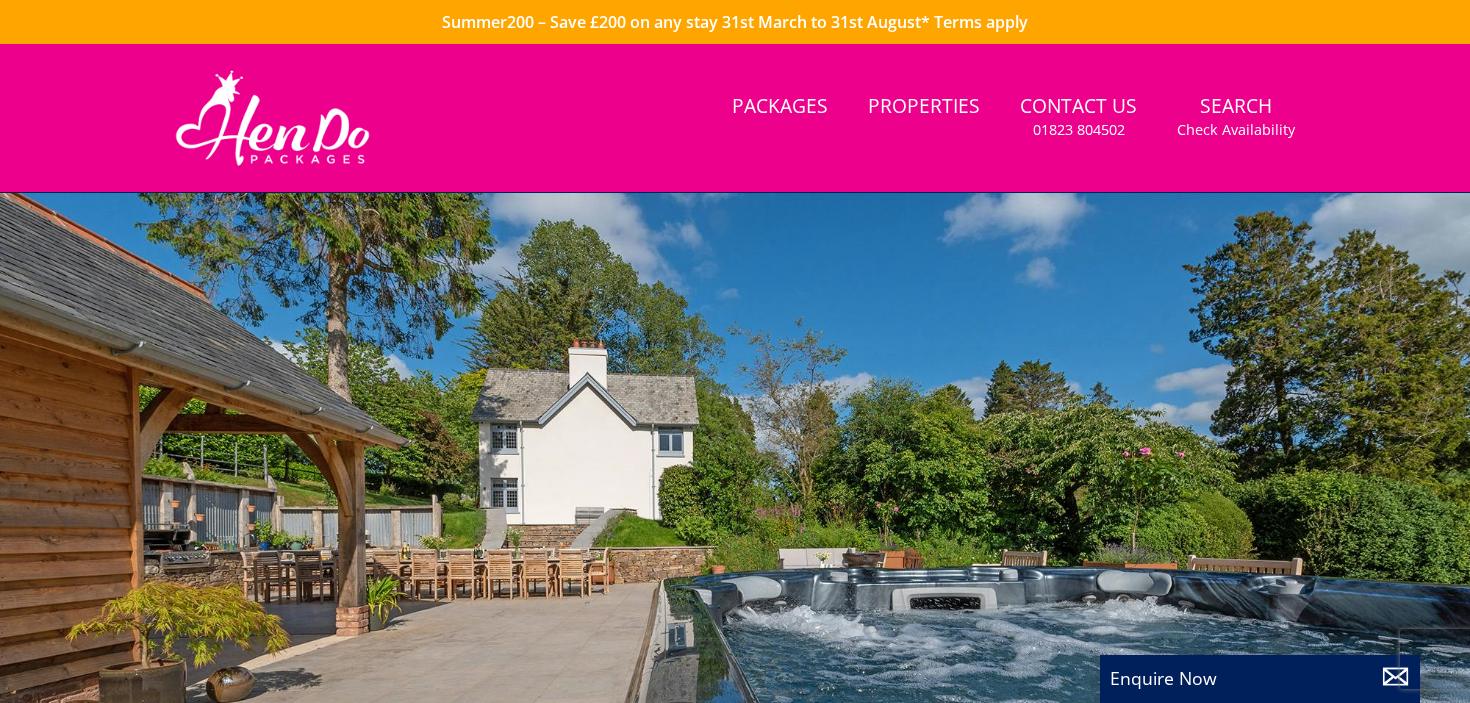 scroll, scrollTop: 0, scrollLeft: 0, axis: both 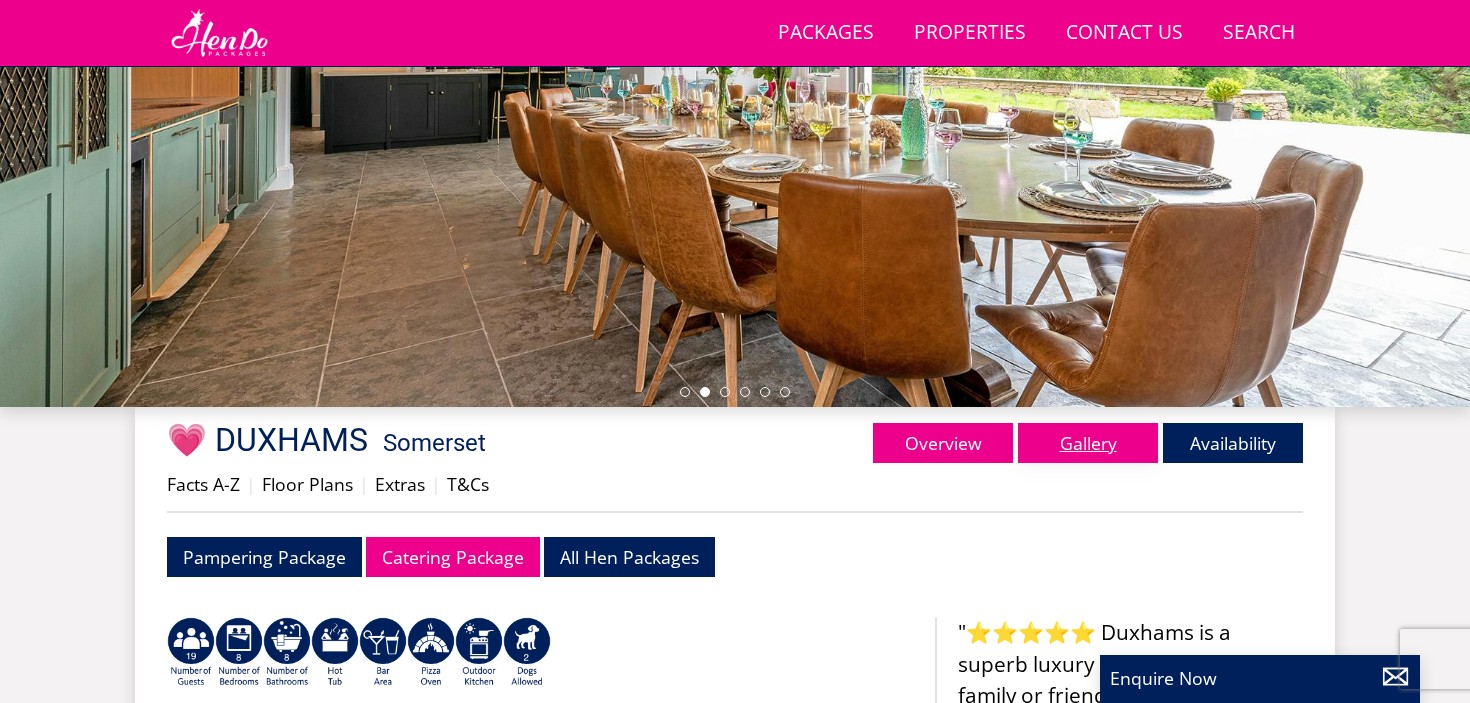 click on "Gallery" at bounding box center [1088, 443] 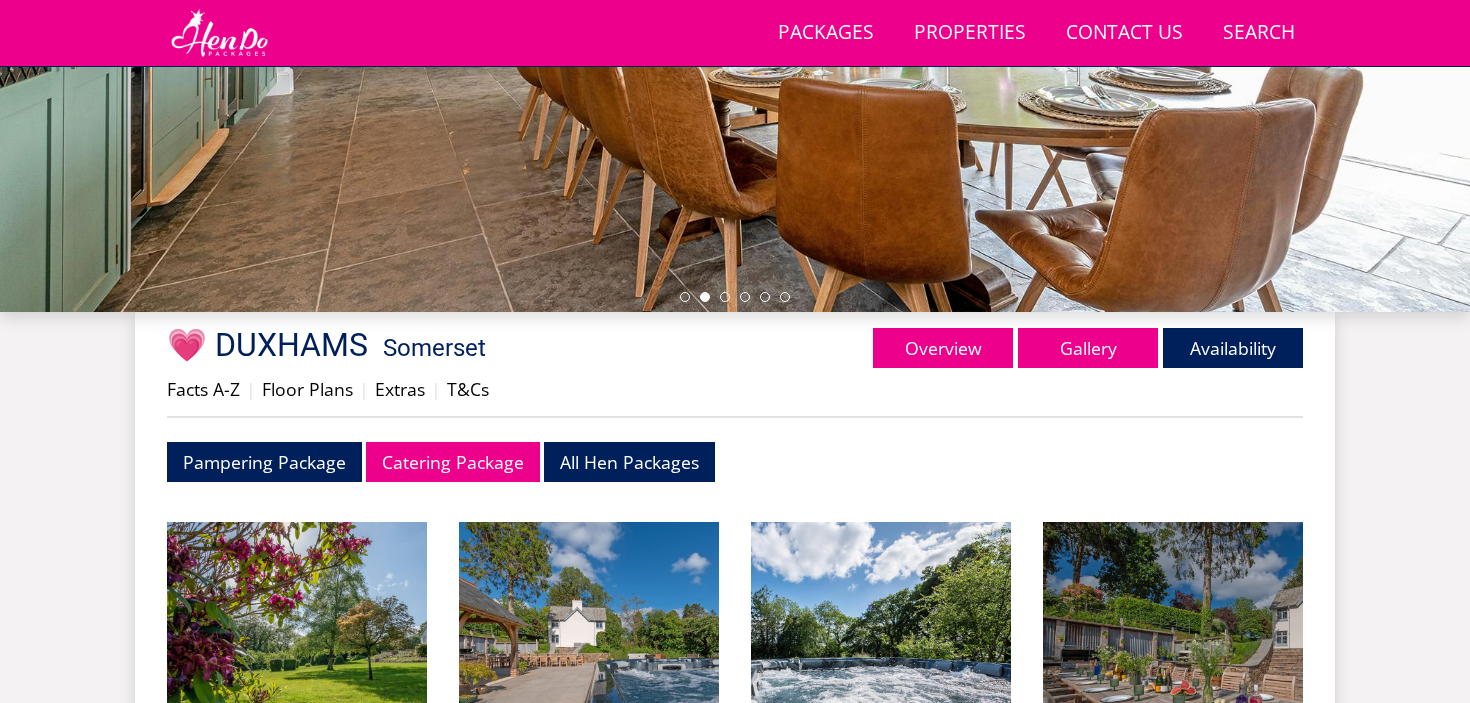 scroll, scrollTop: 505, scrollLeft: 0, axis: vertical 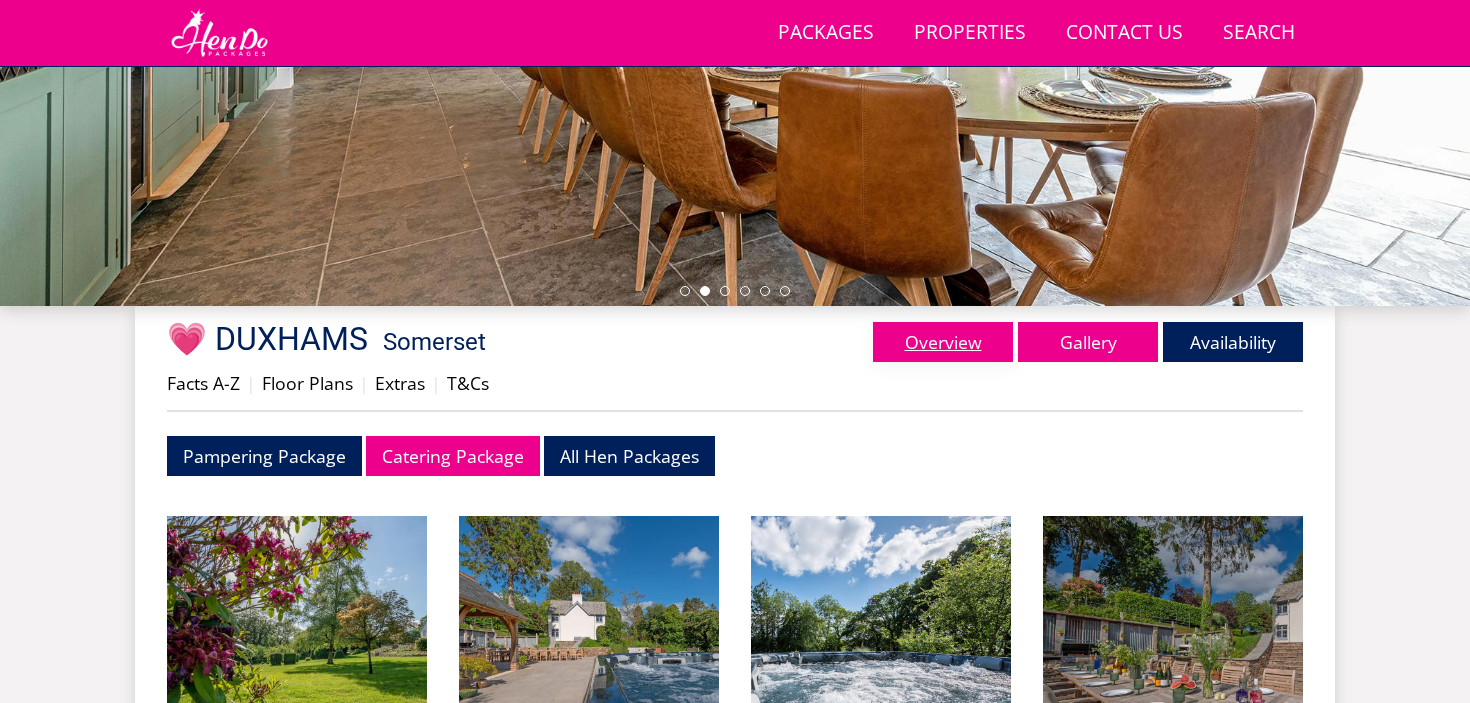 click on "Overview" at bounding box center [943, 342] 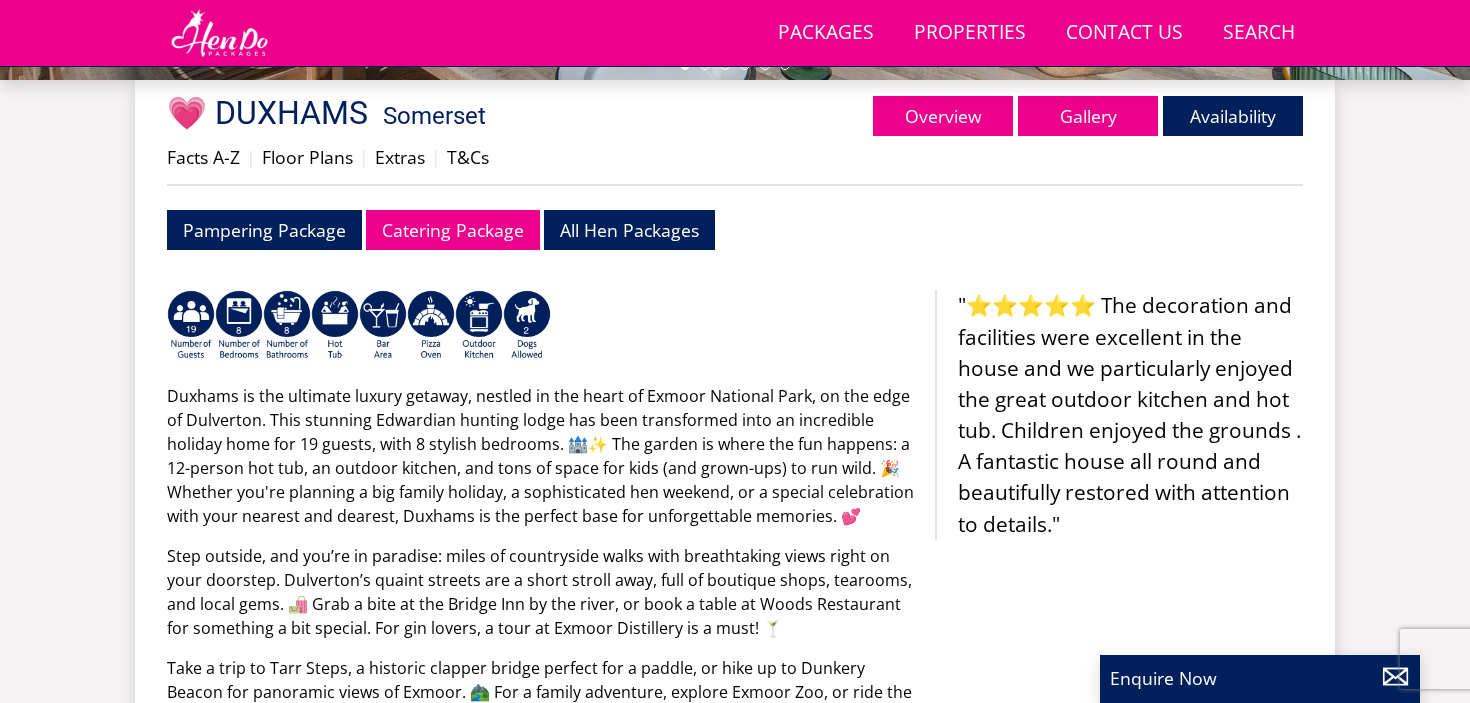 scroll, scrollTop: 297, scrollLeft: 0, axis: vertical 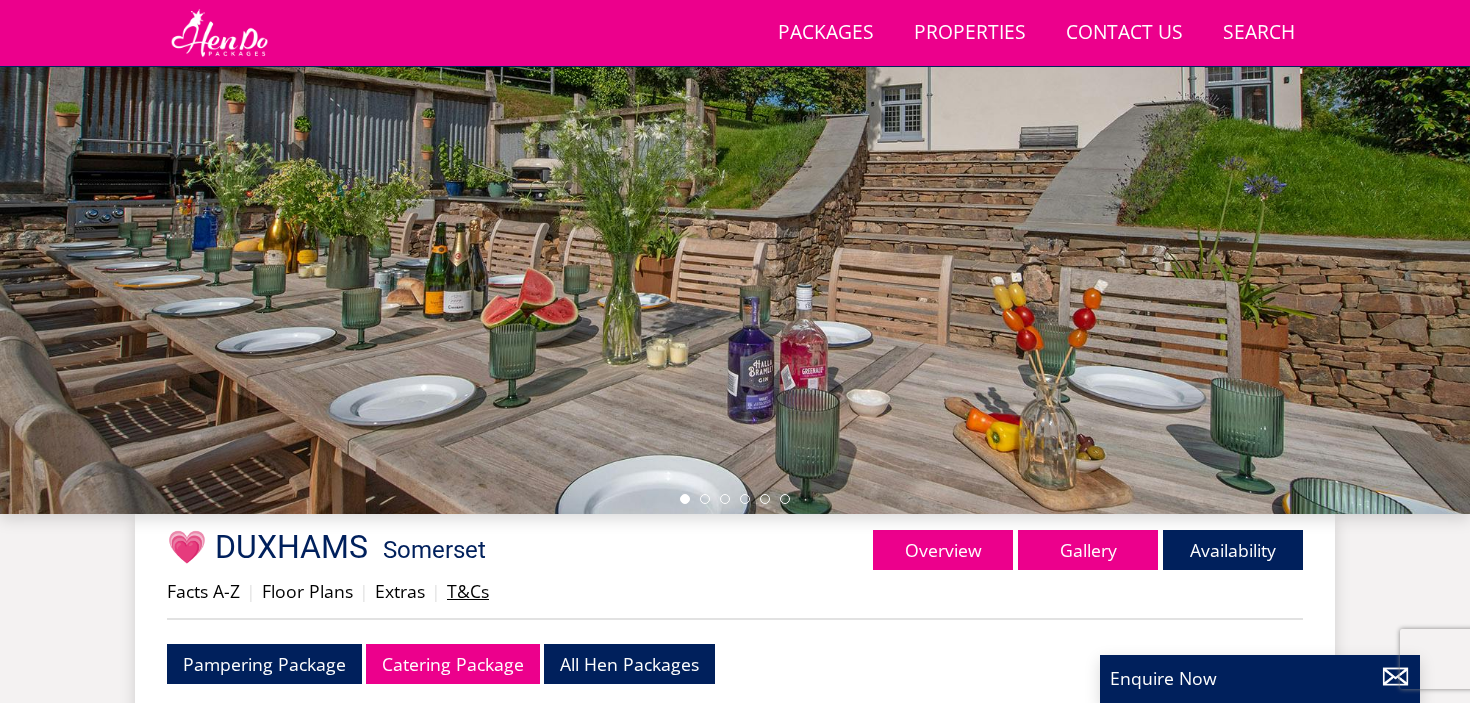 click on "T&Cs" at bounding box center (468, 591) 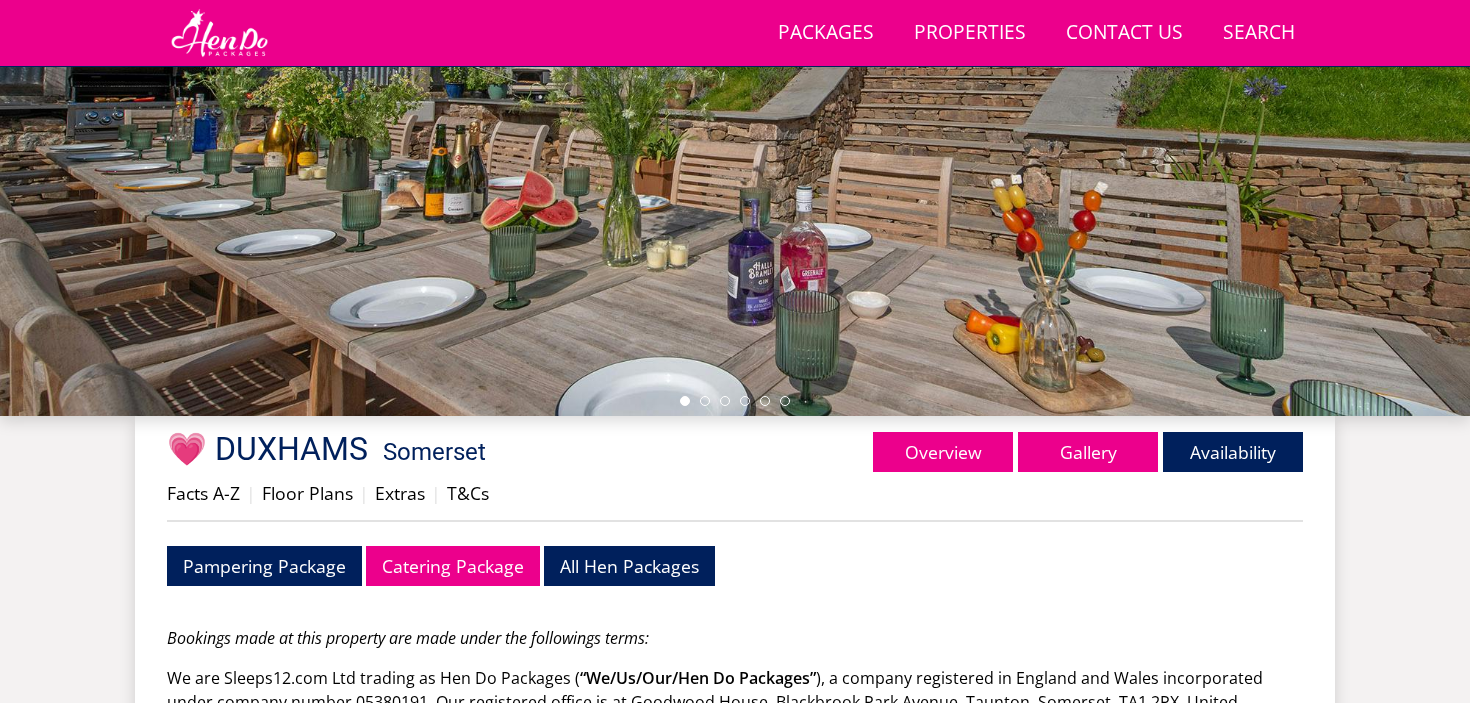 scroll, scrollTop: 329, scrollLeft: 0, axis: vertical 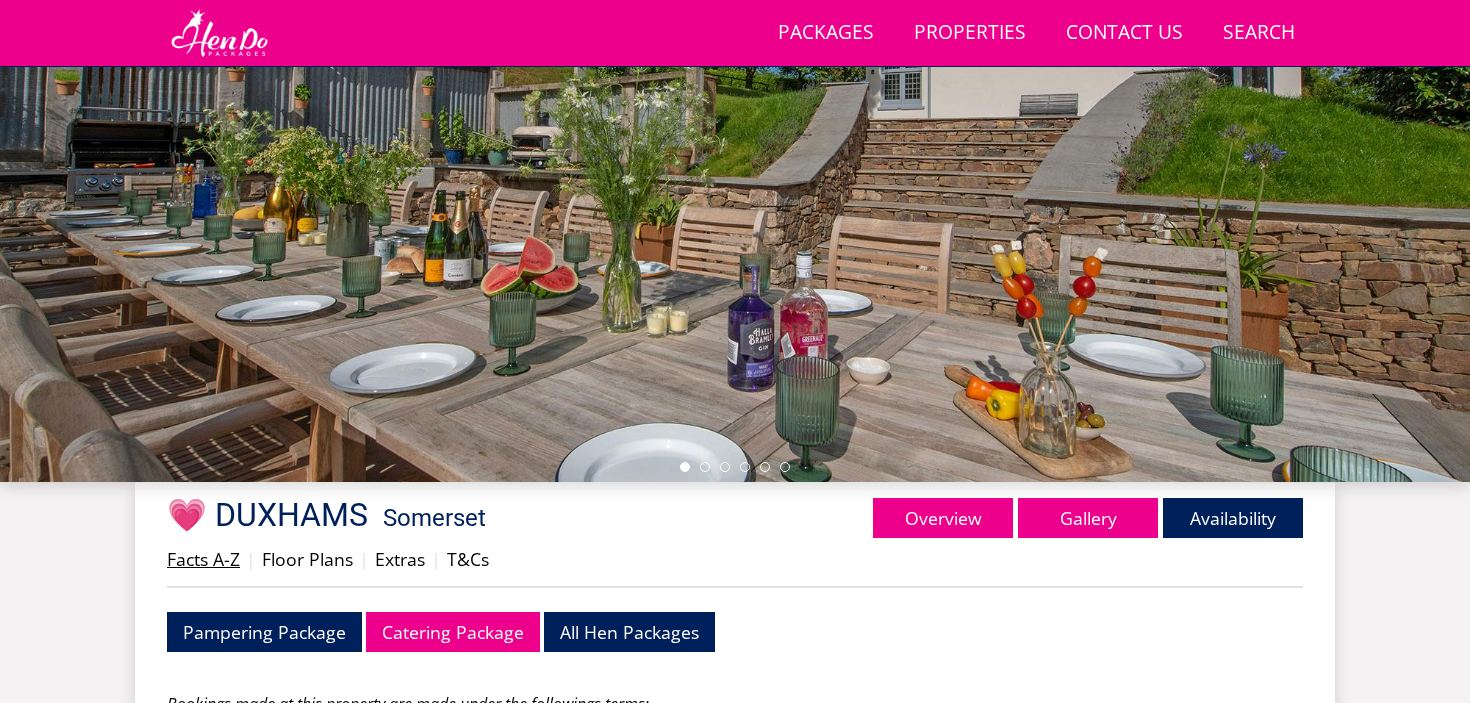 click on "Facts A-Z" at bounding box center (203, 559) 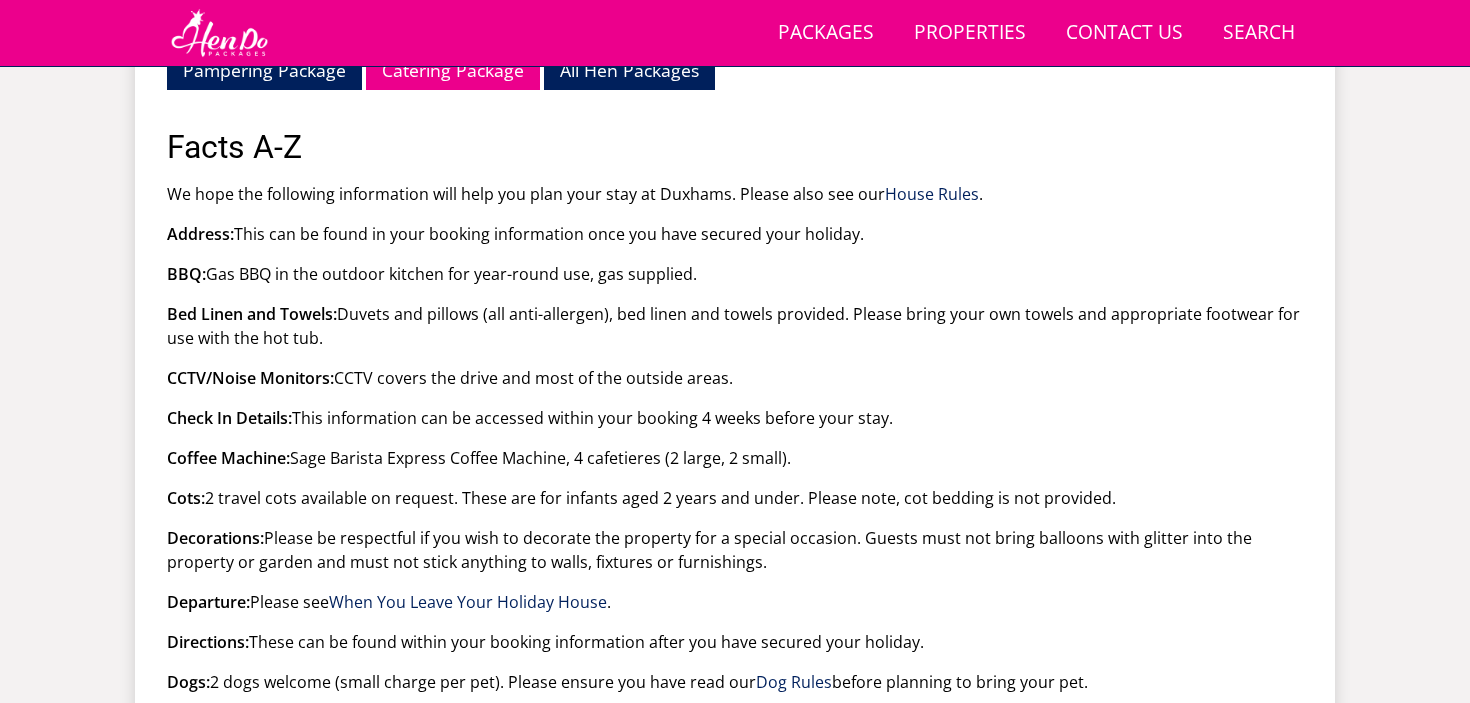 scroll, scrollTop: 693, scrollLeft: 0, axis: vertical 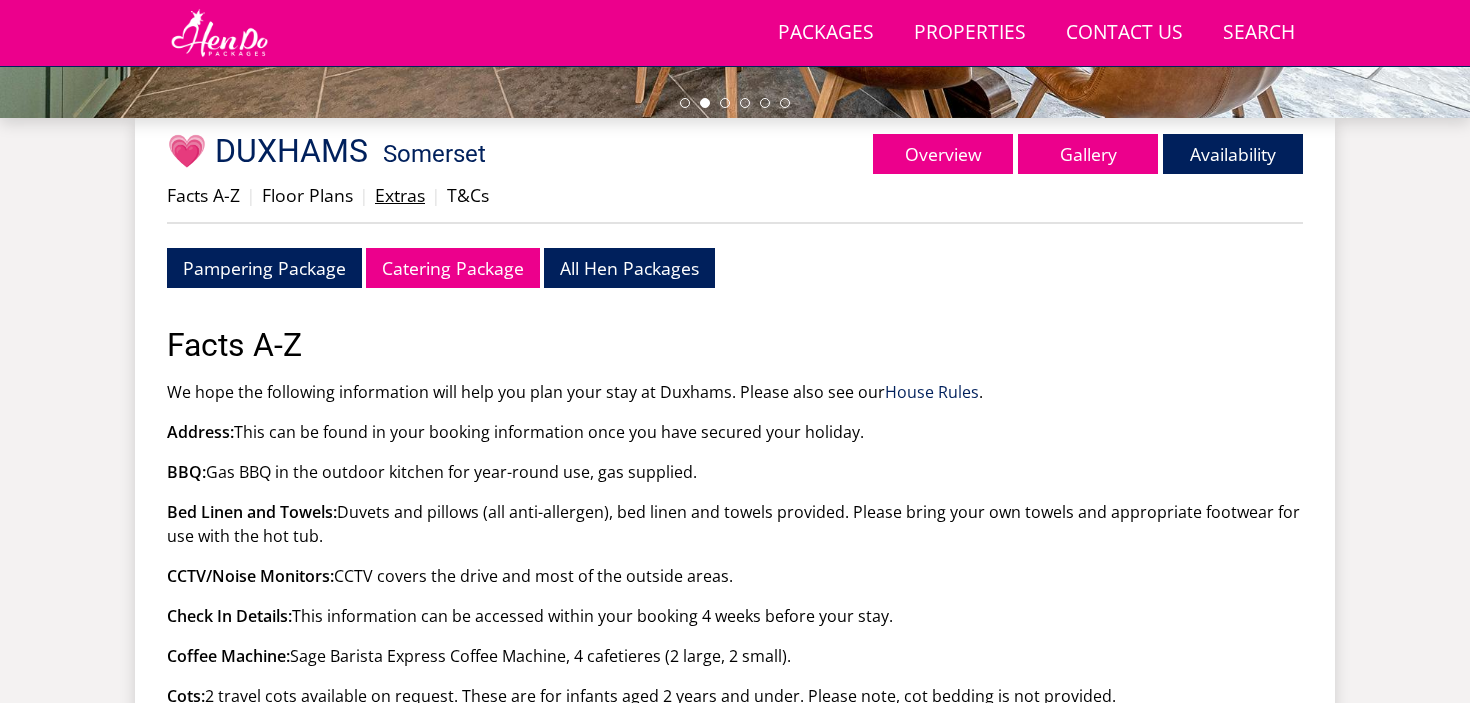 click on "Extras" at bounding box center [400, 195] 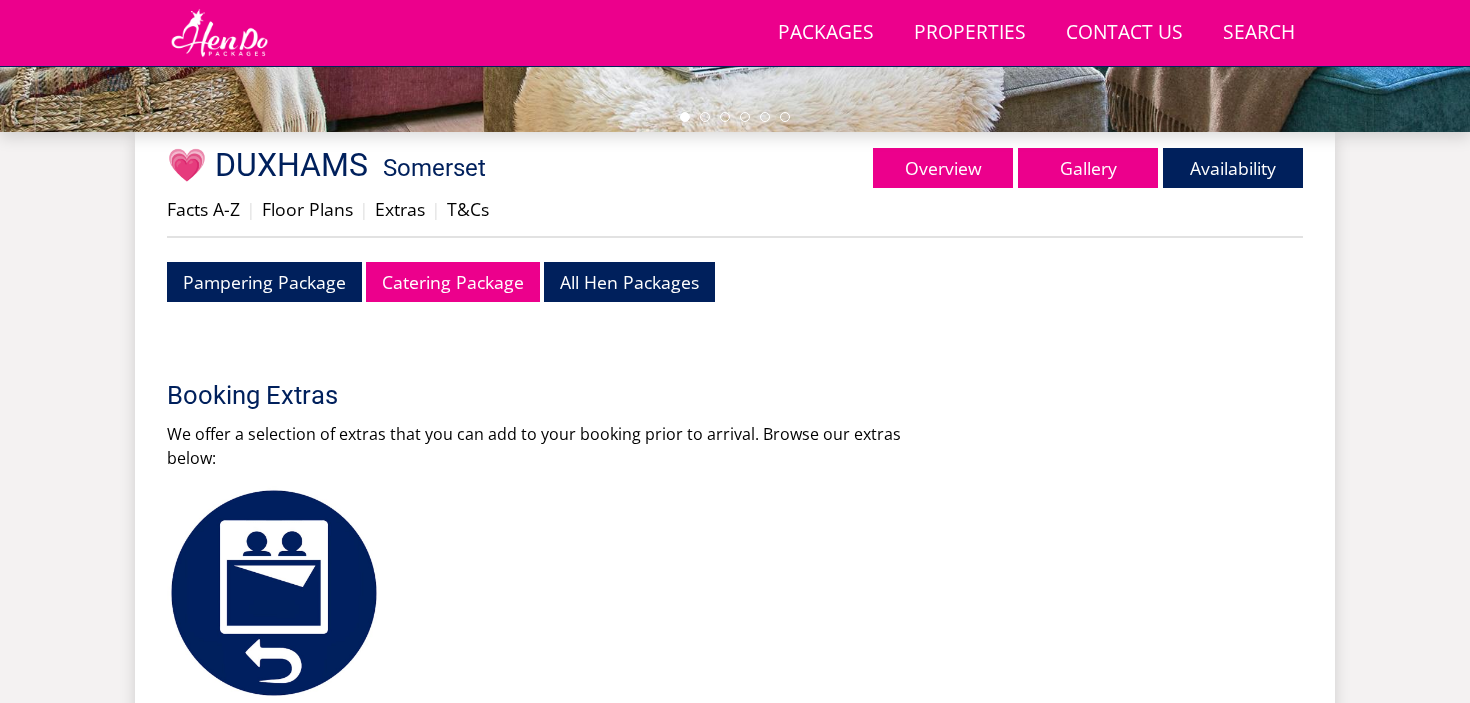 scroll, scrollTop: 606, scrollLeft: 0, axis: vertical 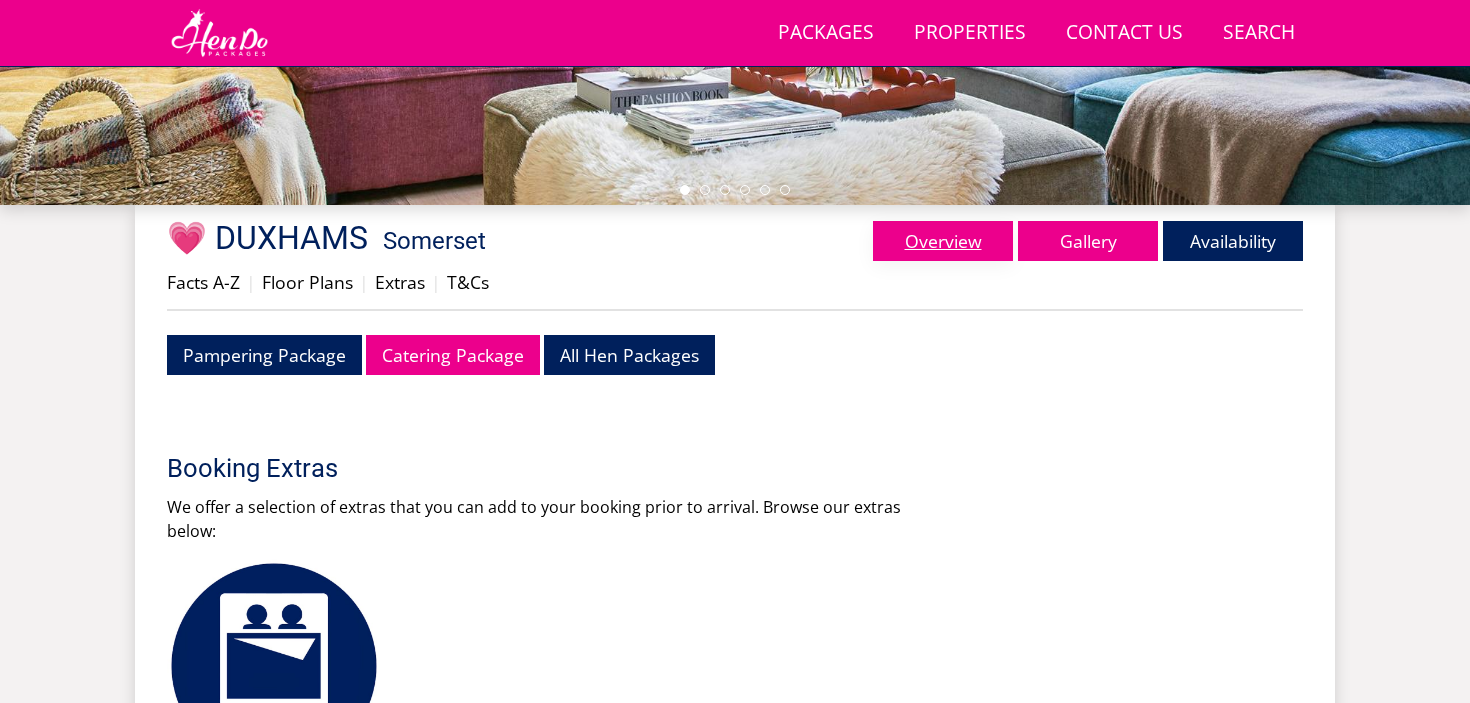 click on "Overview" at bounding box center (943, 241) 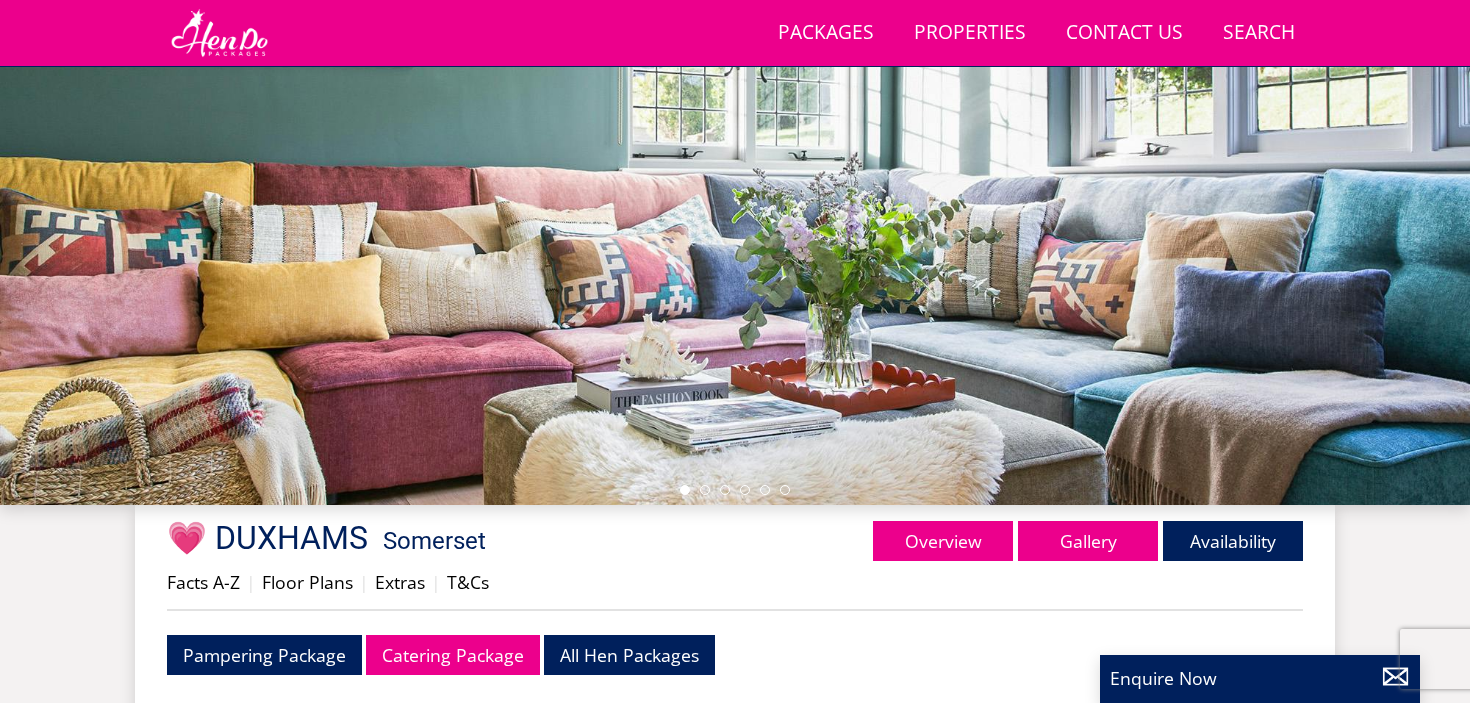 scroll, scrollTop: 307, scrollLeft: 0, axis: vertical 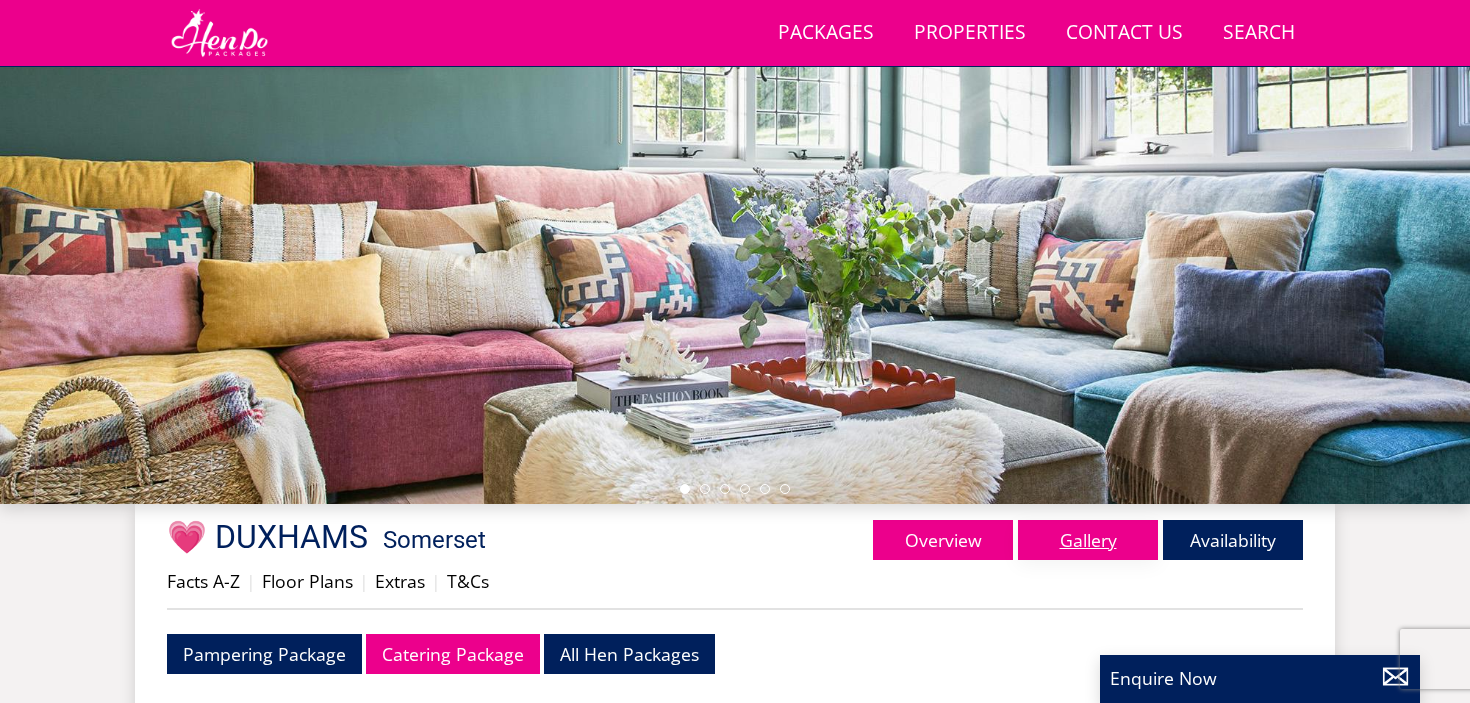 click on "Gallery" at bounding box center [1088, 540] 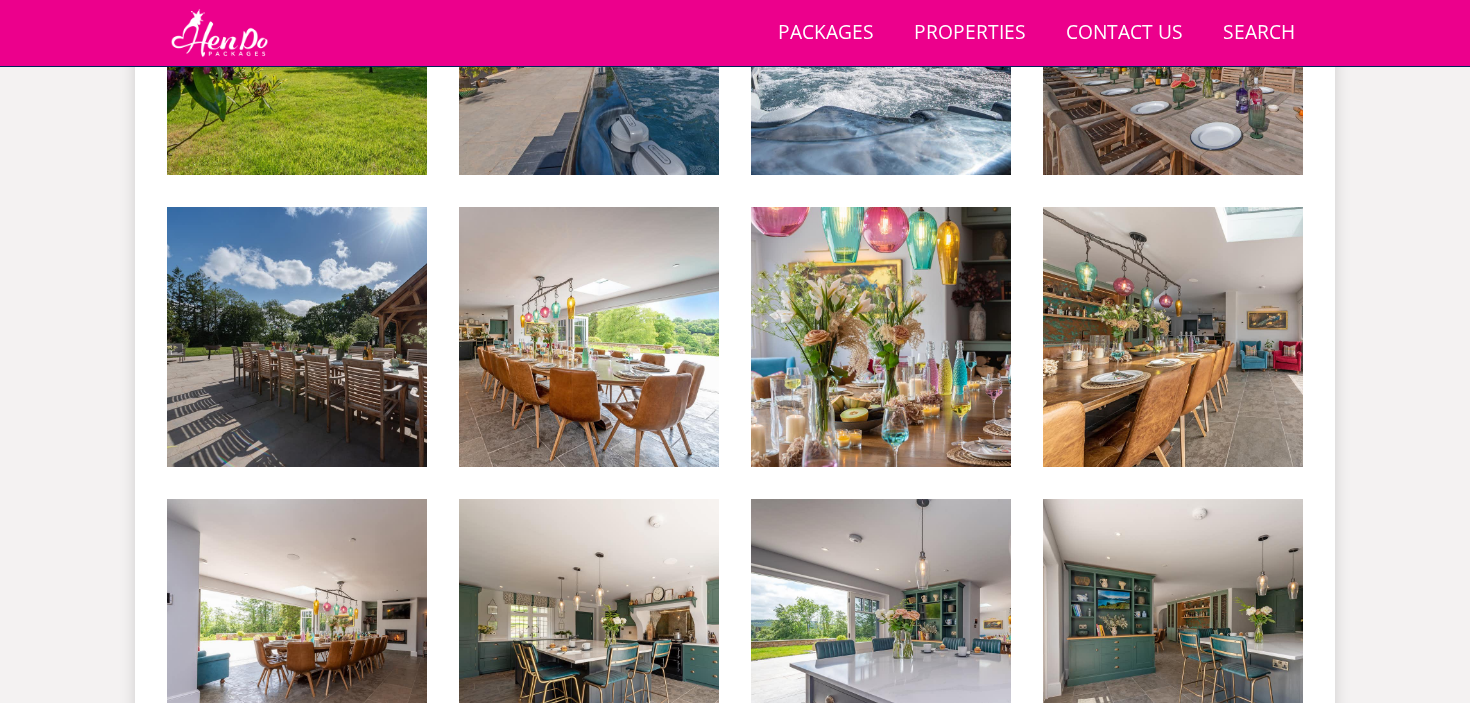 scroll, scrollTop: 1006, scrollLeft: 0, axis: vertical 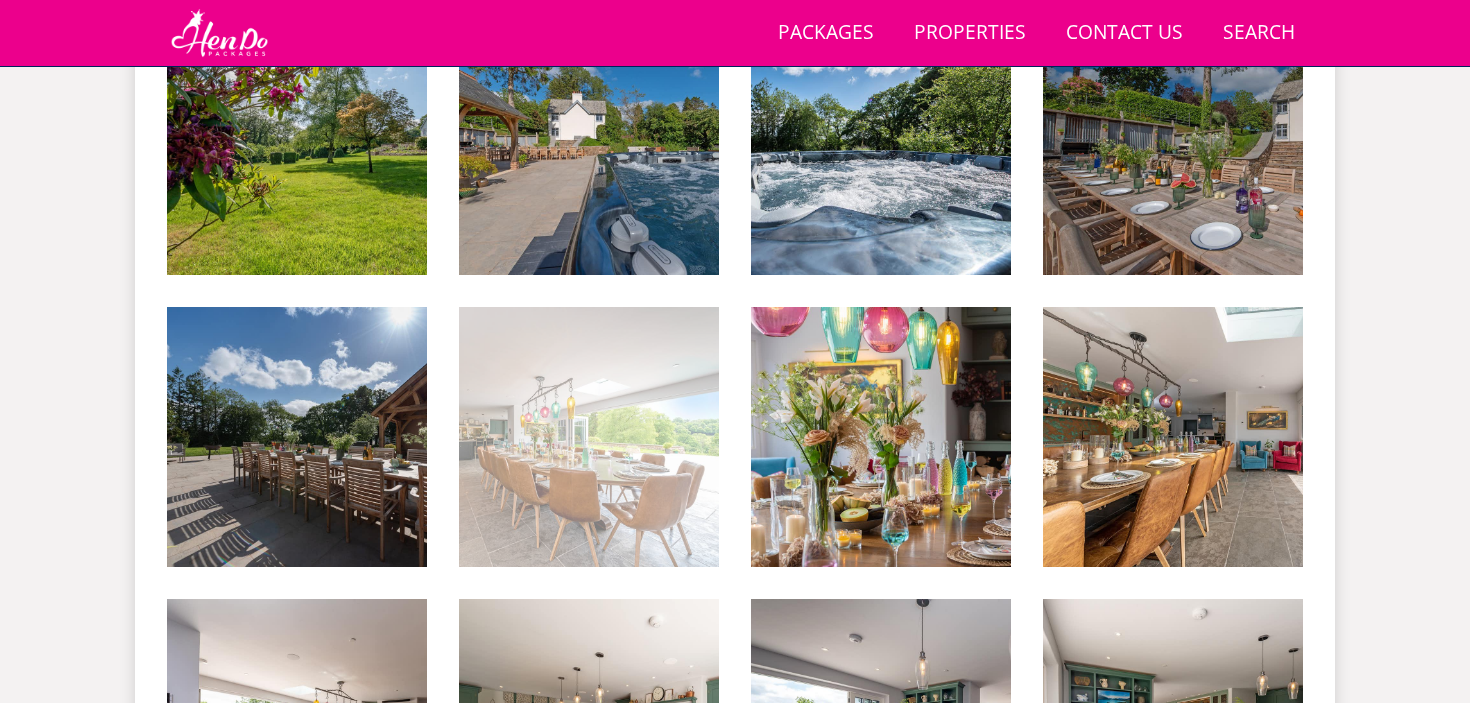 click at bounding box center (589, 437) 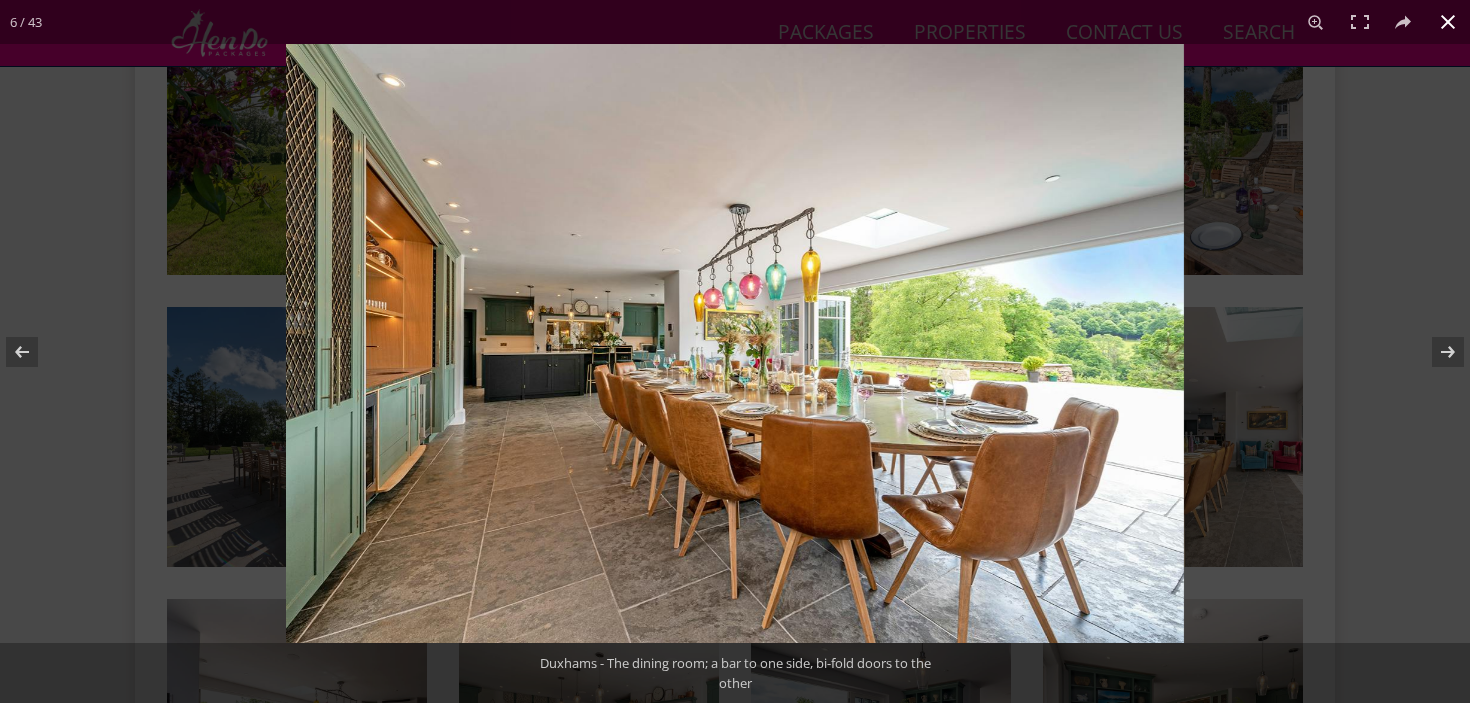 click at bounding box center [1021, 395] 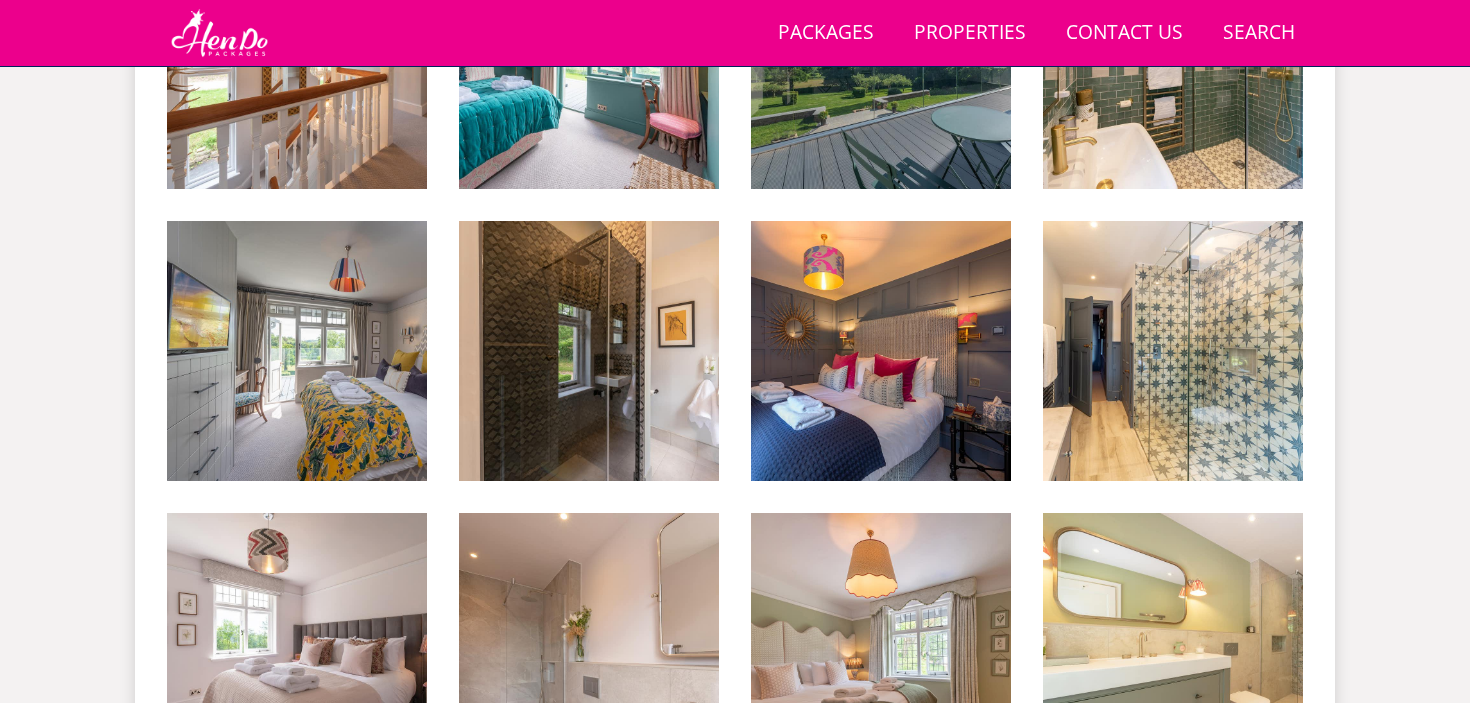 scroll, scrollTop: 2337, scrollLeft: 0, axis: vertical 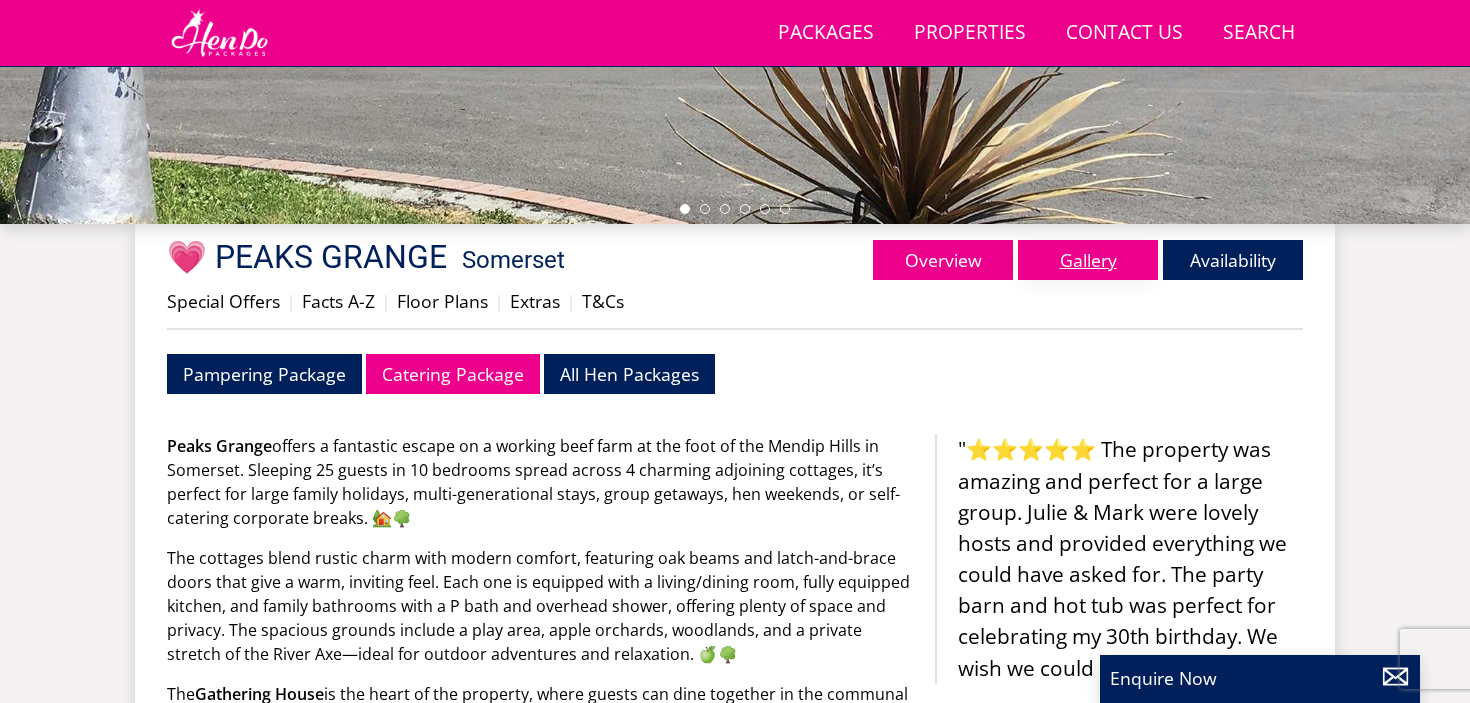 click on "Gallery" at bounding box center [1088, 260] 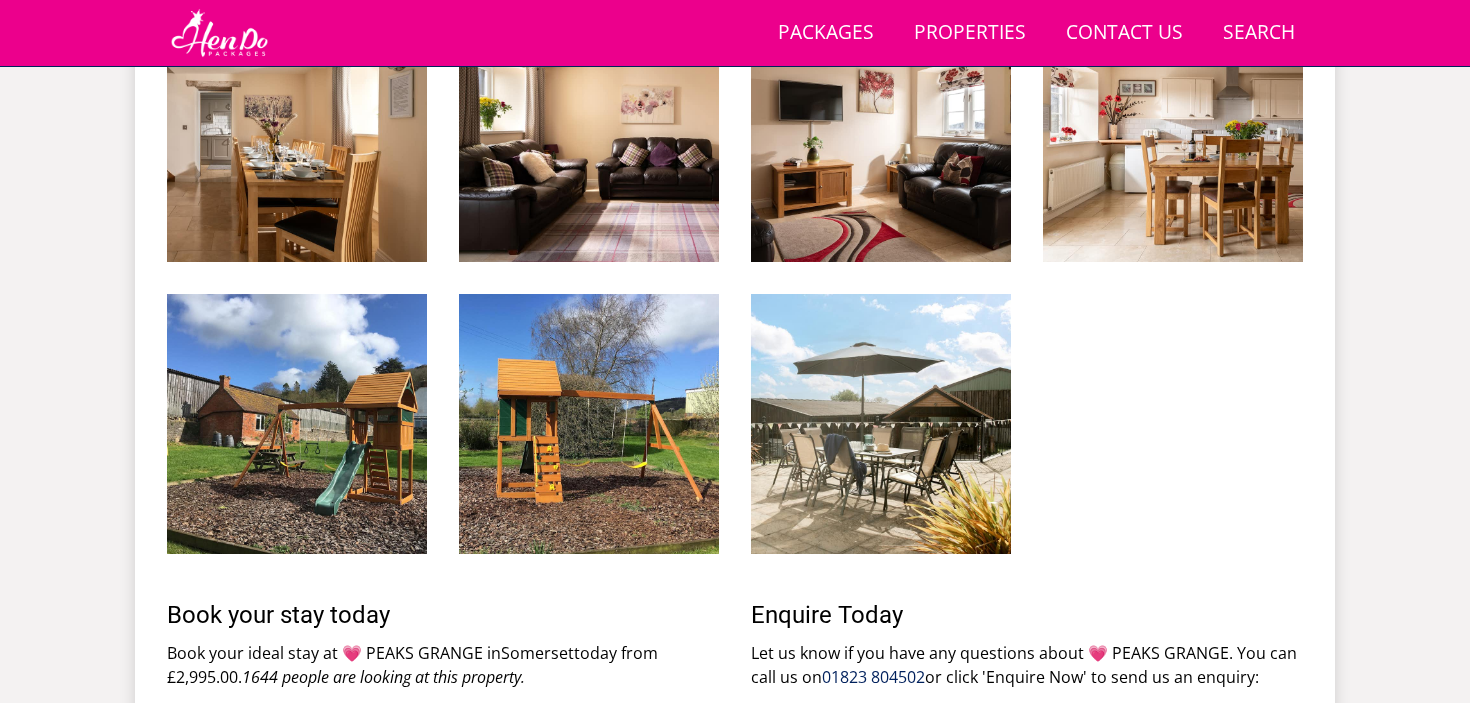scroll, scrollTop: 3828, scrollLeft: 0, axis: vertical 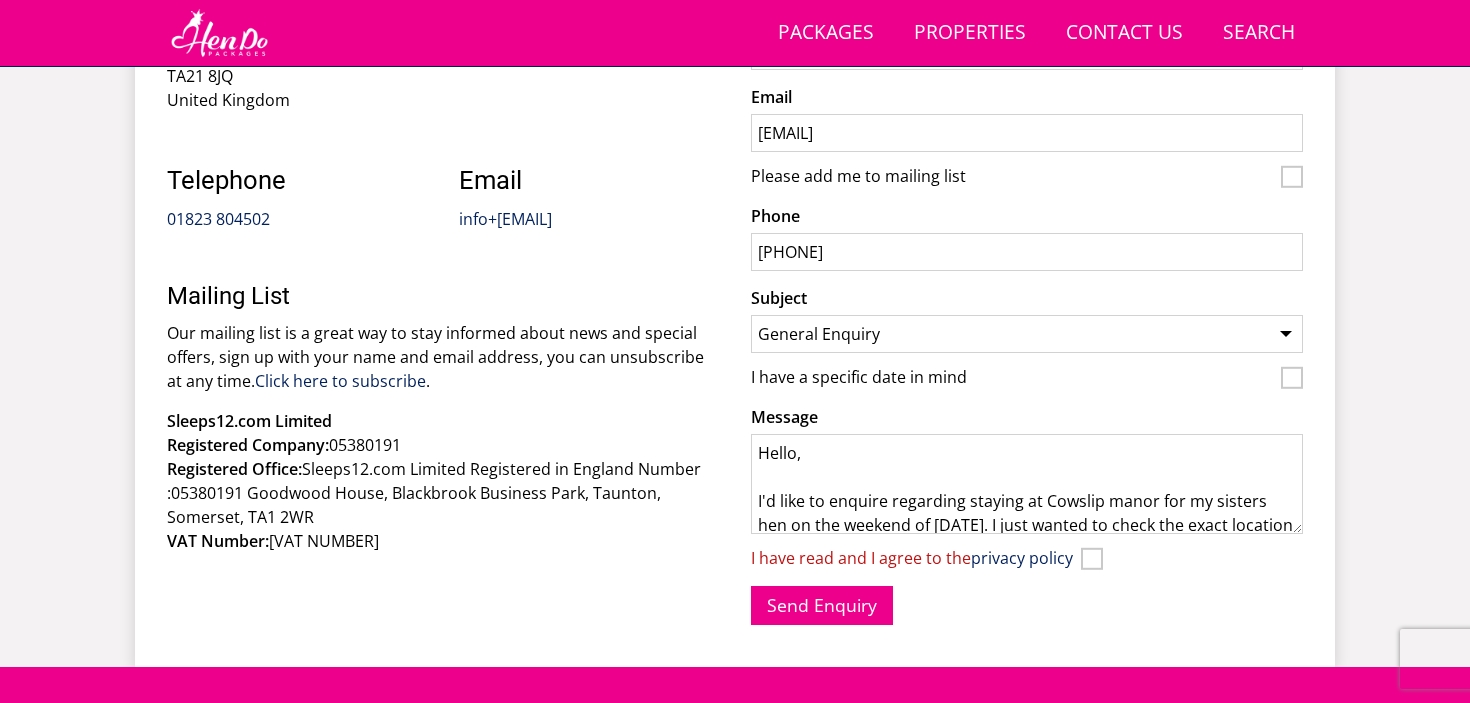 click on "I have read and I agree to the  privacy policy" at bounding box center (1027, 560) 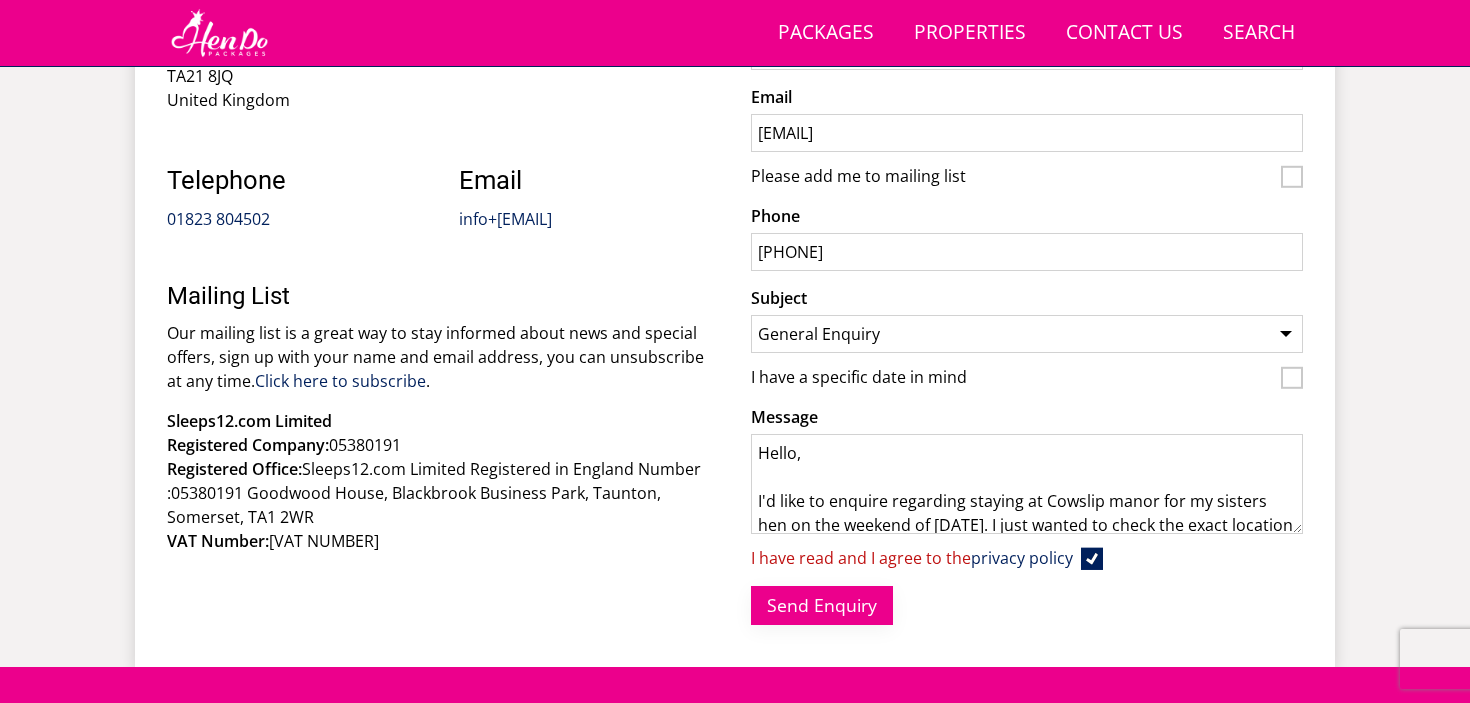 click on "Send Enquiry" at bounding box center (822, 605) 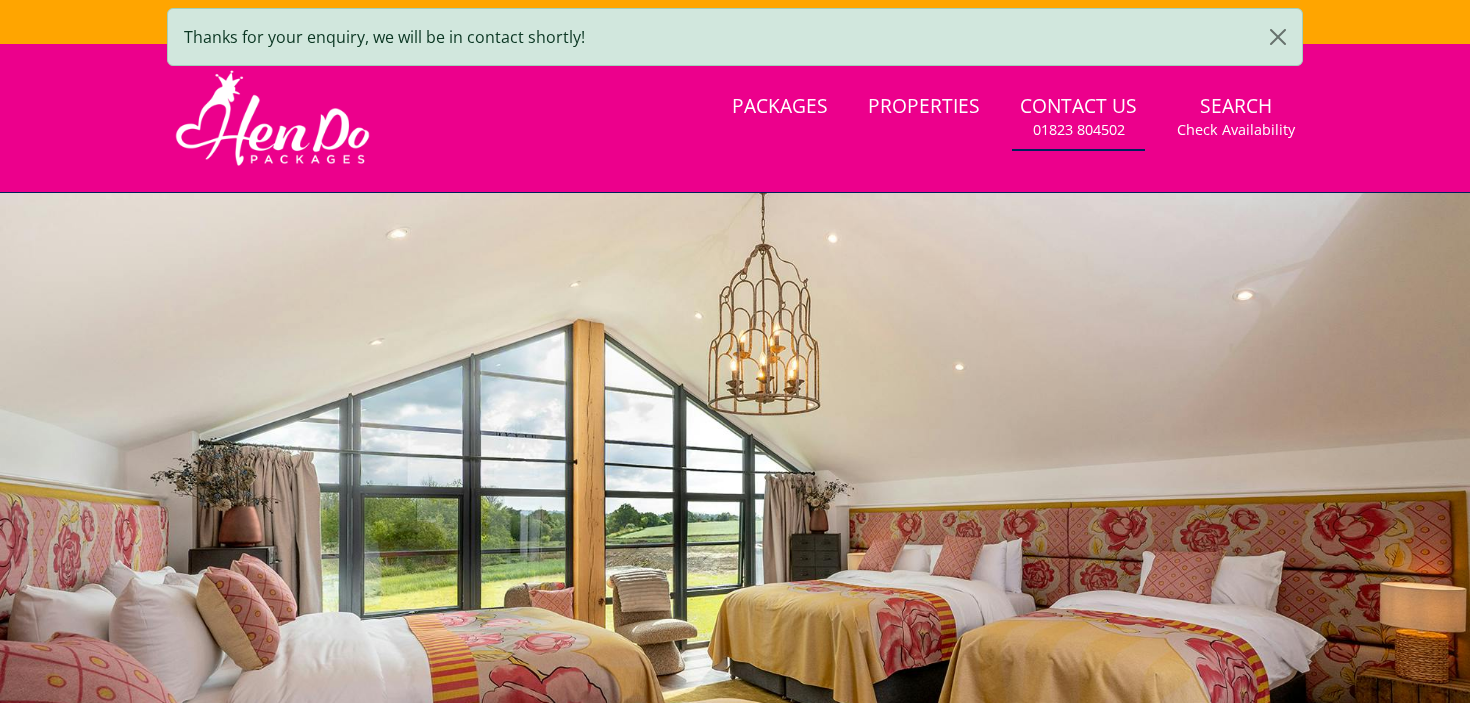 scroll, scrollTop: 0, scrollLeft: 0, axis: both 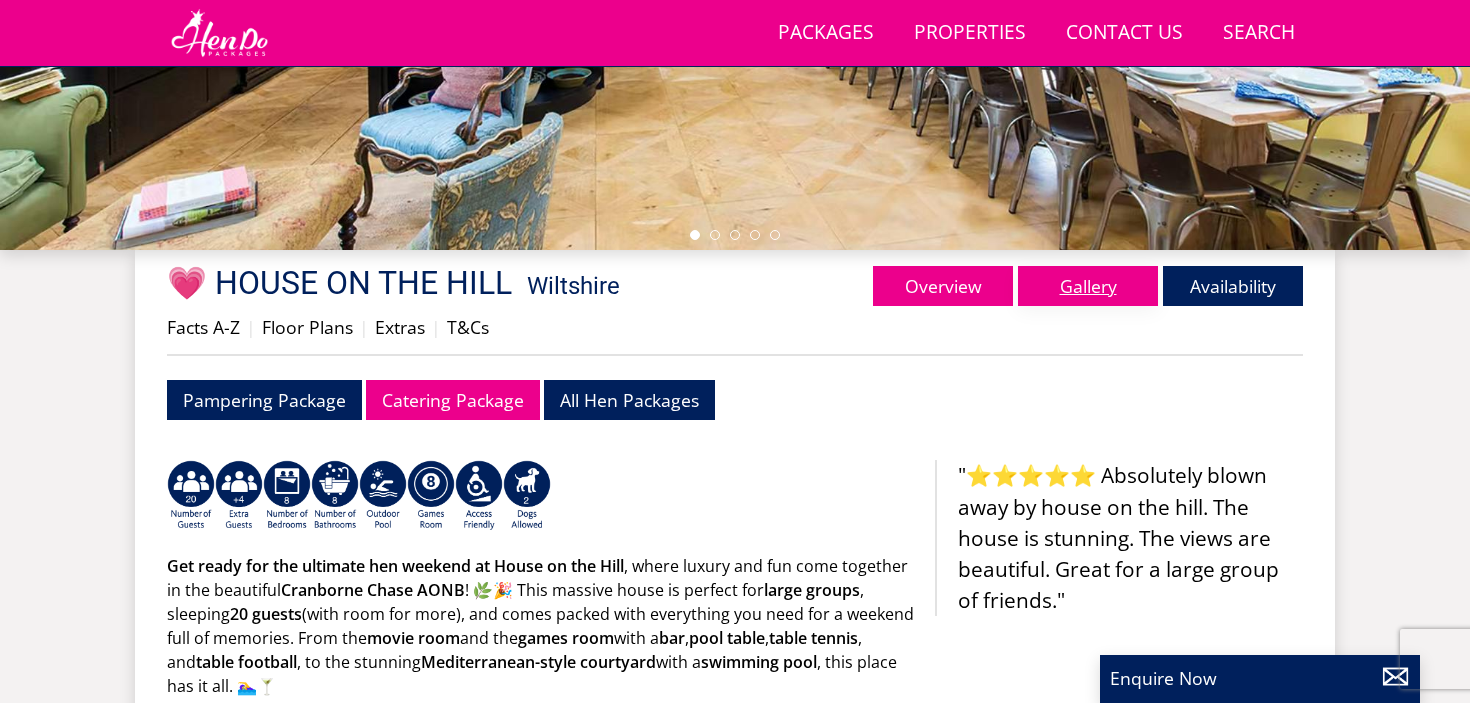 click on "Gallery" at bounding box center (1088, 286) 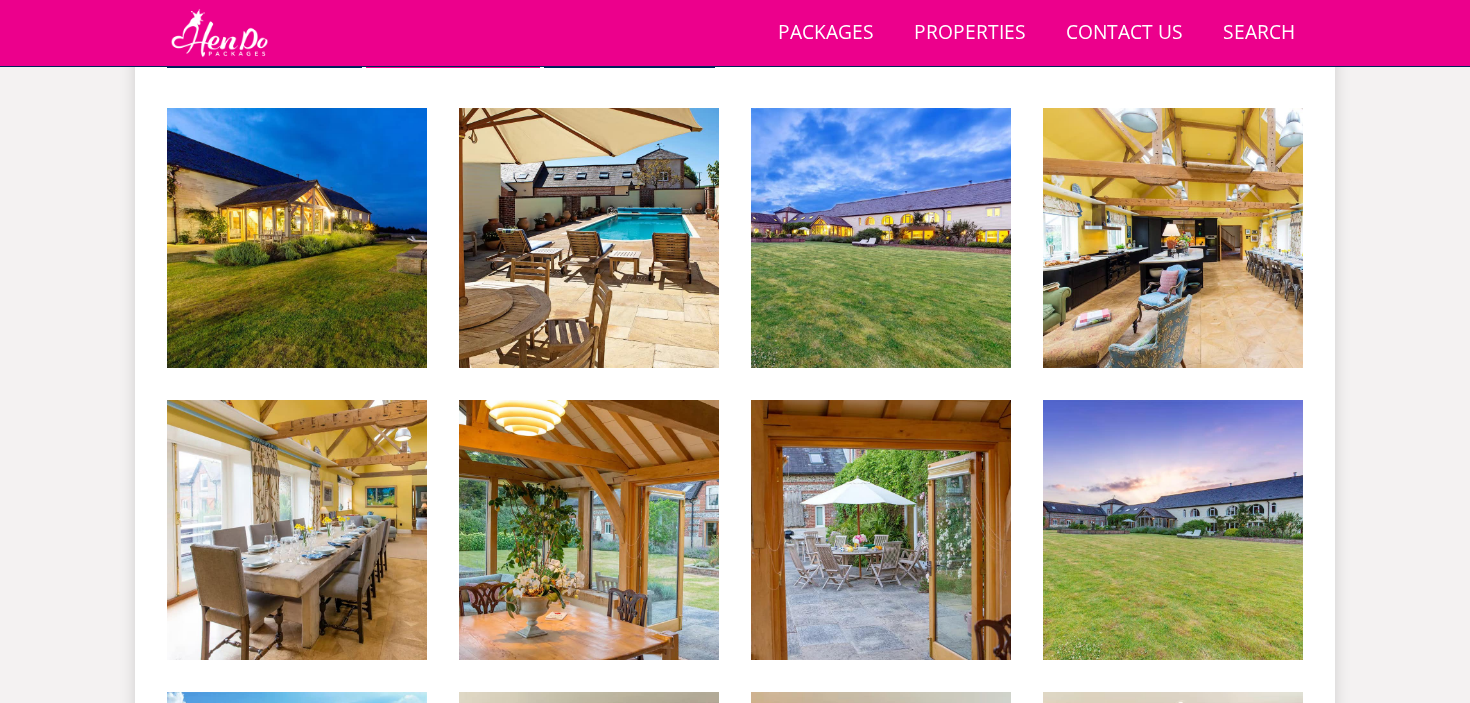 scroll, scrollTop: 498, scrollLeft: 0, axis: vertical 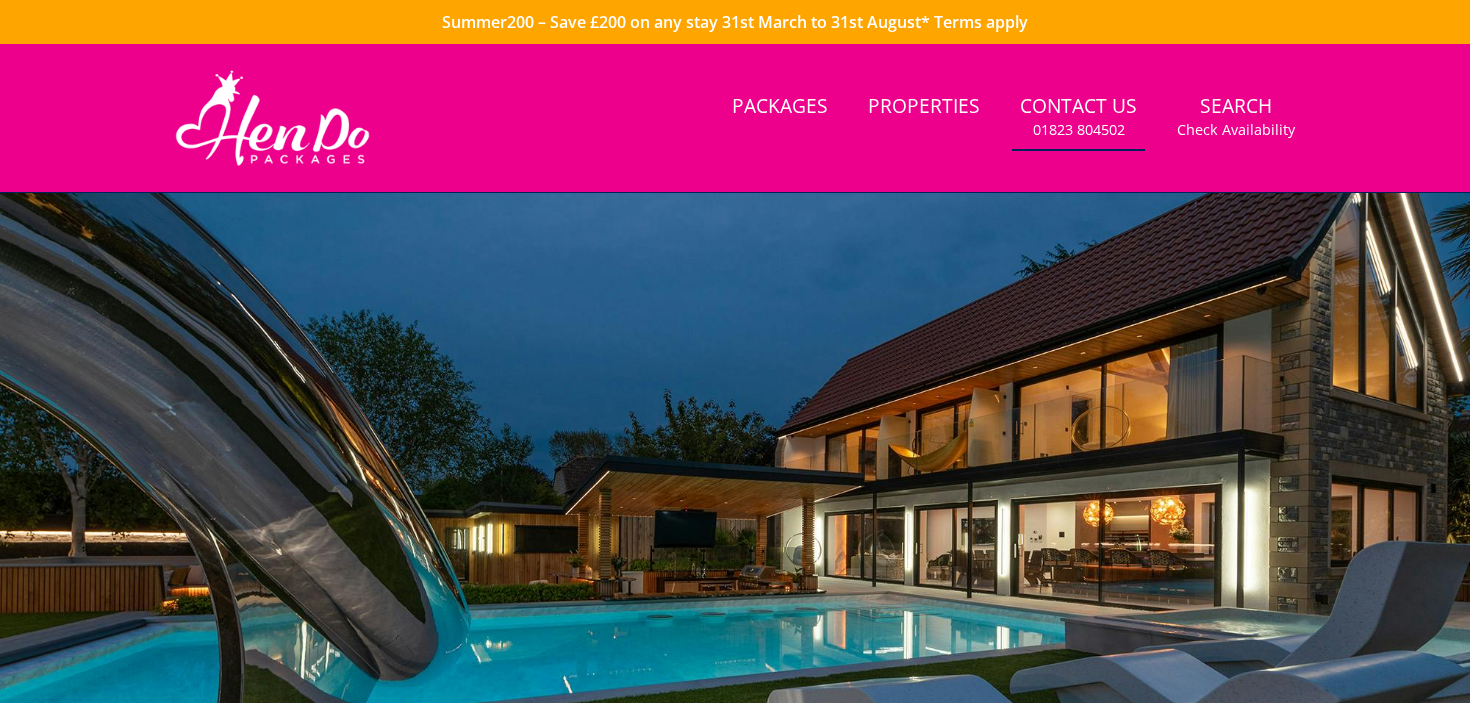 select on "1160" 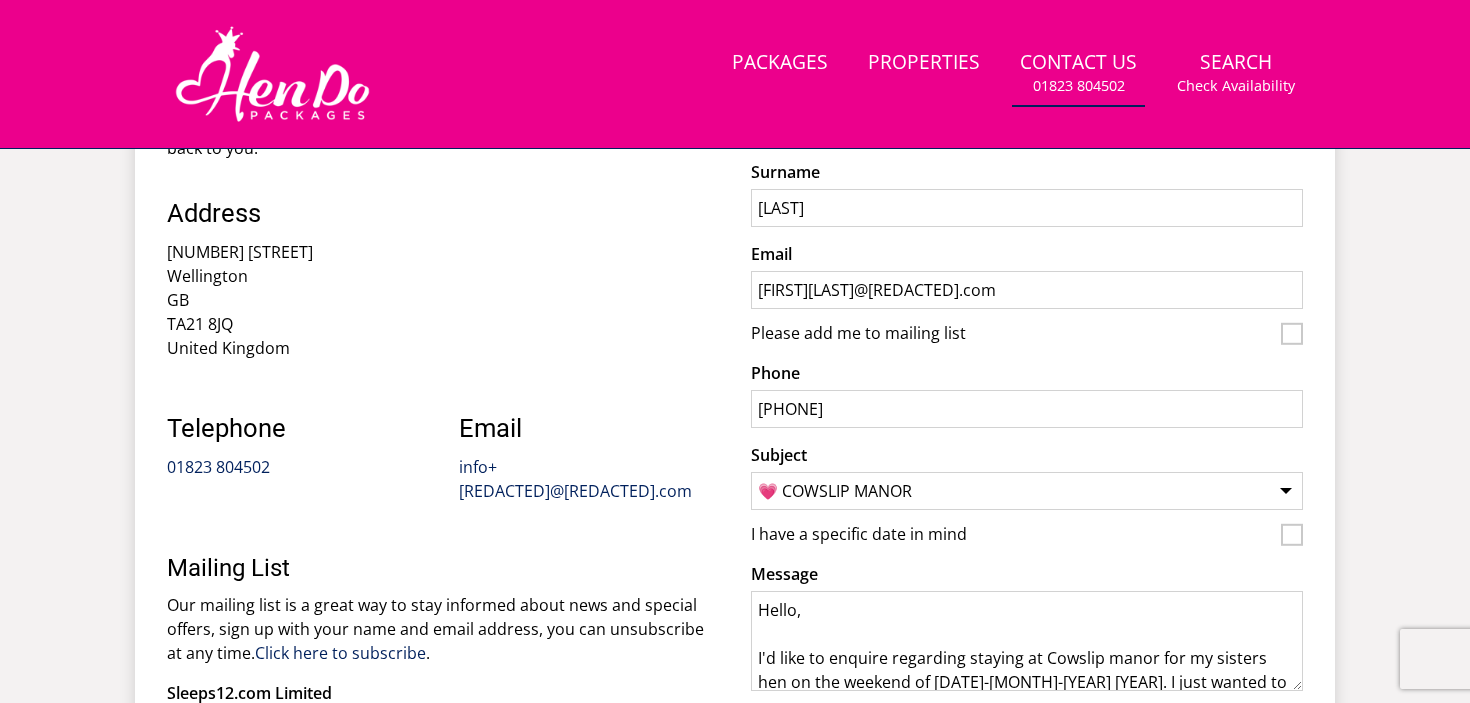 scroll, scrollTop: 0, scrollLeft: 0, axis: both 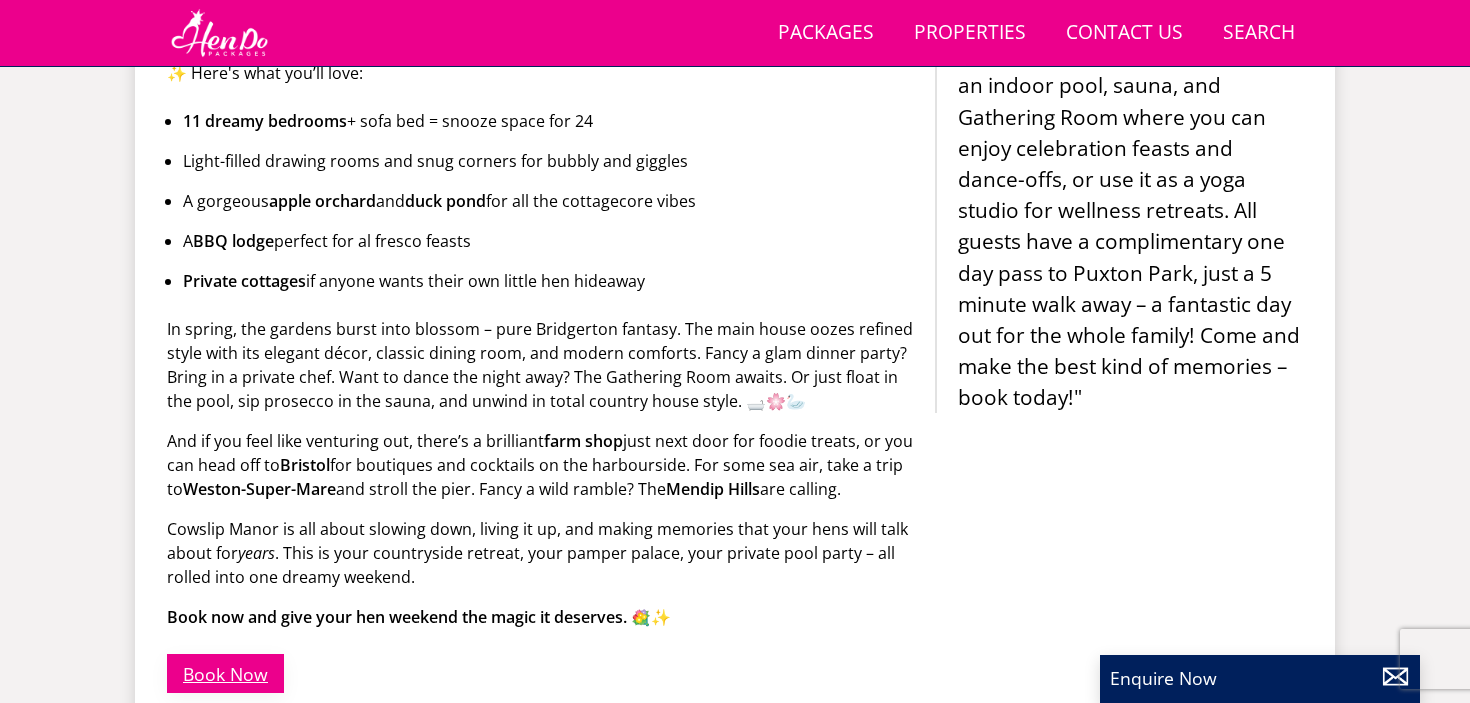 click on "Book Now" at bounding box center (225, 673) 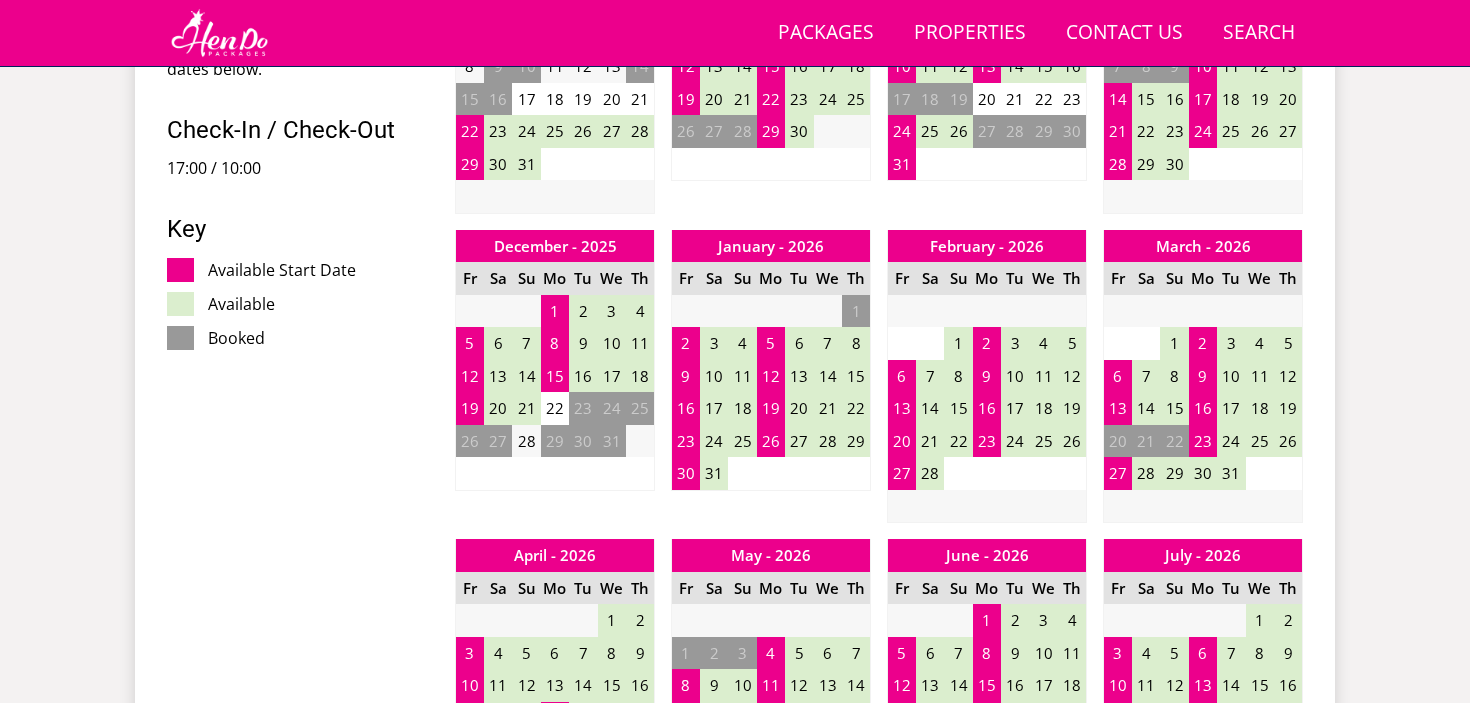 scroll, scrollTop: 1103, scrollLeft: 0, axis: vertical 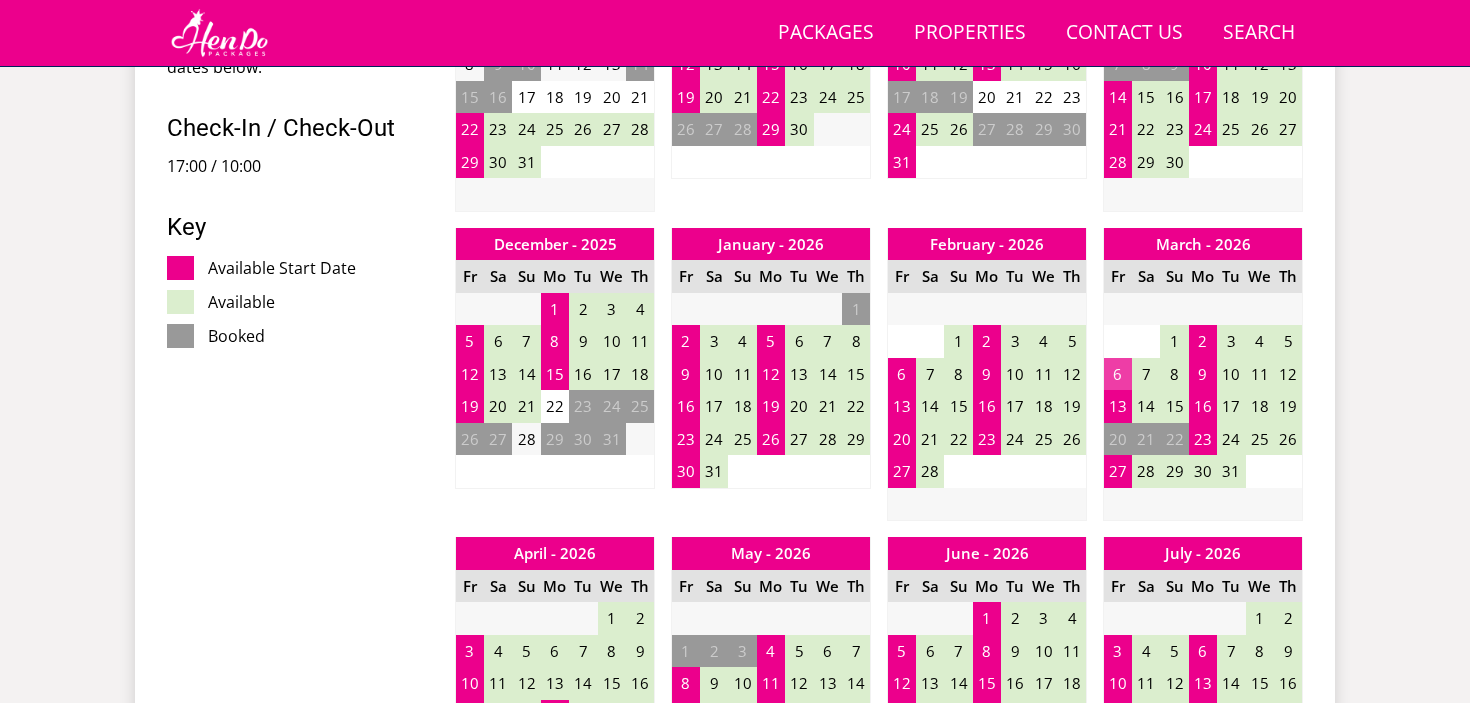 click on "6" at bounding box center [1118, 374] 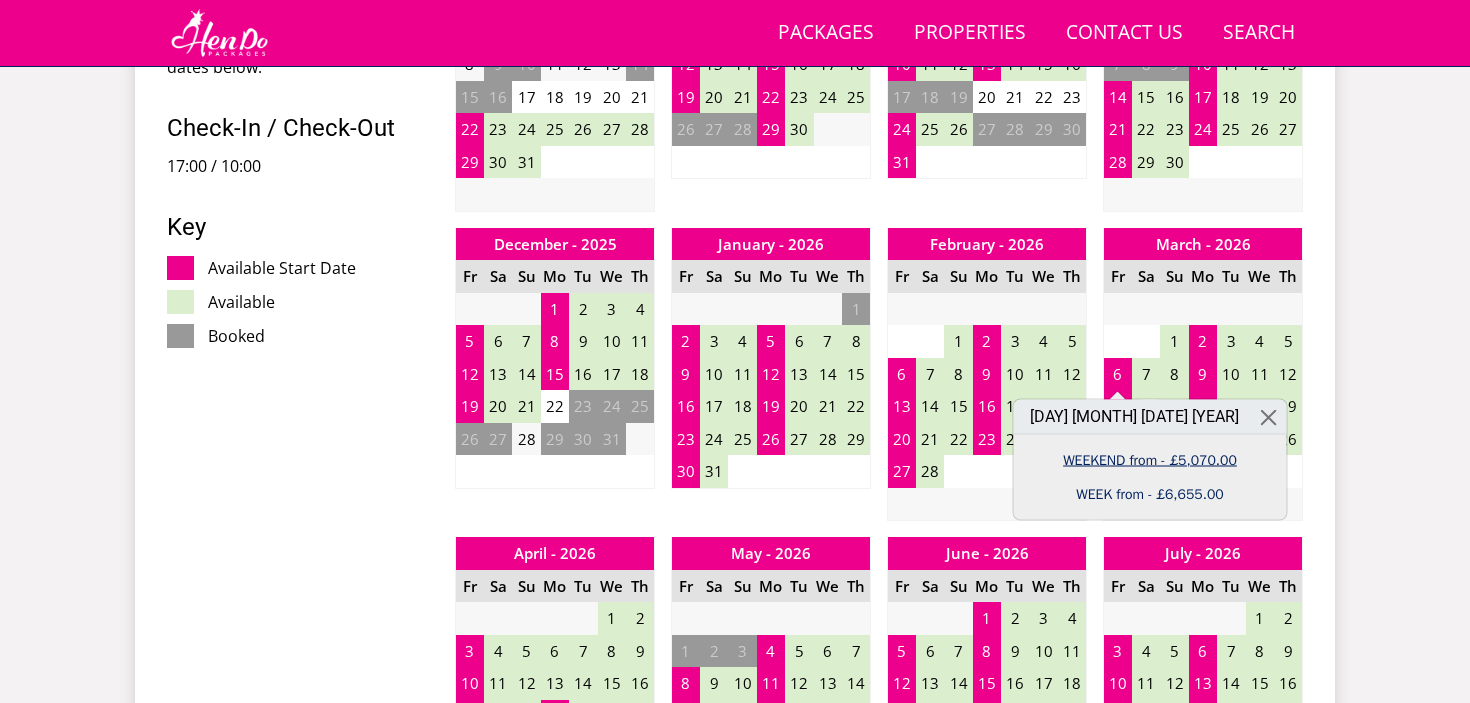 click on "WEEKEND from  - £5,070.00" at bounding box center [1150, 459] 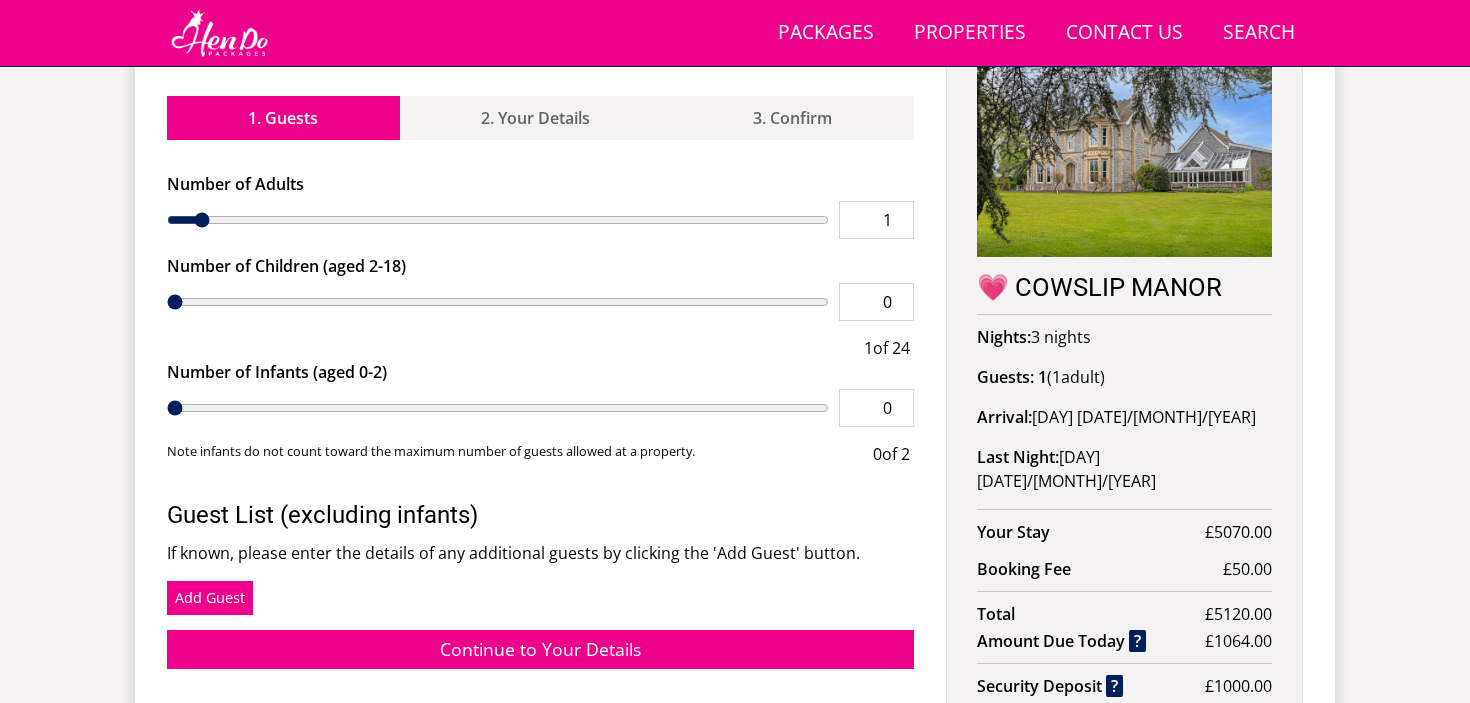 scroll, scrollTop: 763, scrollLeft: 0, axis: vertical 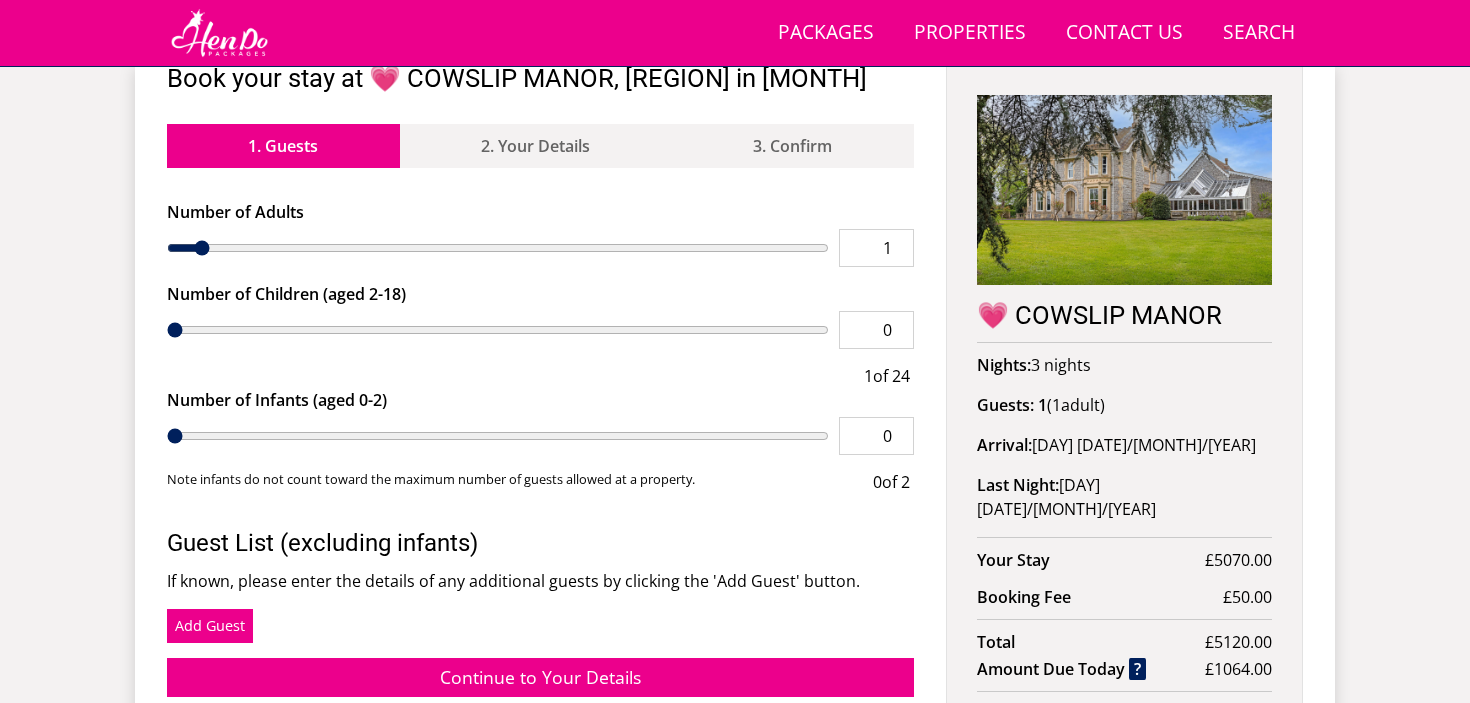 type on "2" 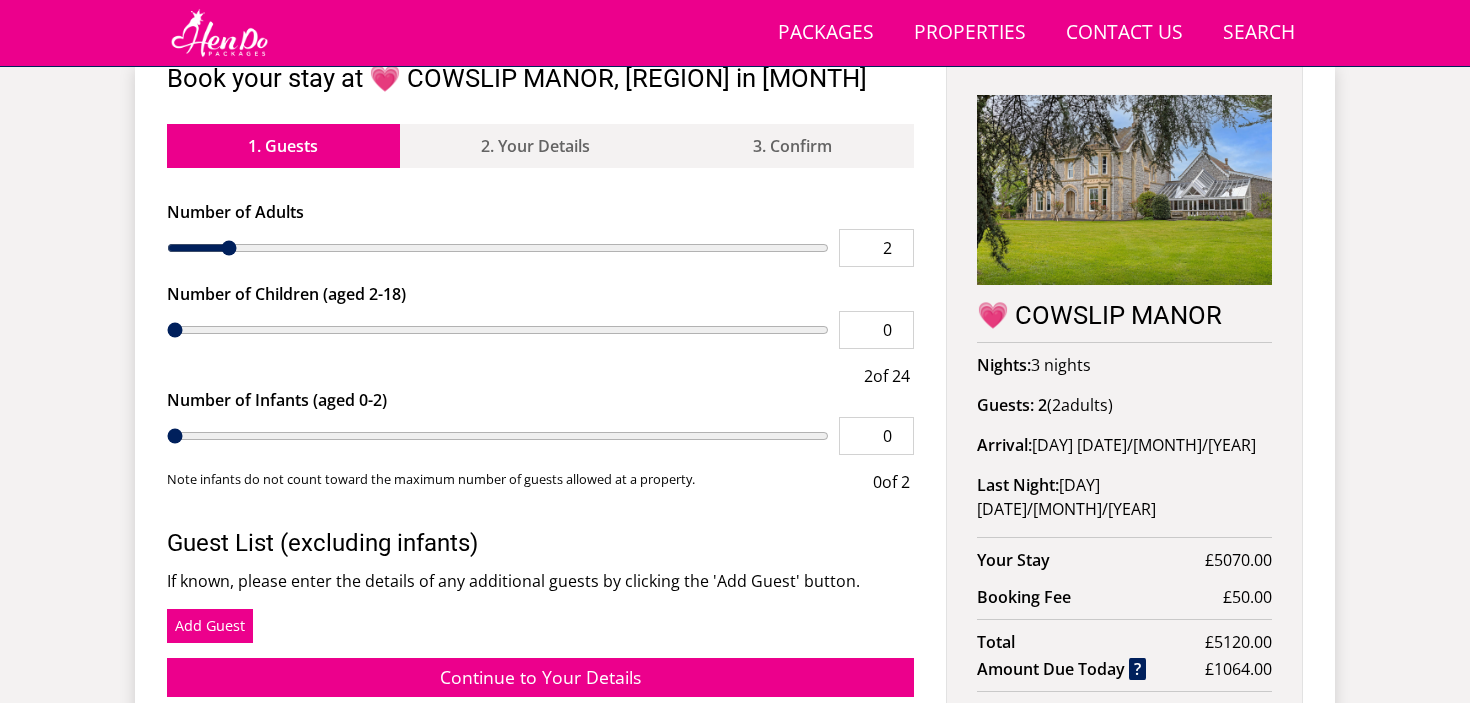 type on "3" 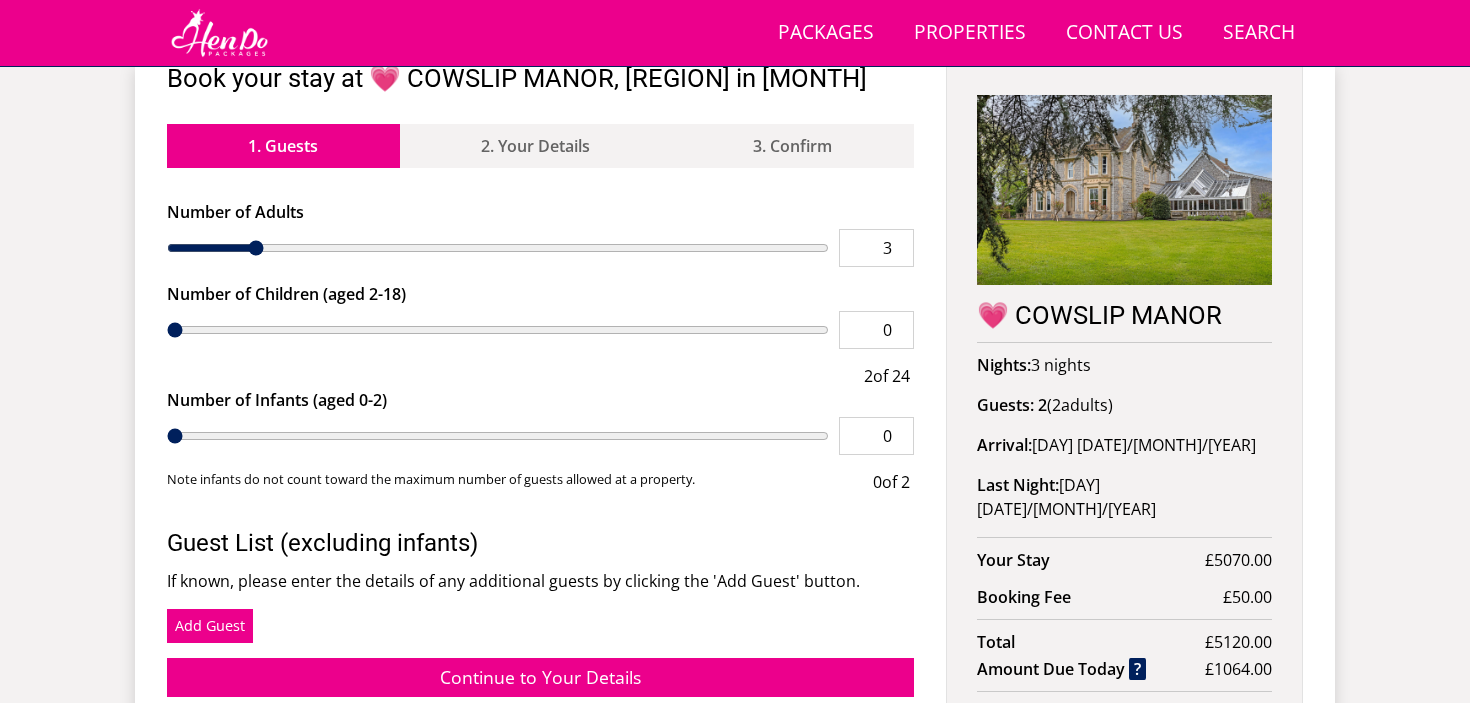 type on "4" 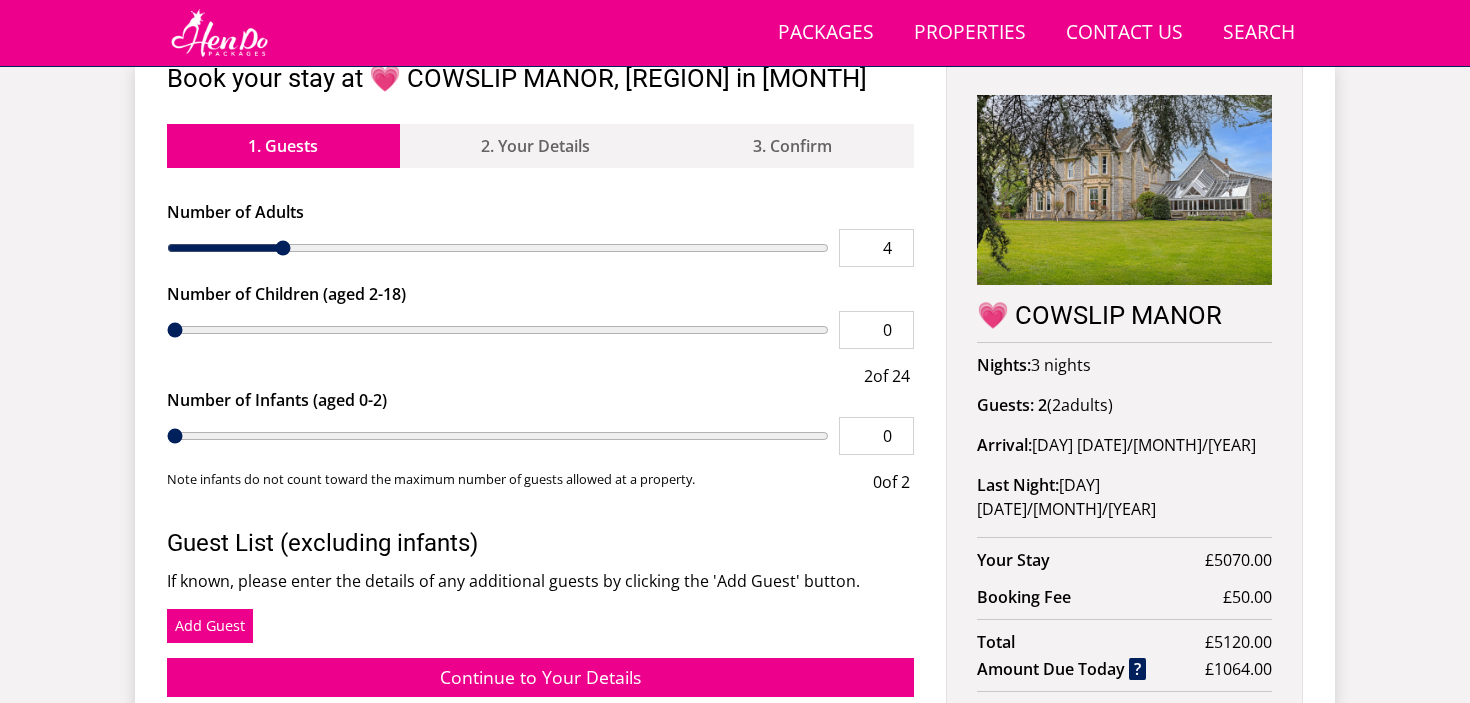 type on "5" 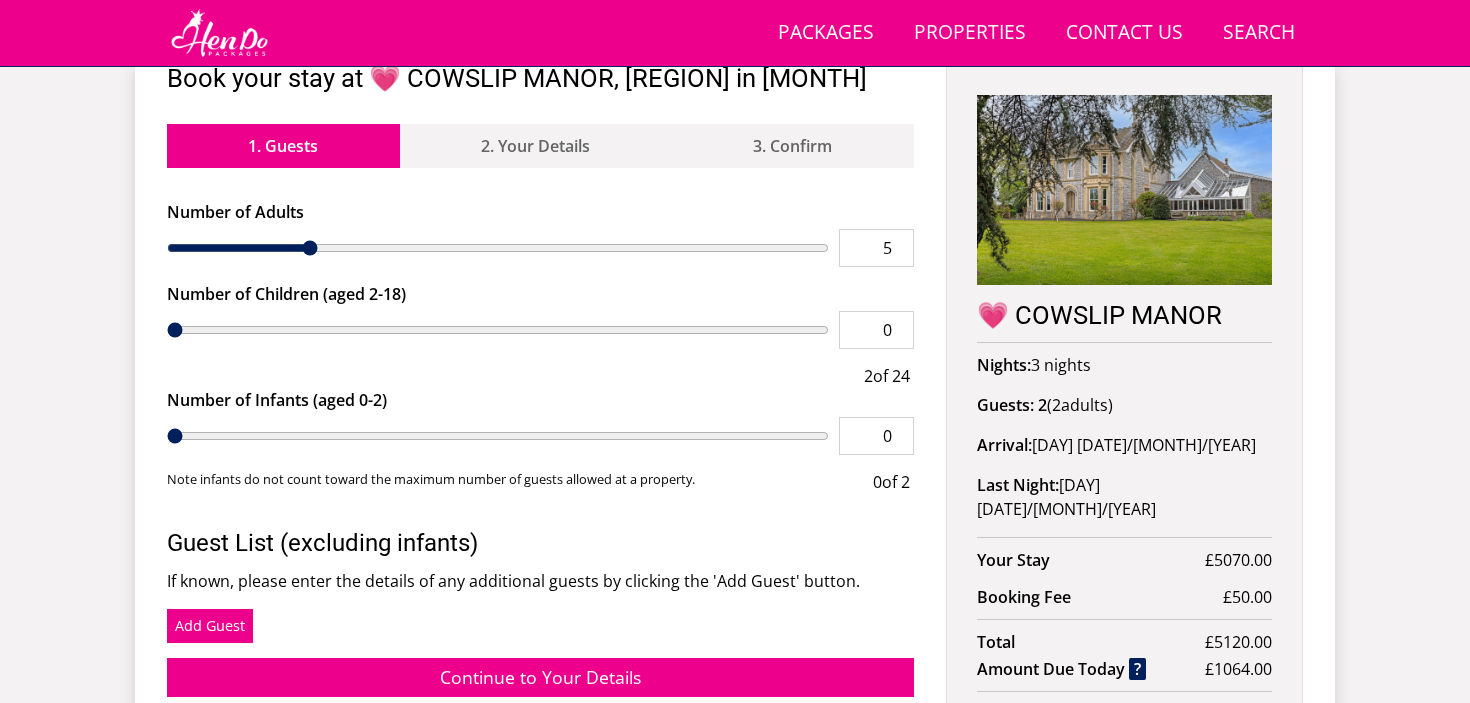 type on "6" 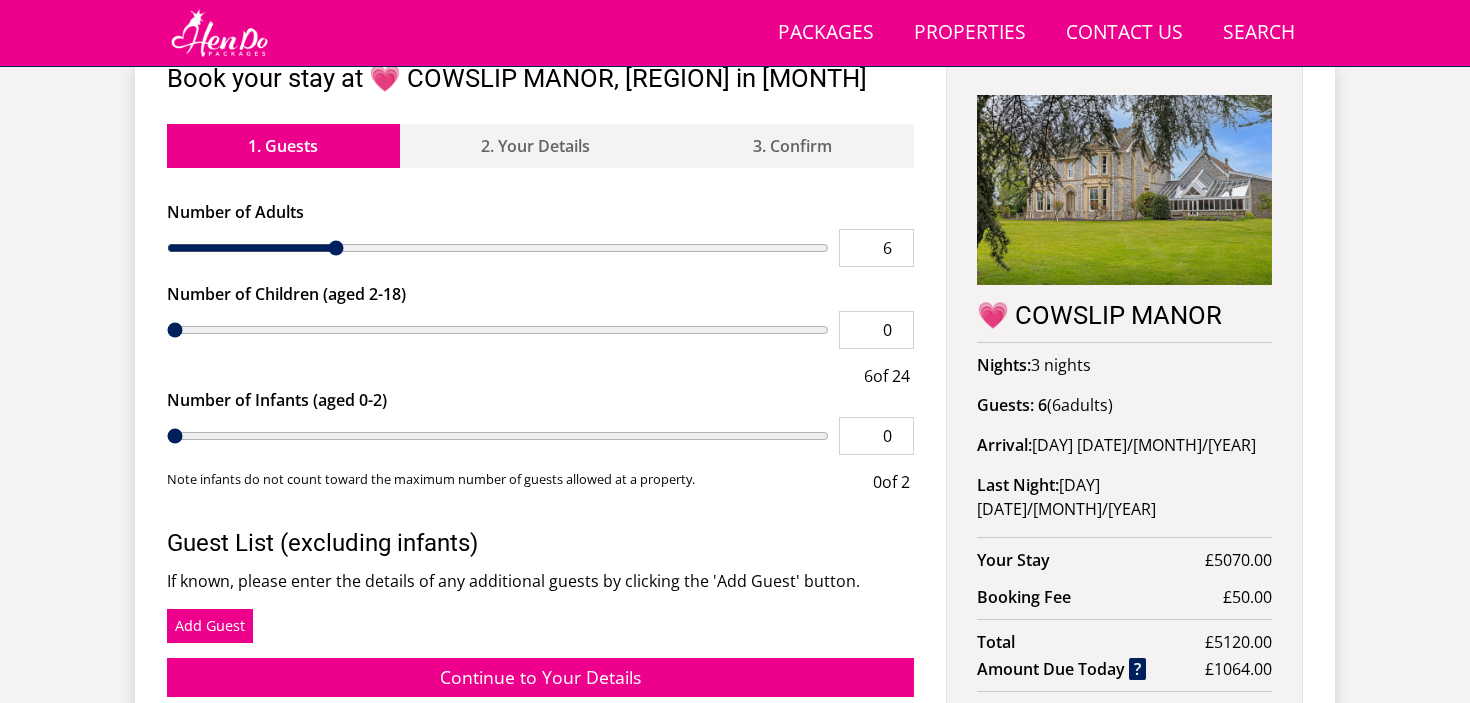 type on "7" 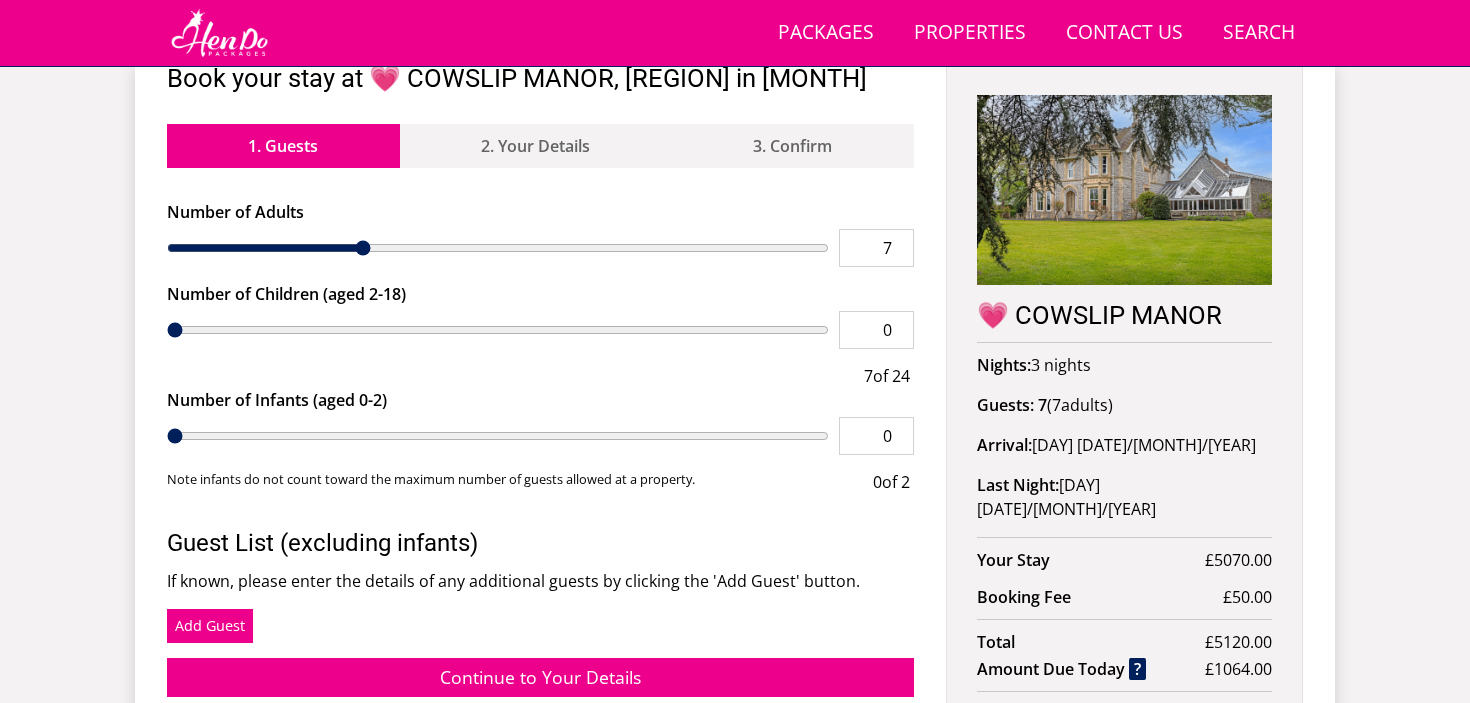 type on "8" 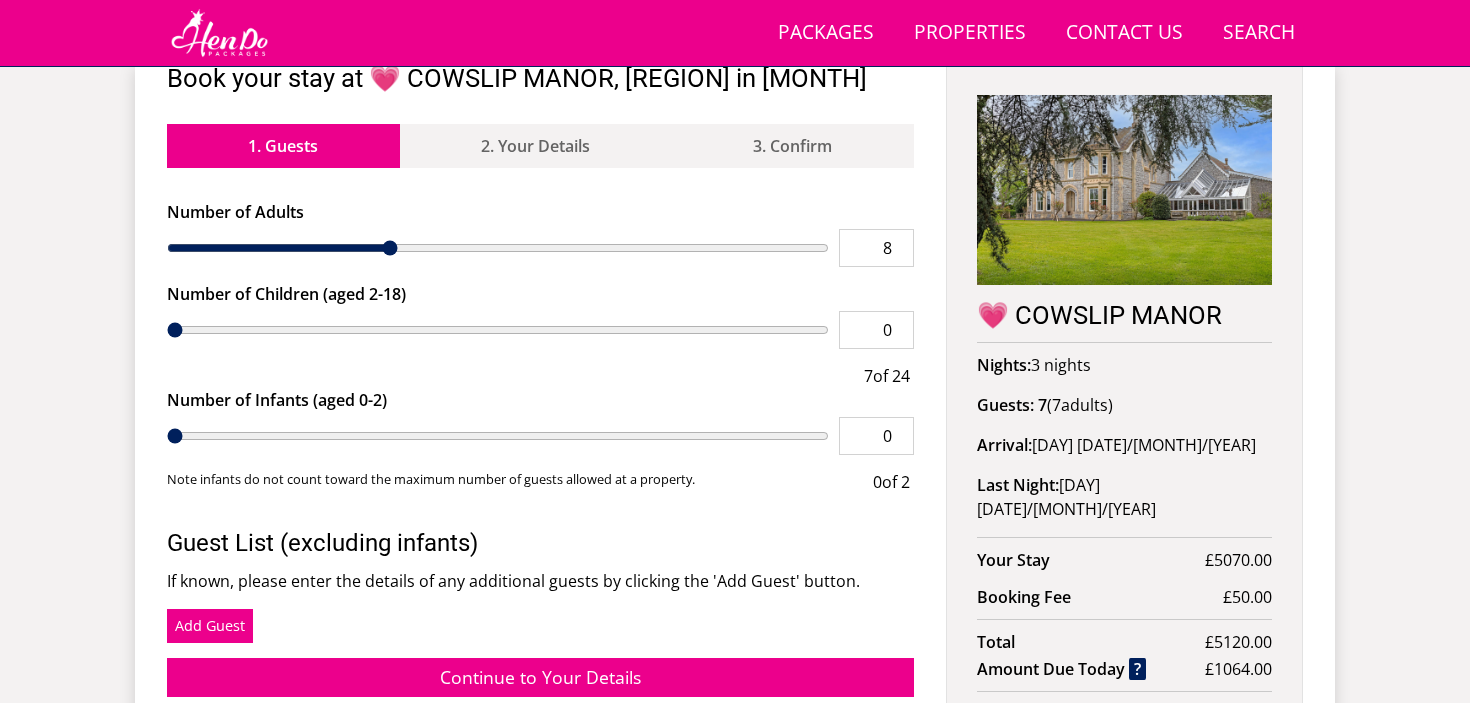 type on "9" 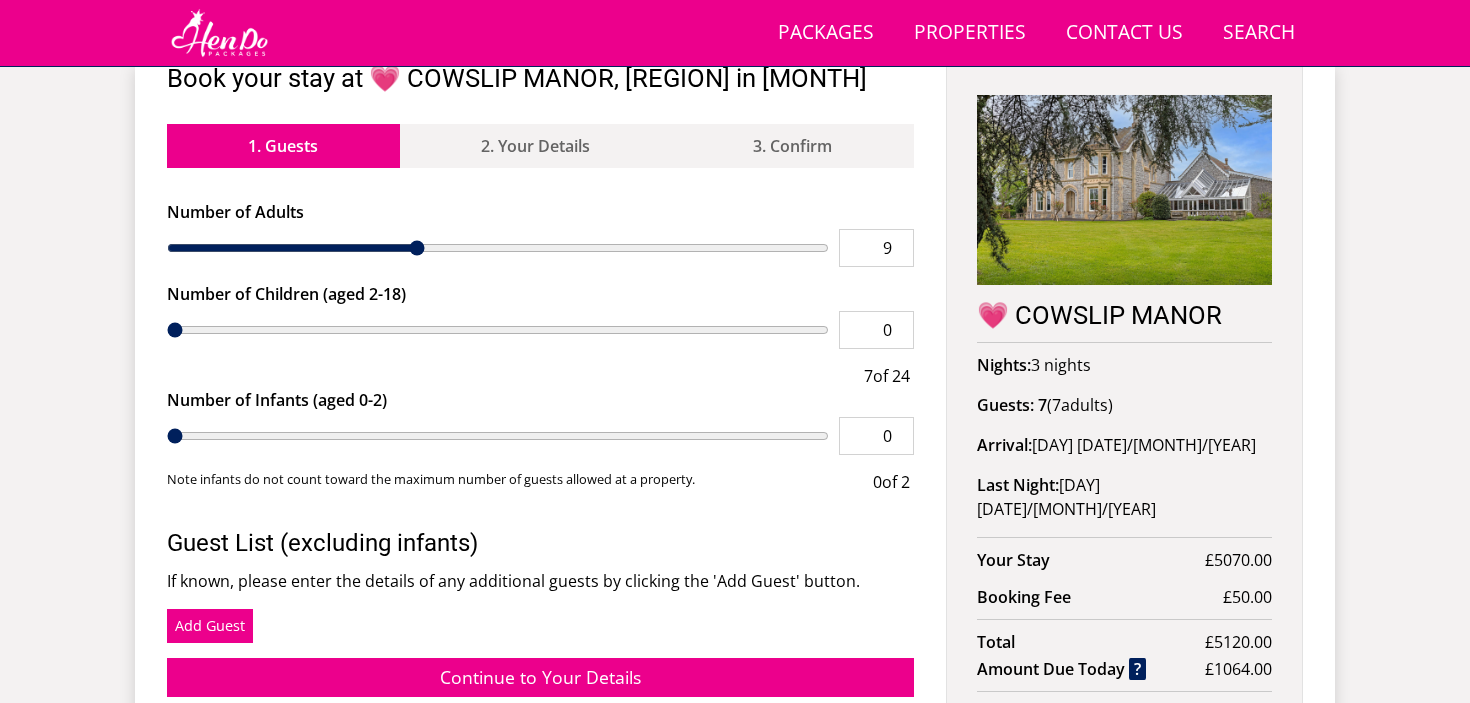 type on "10" 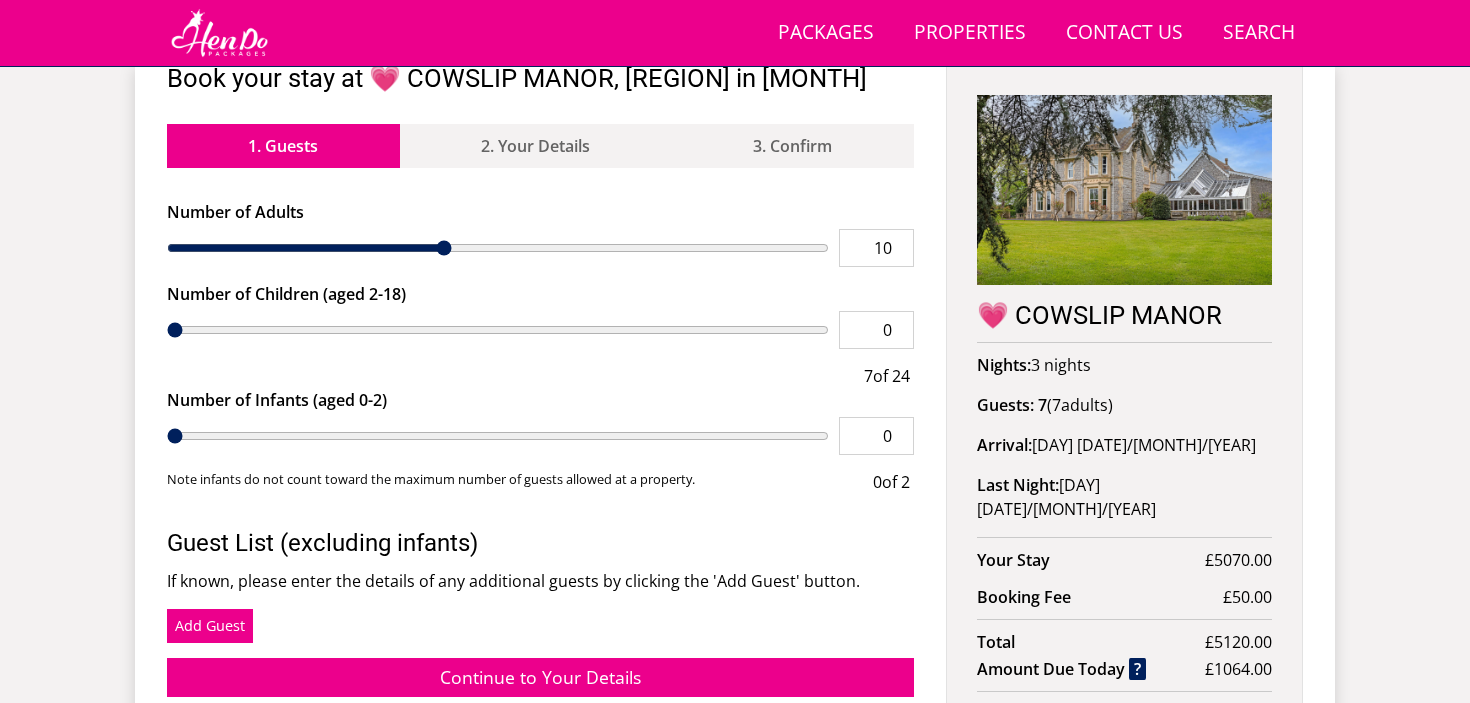 type on "11" 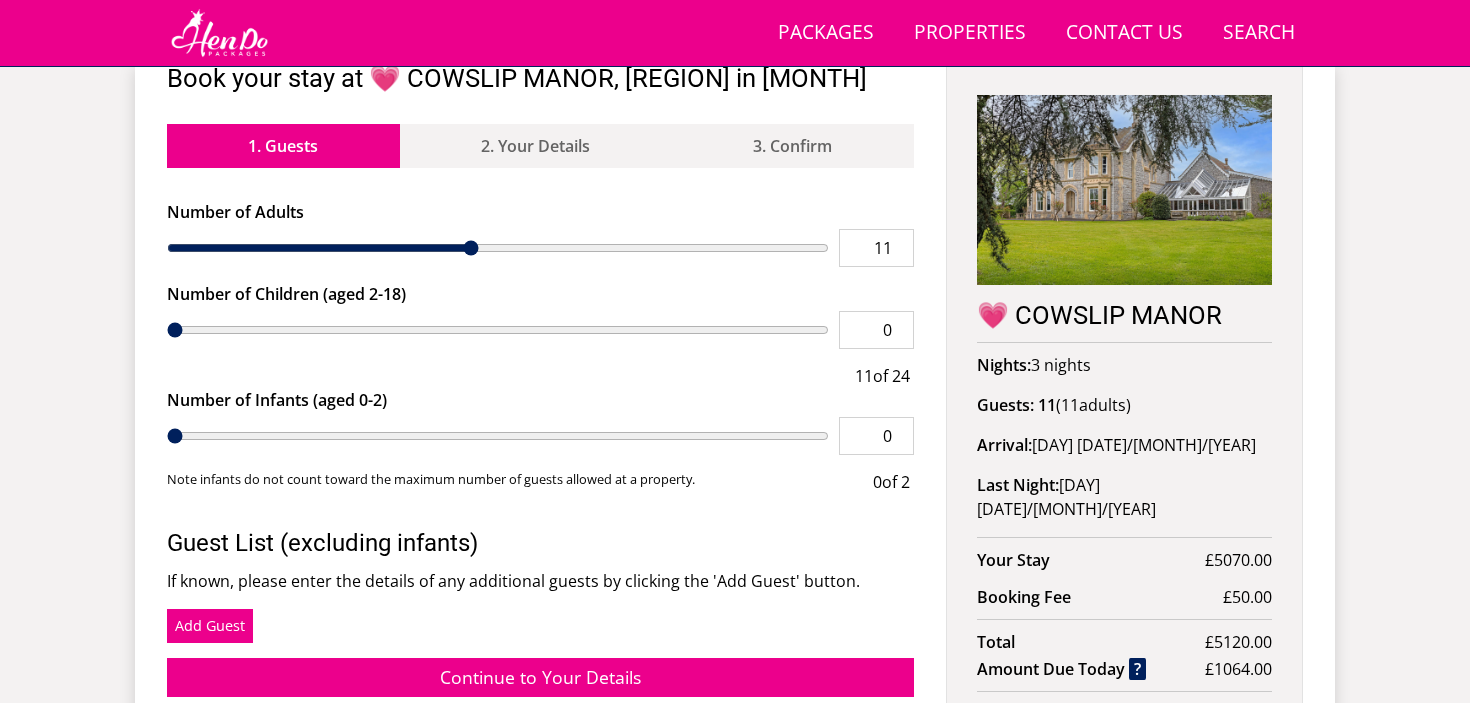 type on "12" 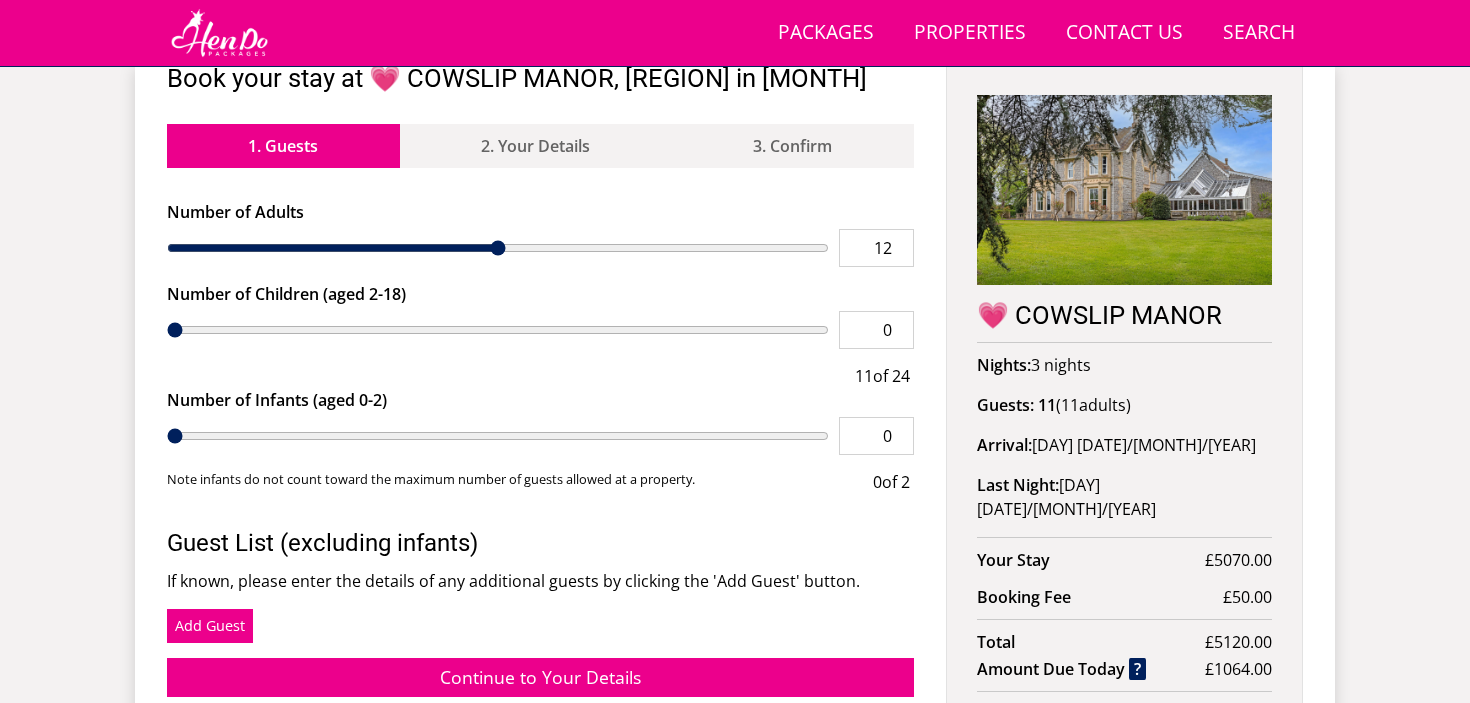 type on "13" 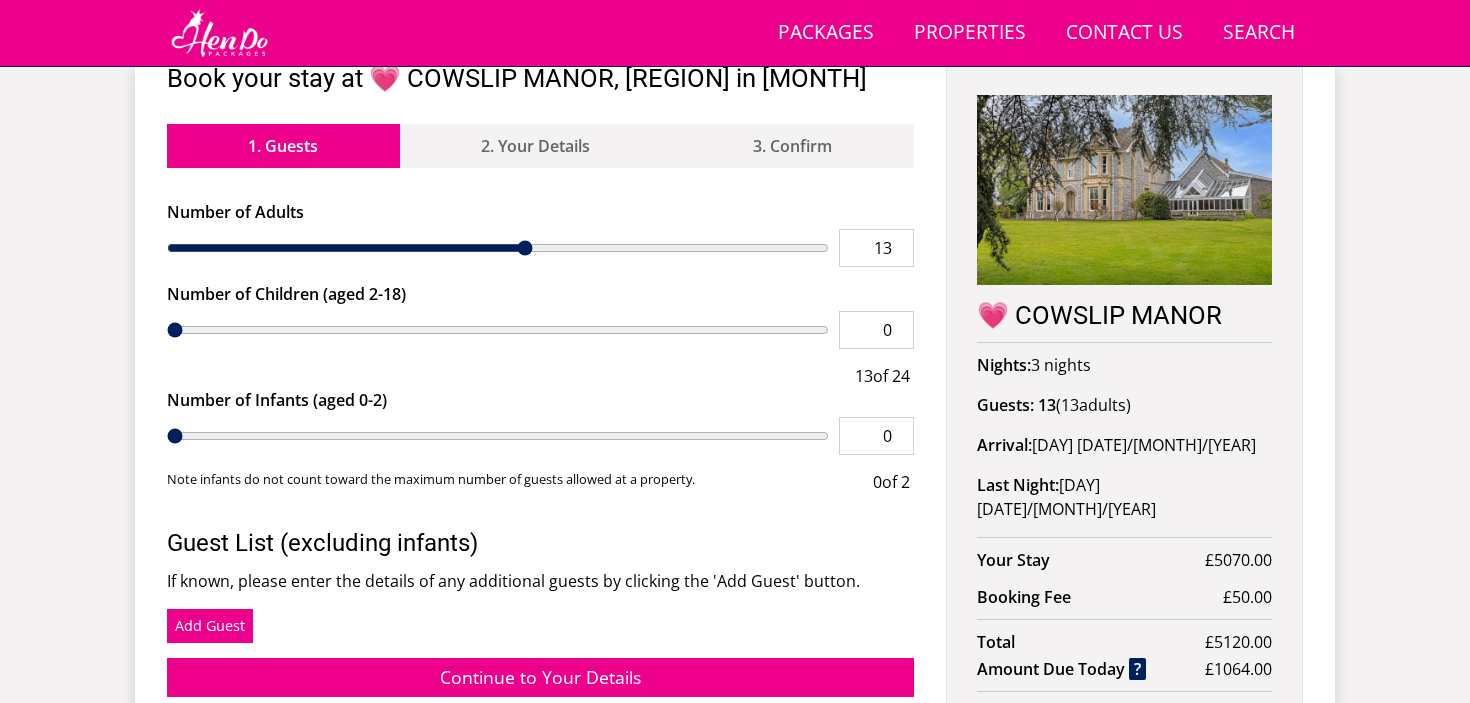 type on "14" 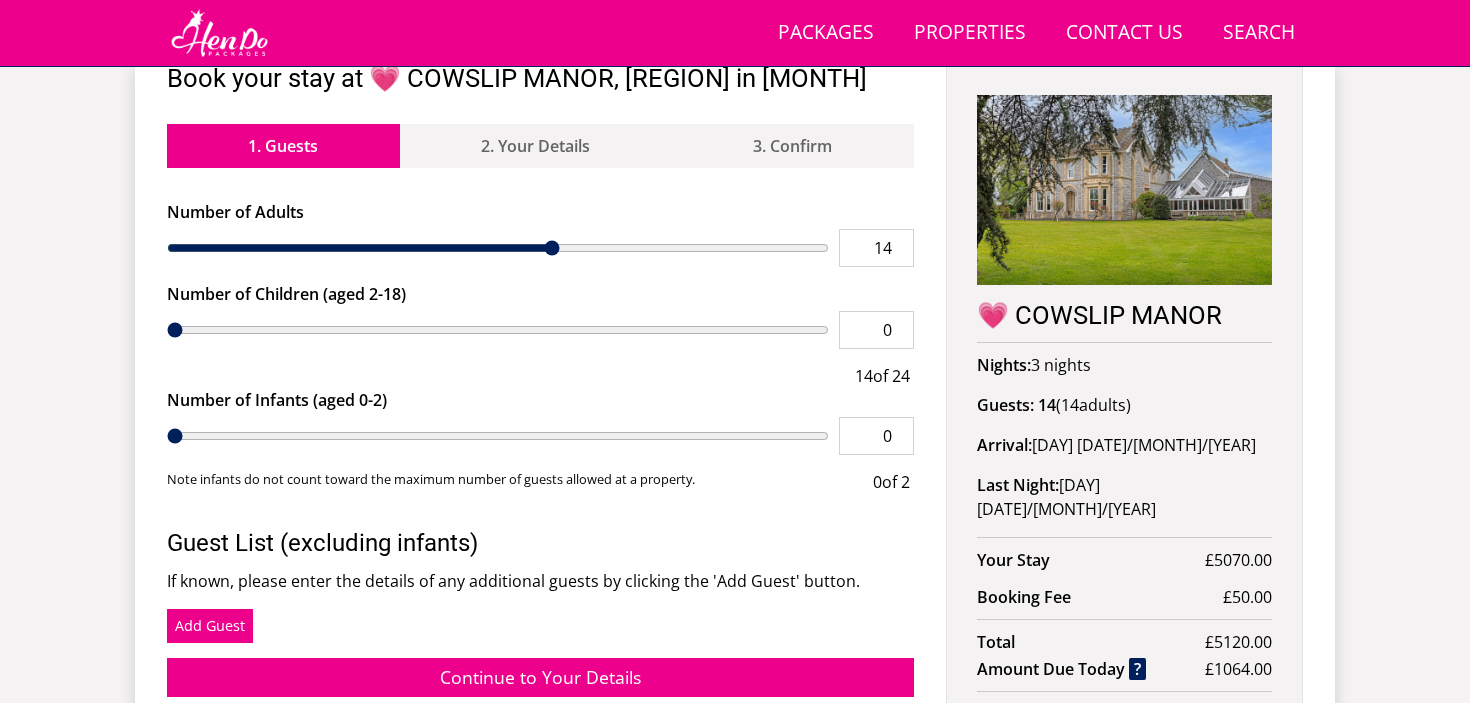 type on "15" 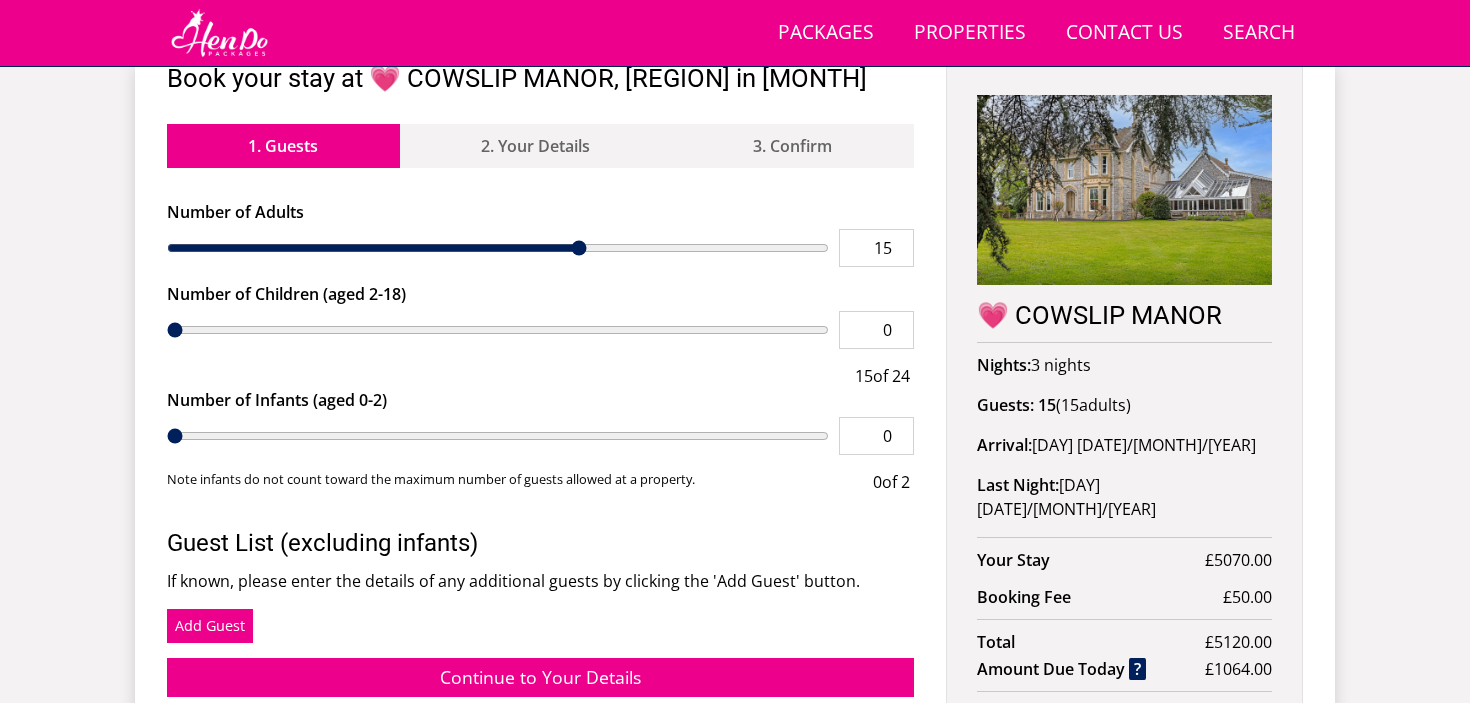 drag, startPoint x: 205, startPoint y: 246, endPoint x: 568, endPoint y: 260, distance: 363.26987 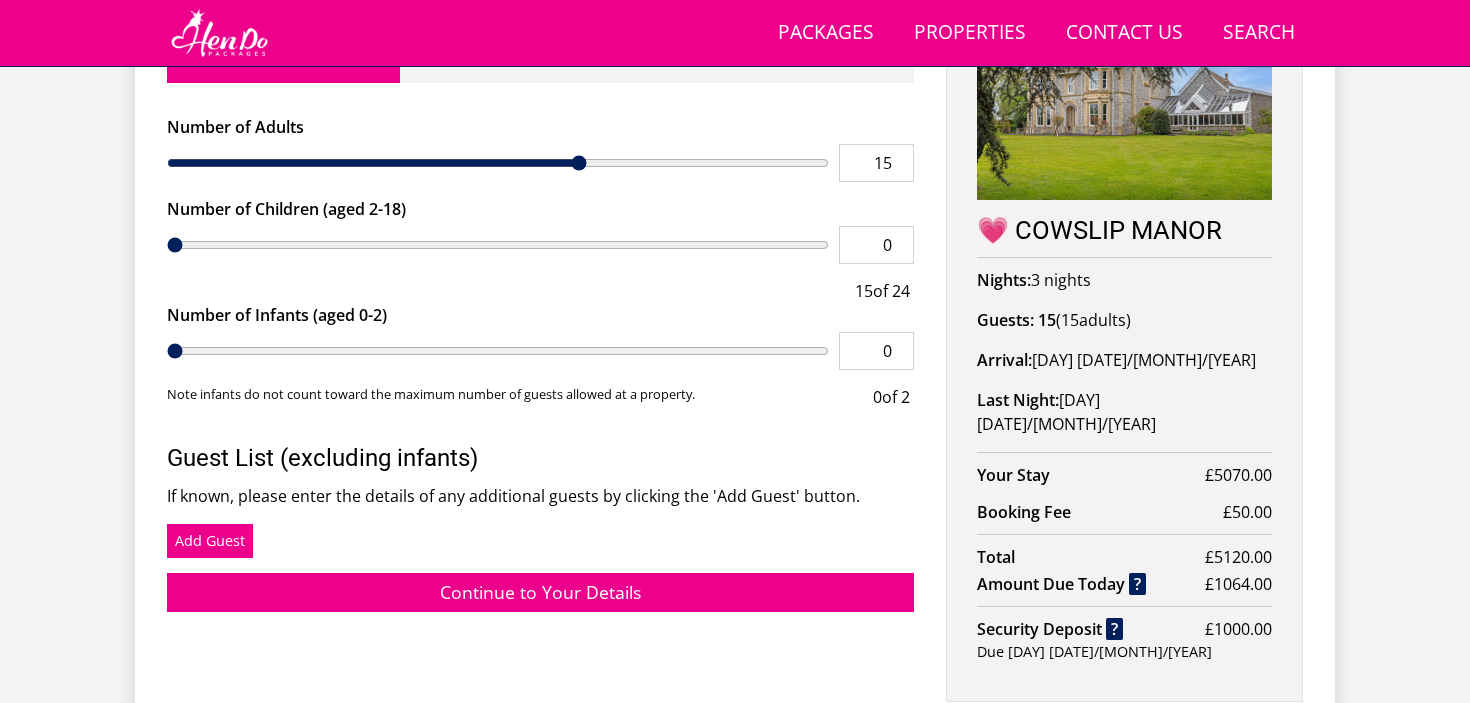 scroll, scrollTop: 851, scrollLeft: 0, axis: vertical 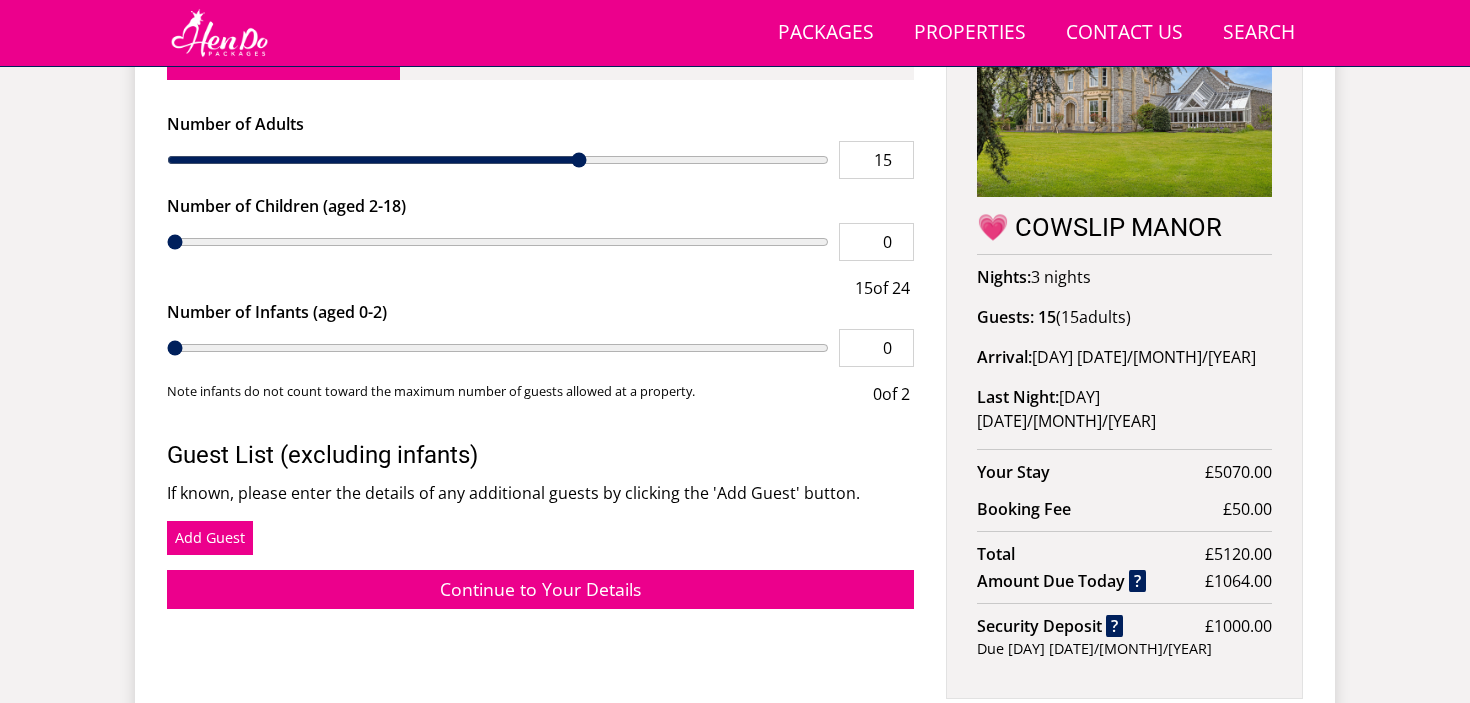 type on "16" 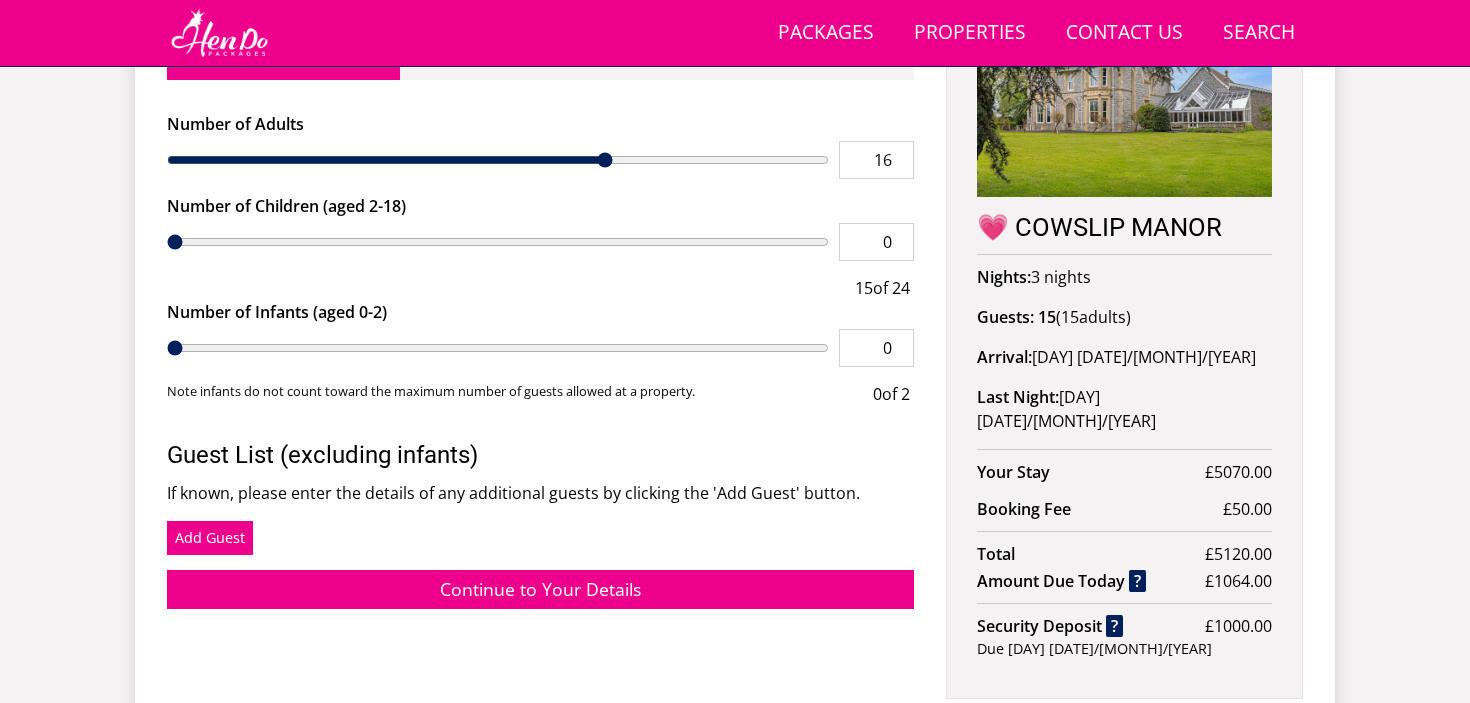 type on "17" 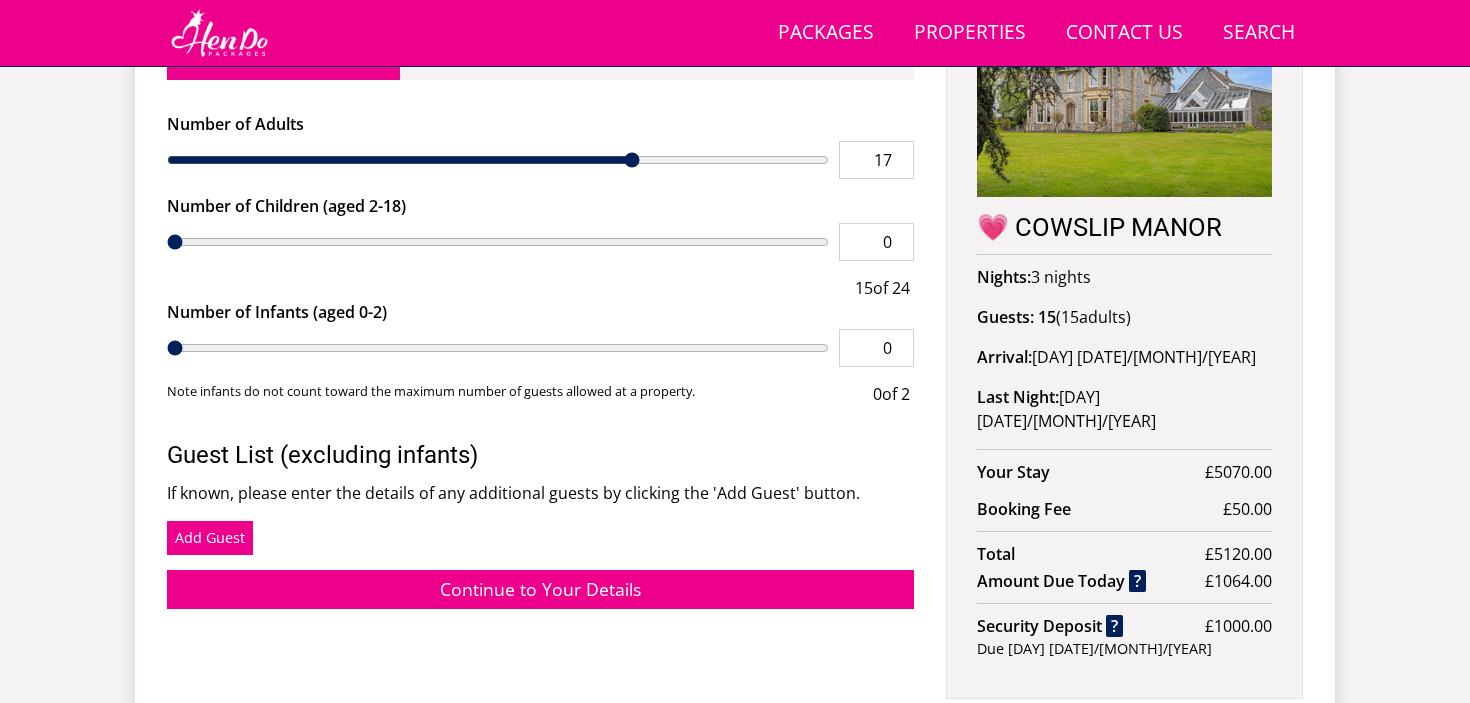 type on "18" 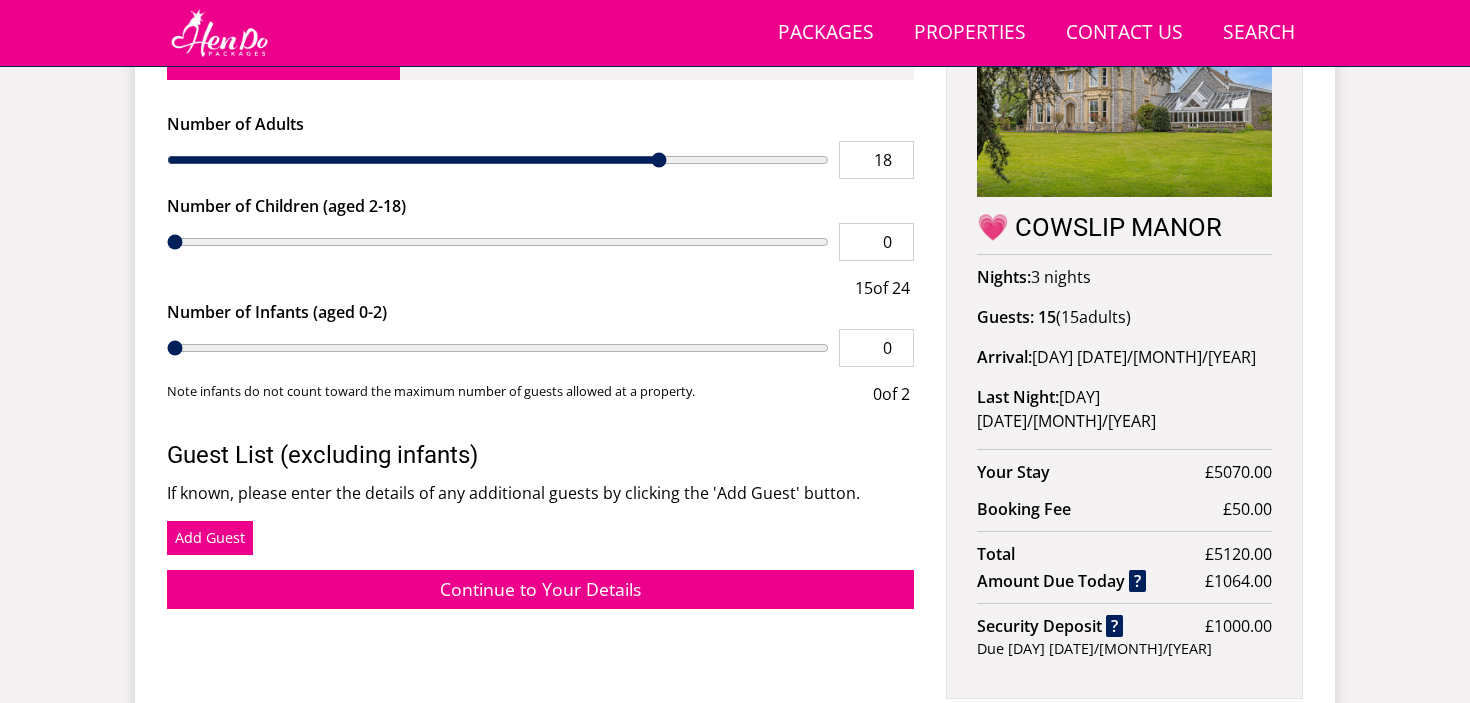 type on "19" 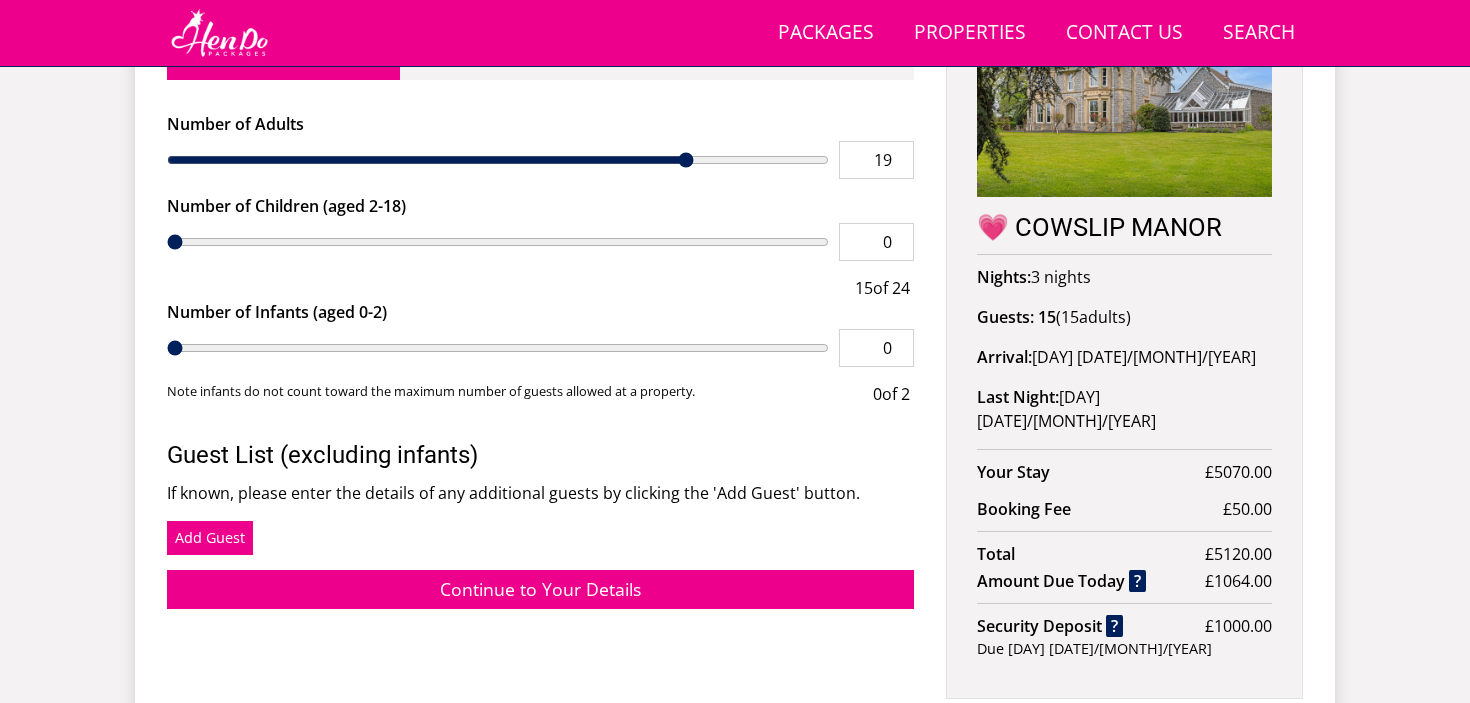type on "20" 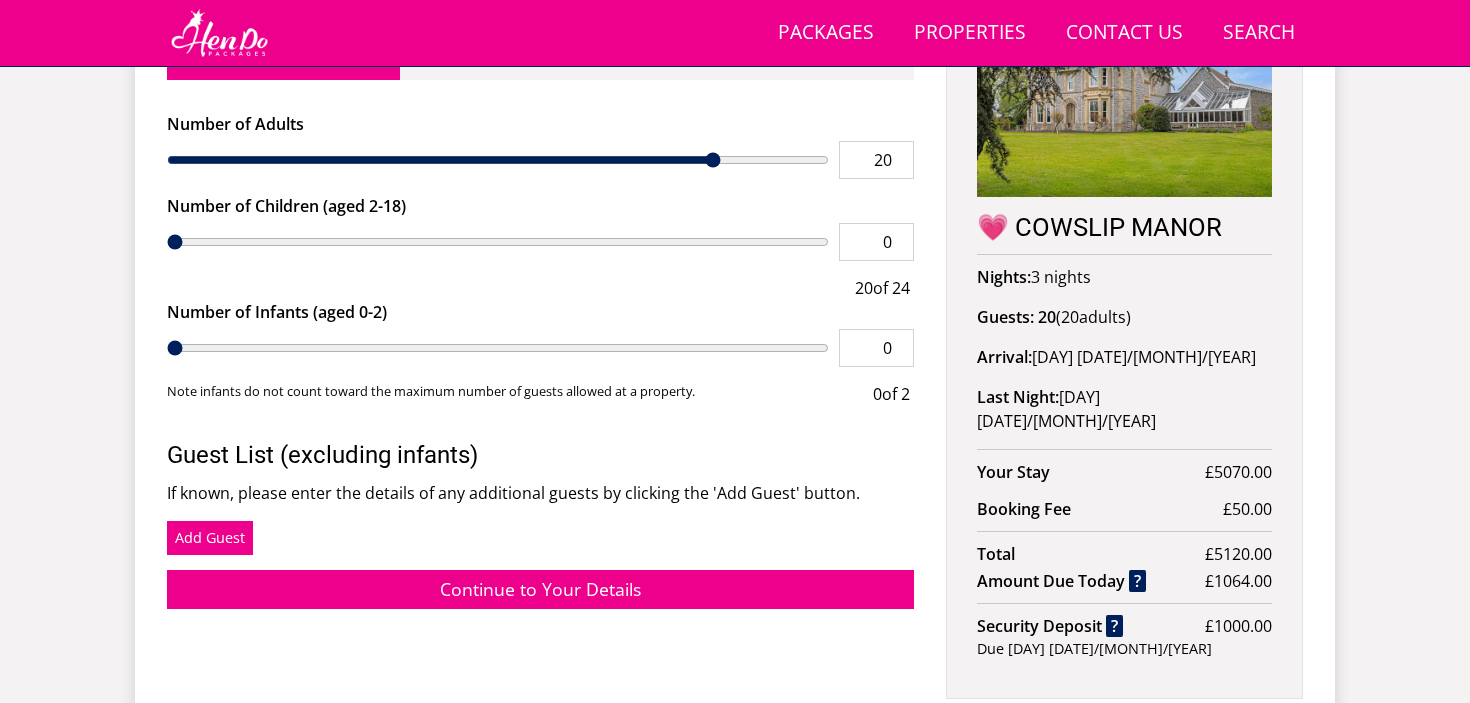 type on "19" 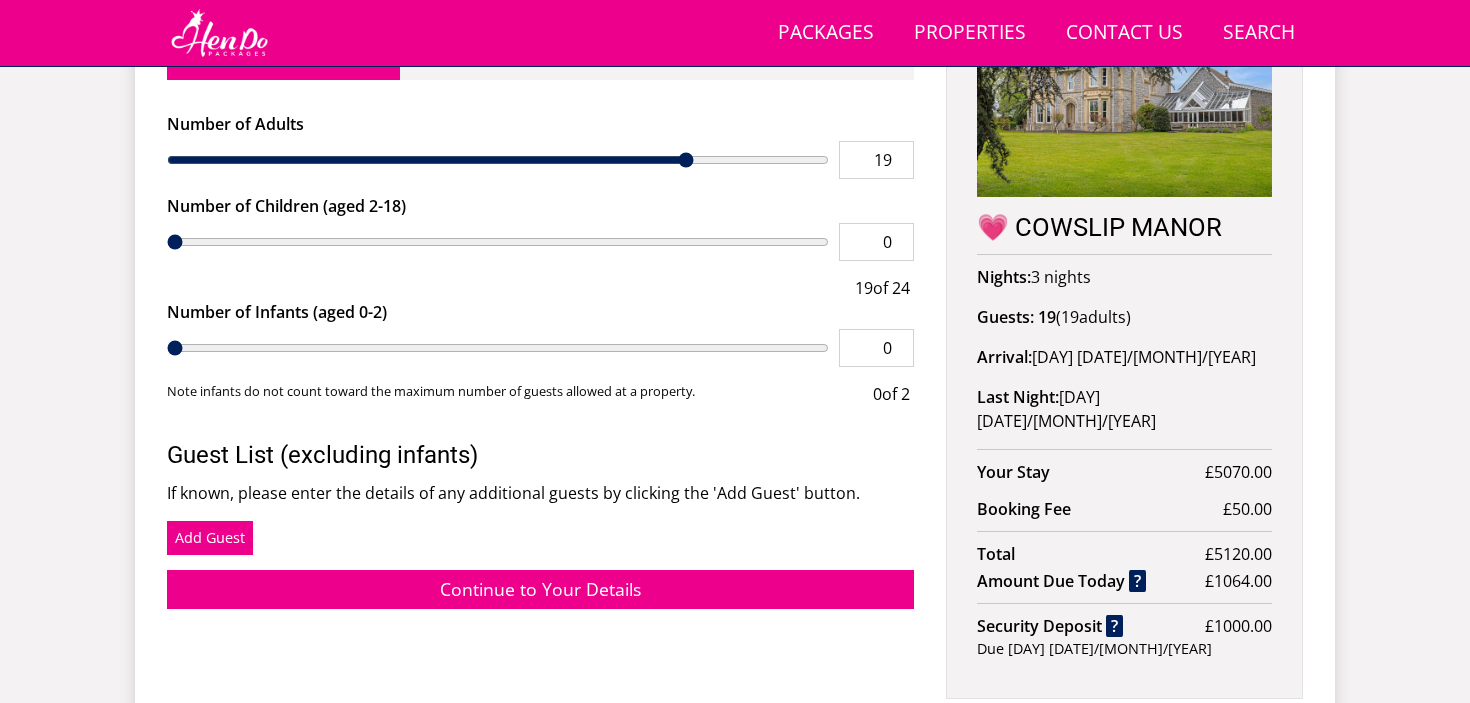 type on "18" 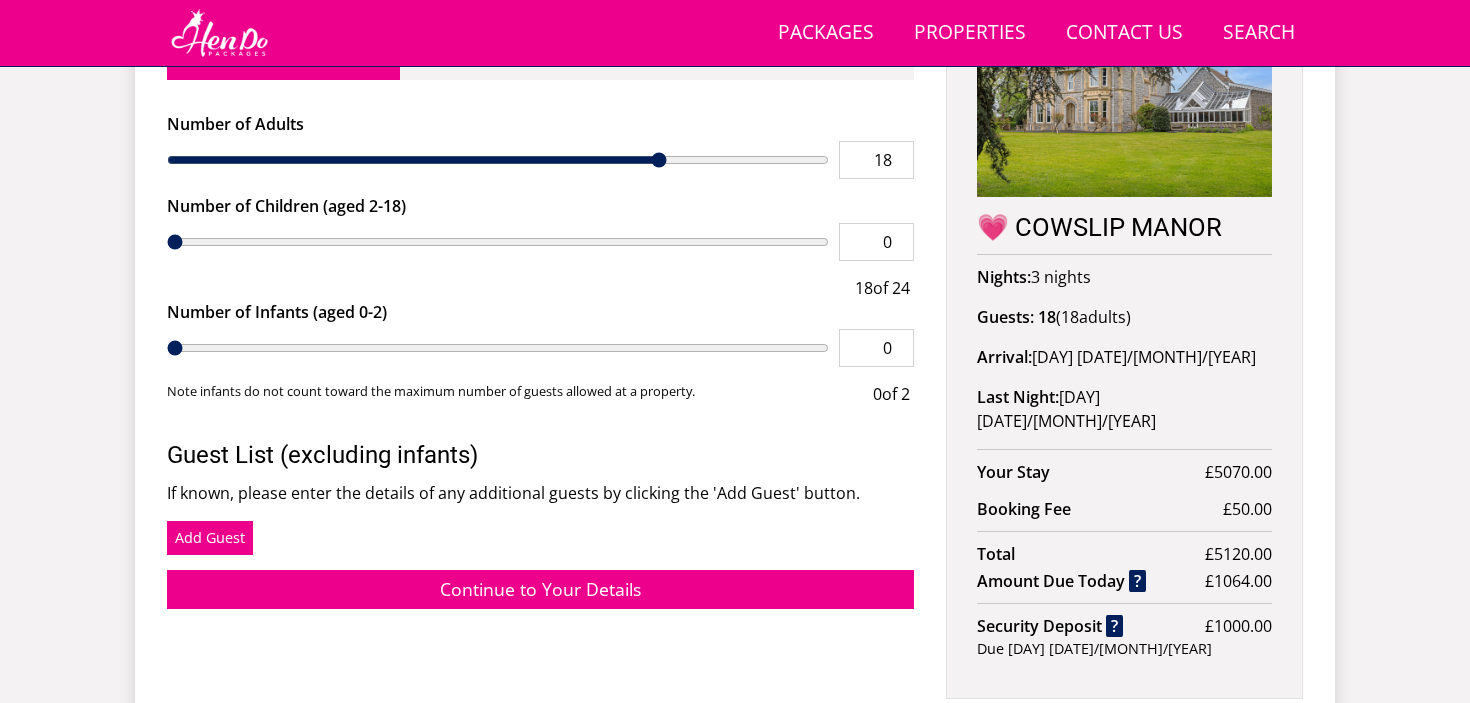 type on "19" 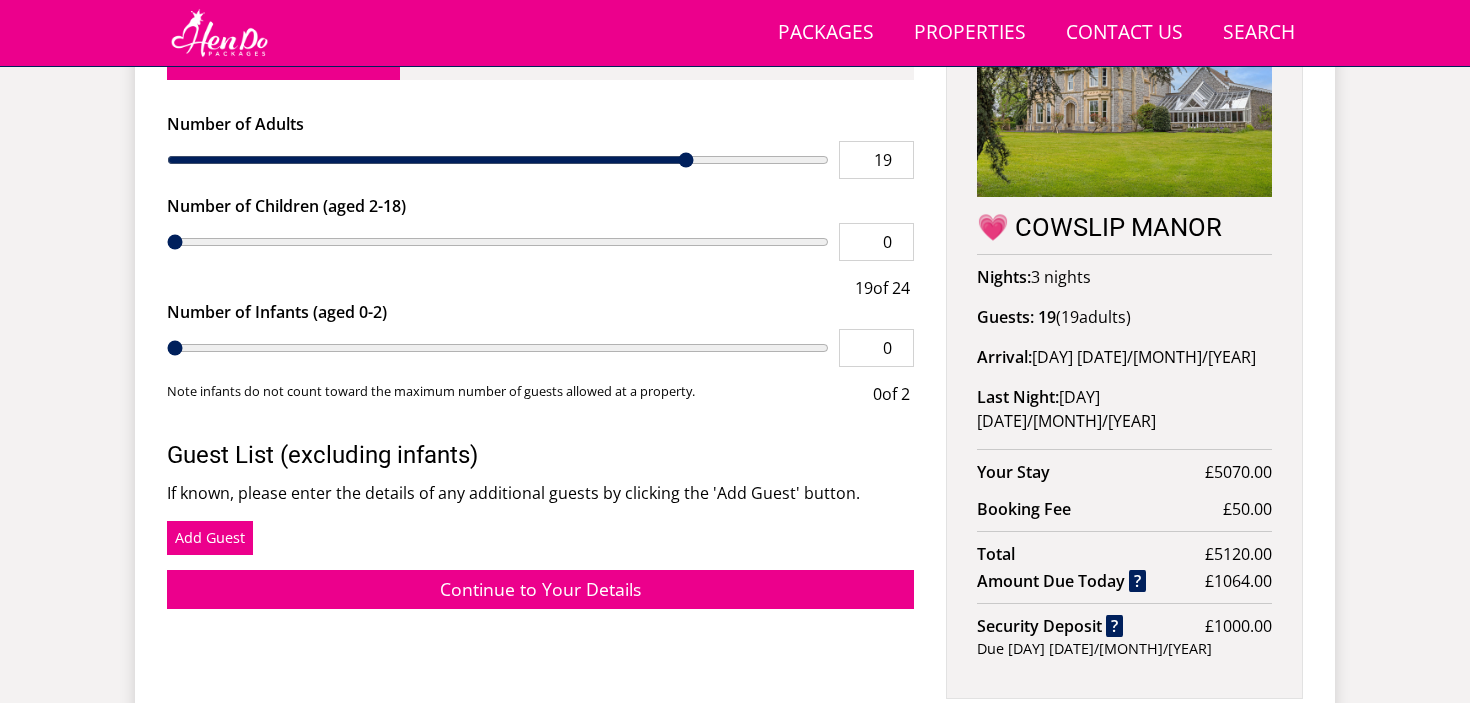 type on "18" 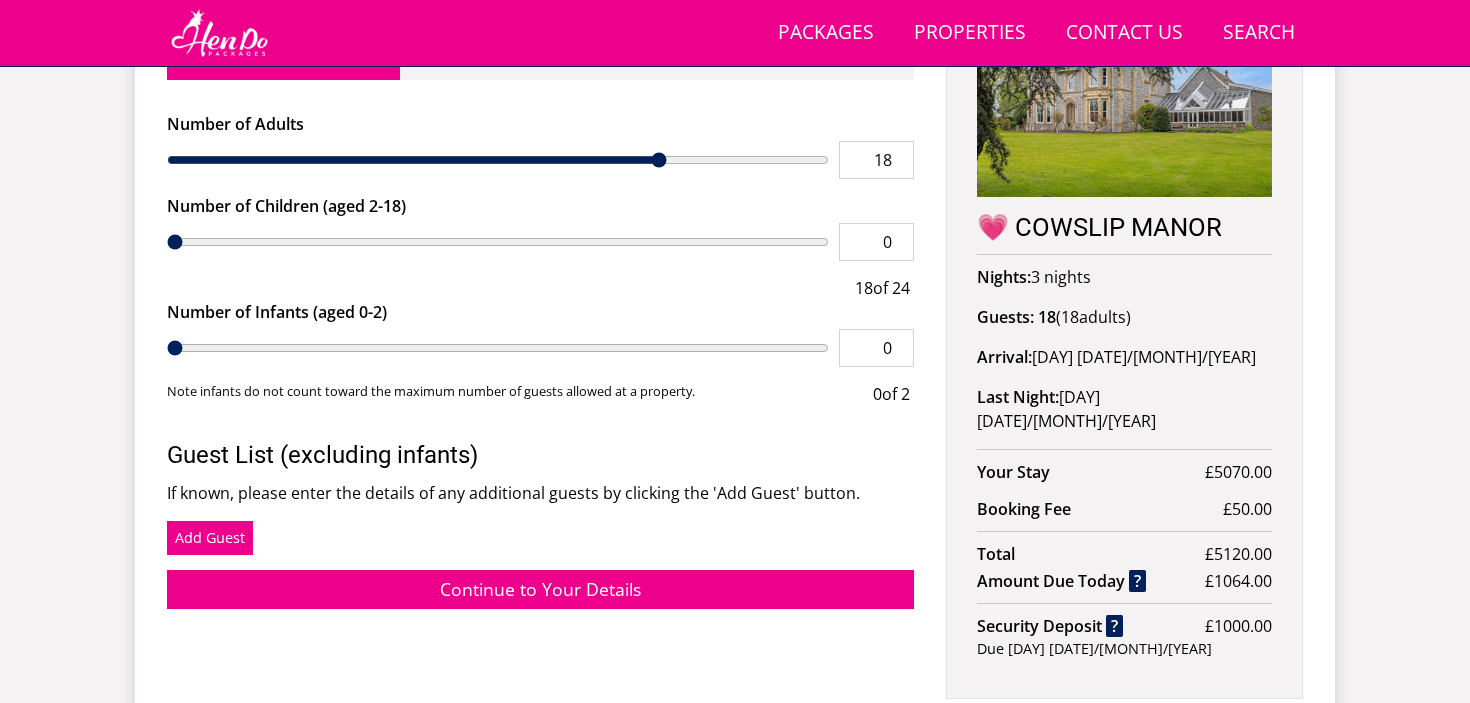 type on "17" 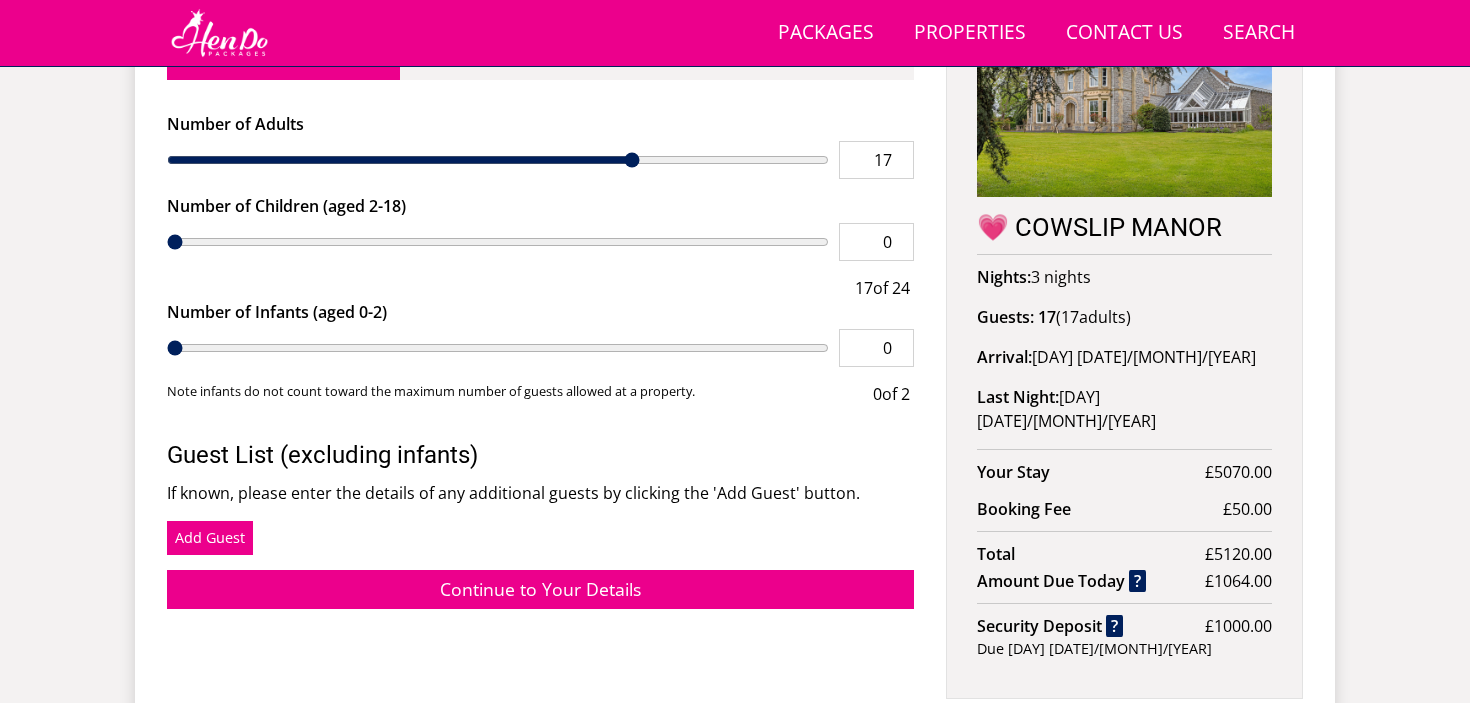 drag, startPoint x: 576, startPoint y: 163, endPoint x: 637, endPoint y: 159, distance: 61.13101 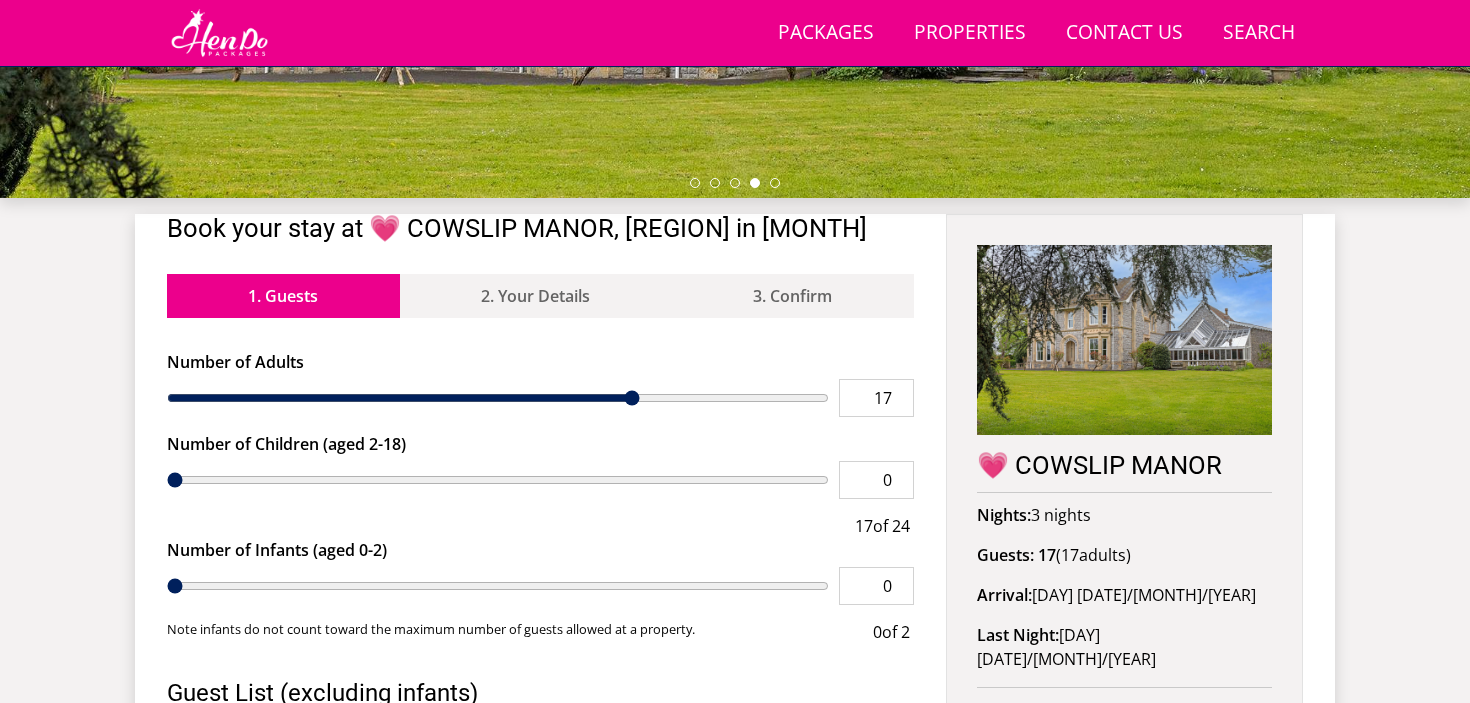 scroll, scrollTop: 1294, scrollLeft: 0, axis: vertical 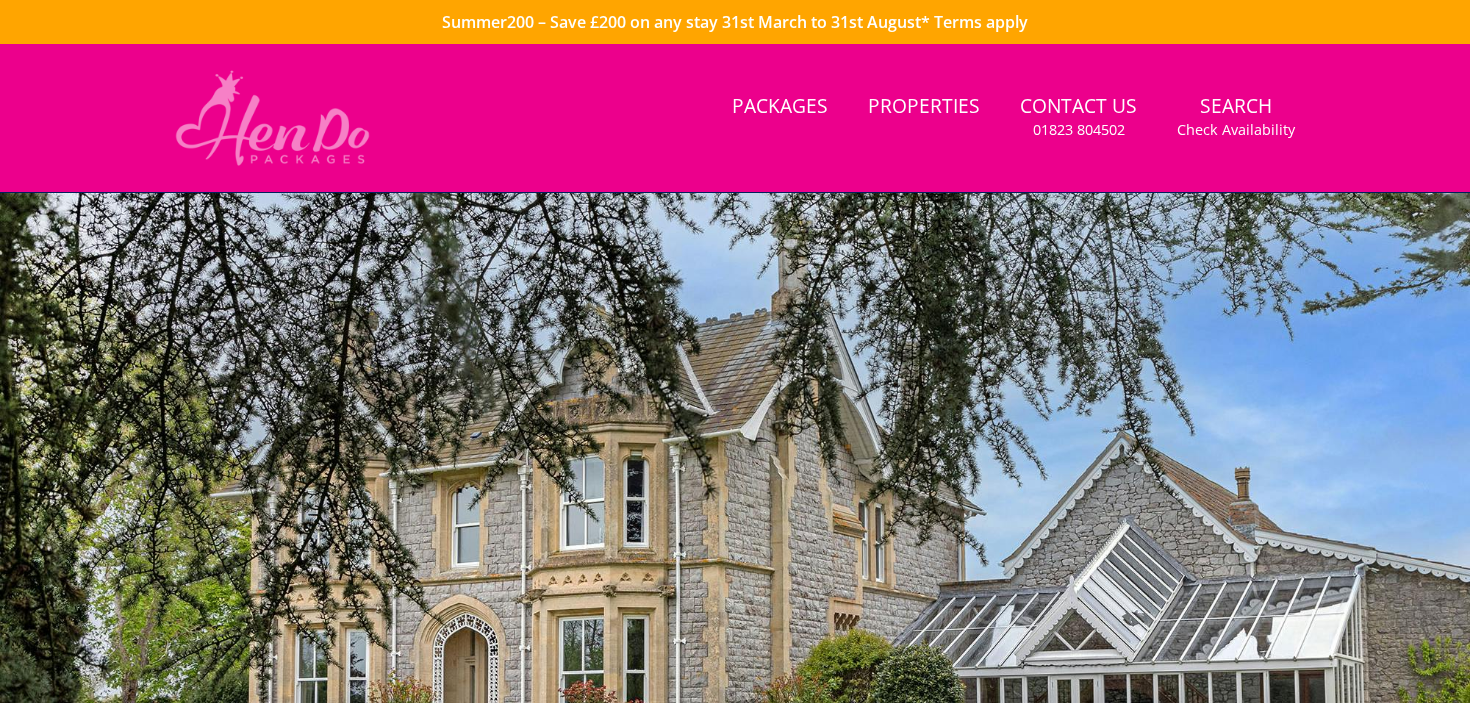 click at bounding box center [272, 118] 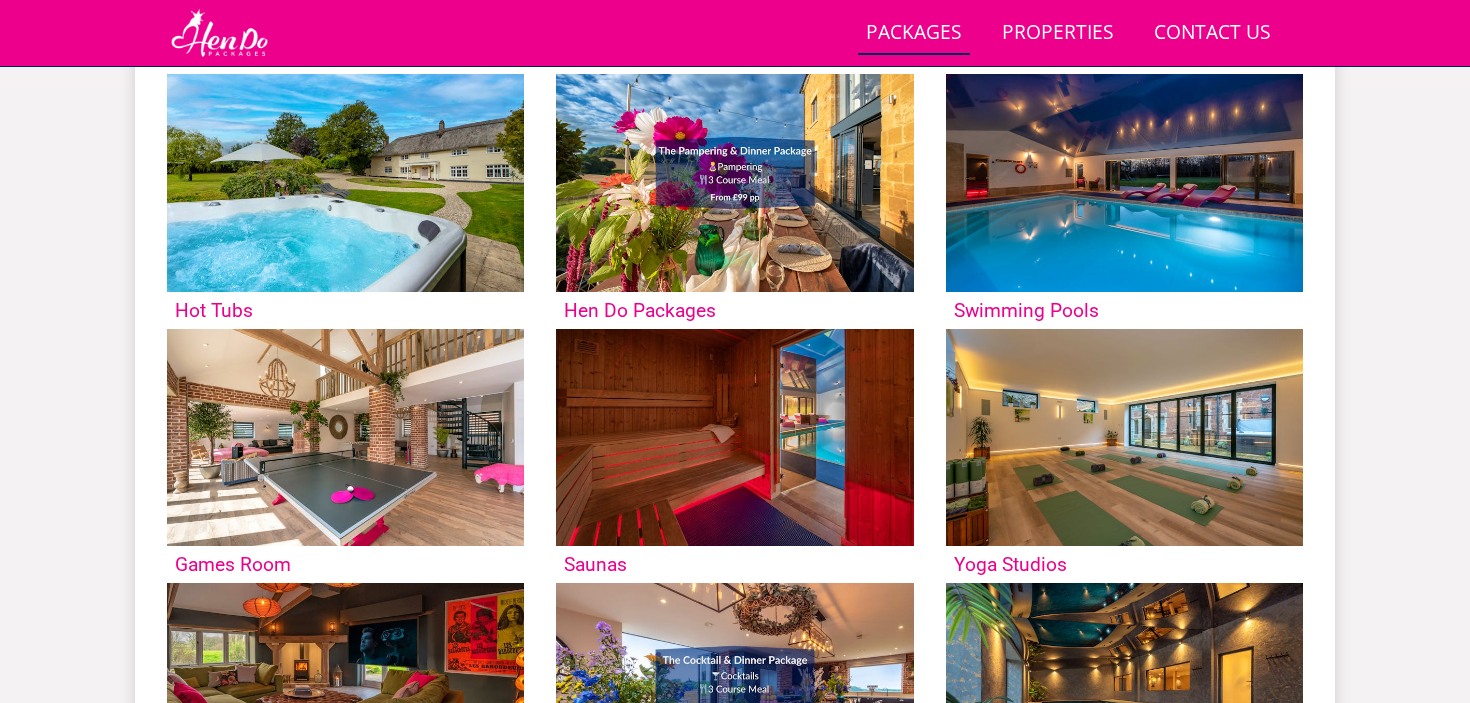 scroll, scrollTop: 851, scrollLeft: 0, axis: vertical 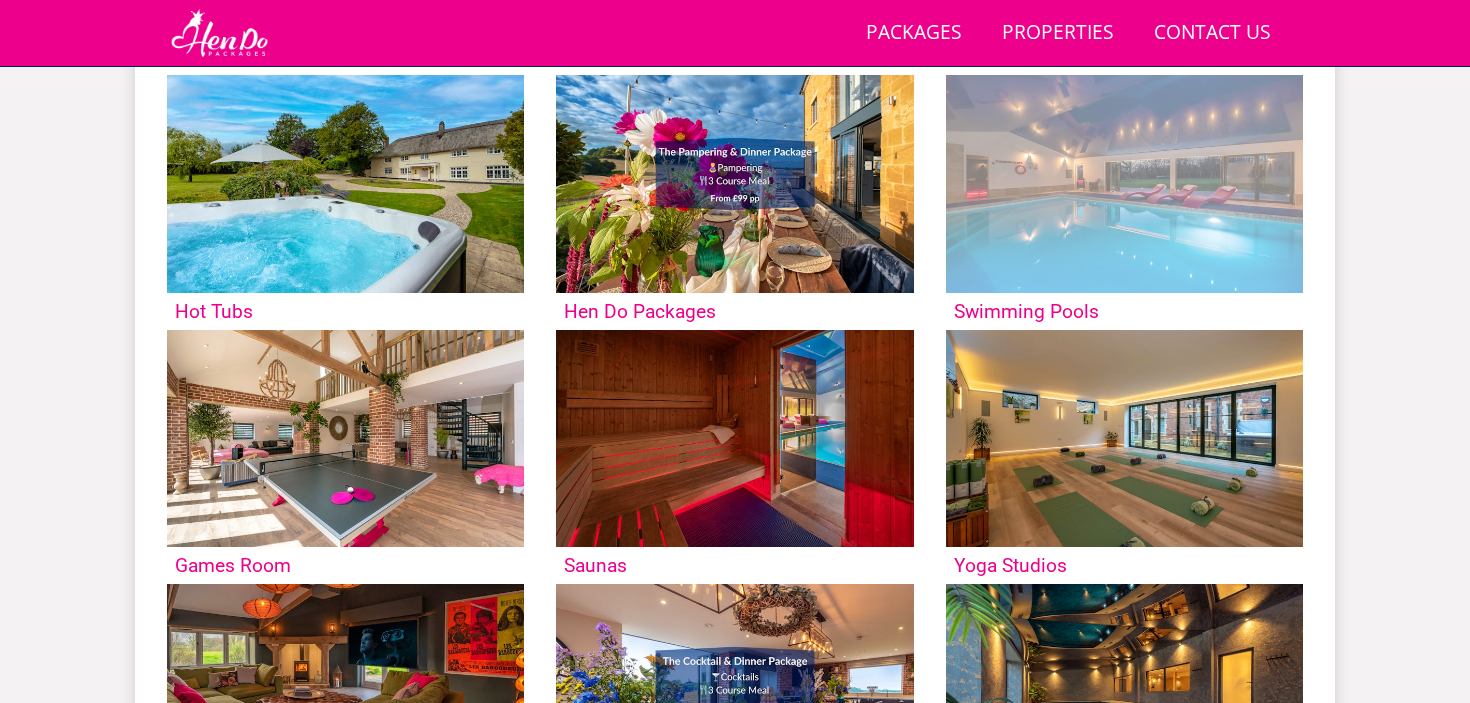click at bounding box center [1124, 184] 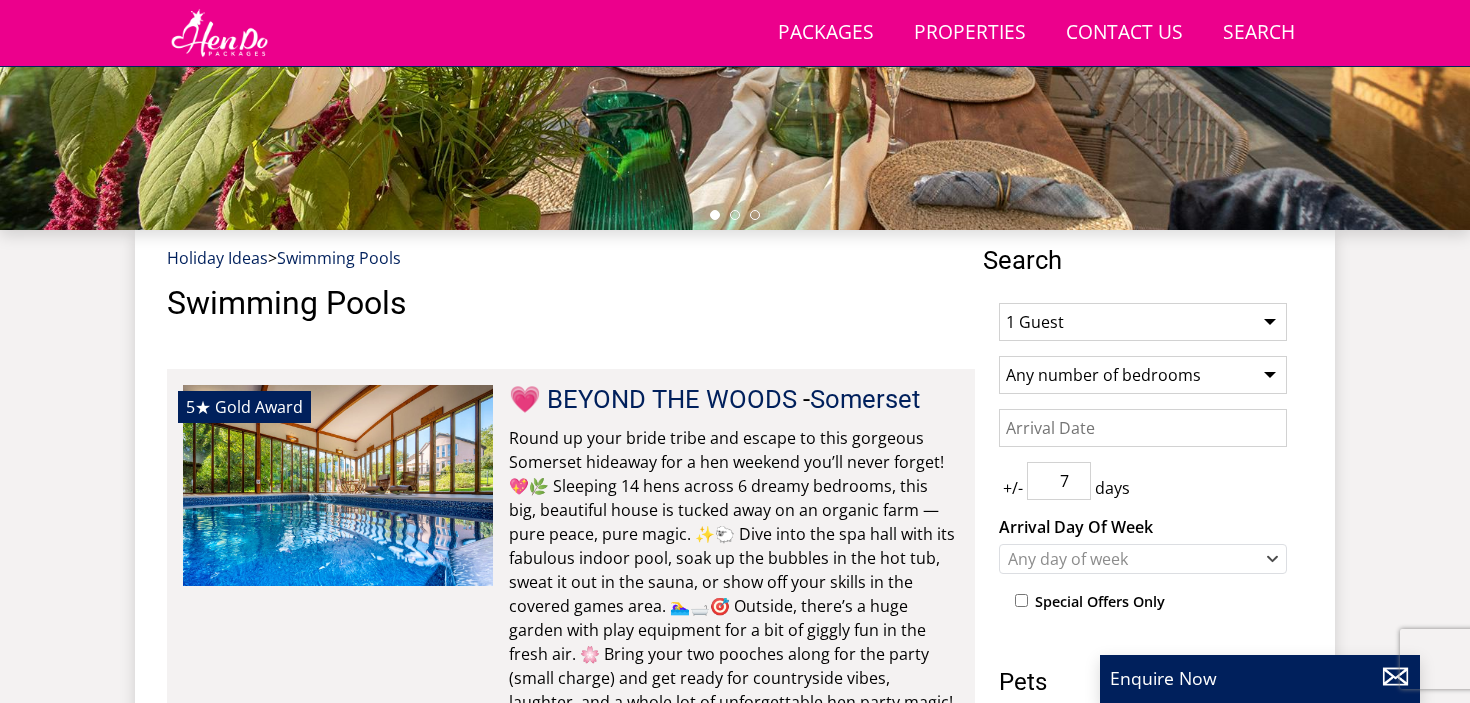 scroll, scrollTop: 24, scrollLeft: 0, axis: vertical 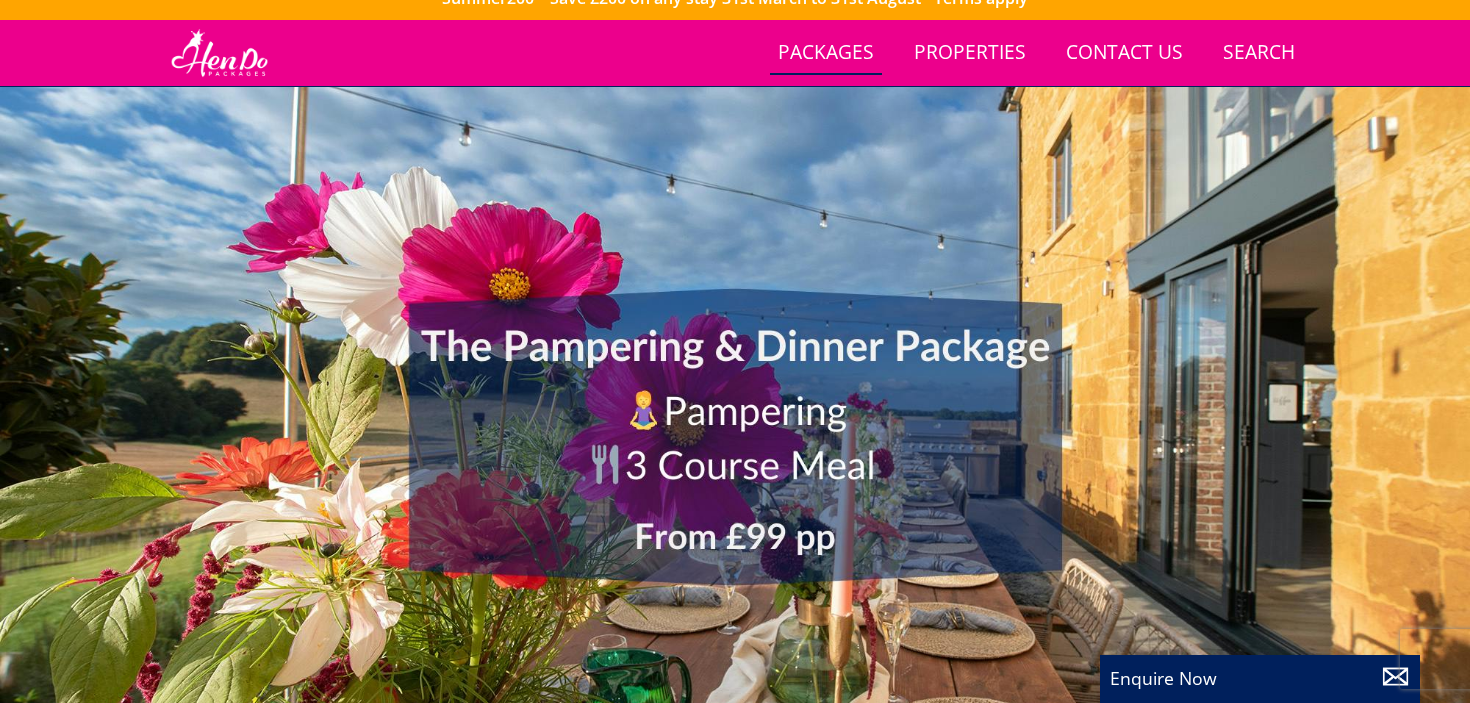 click on "Packages" at bounding box center [826, 53] 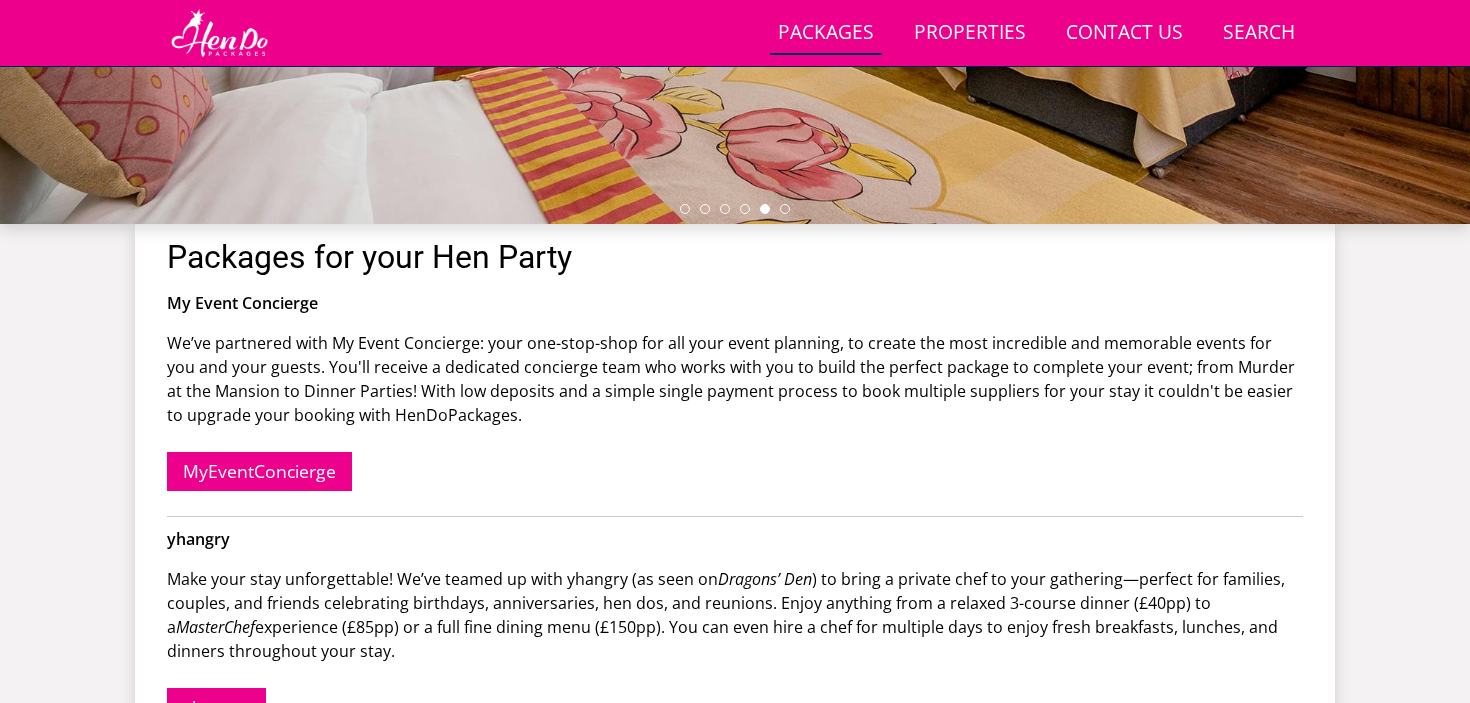 scroll, scrollTop: 589, scrollLeft: 0, axis: vertical 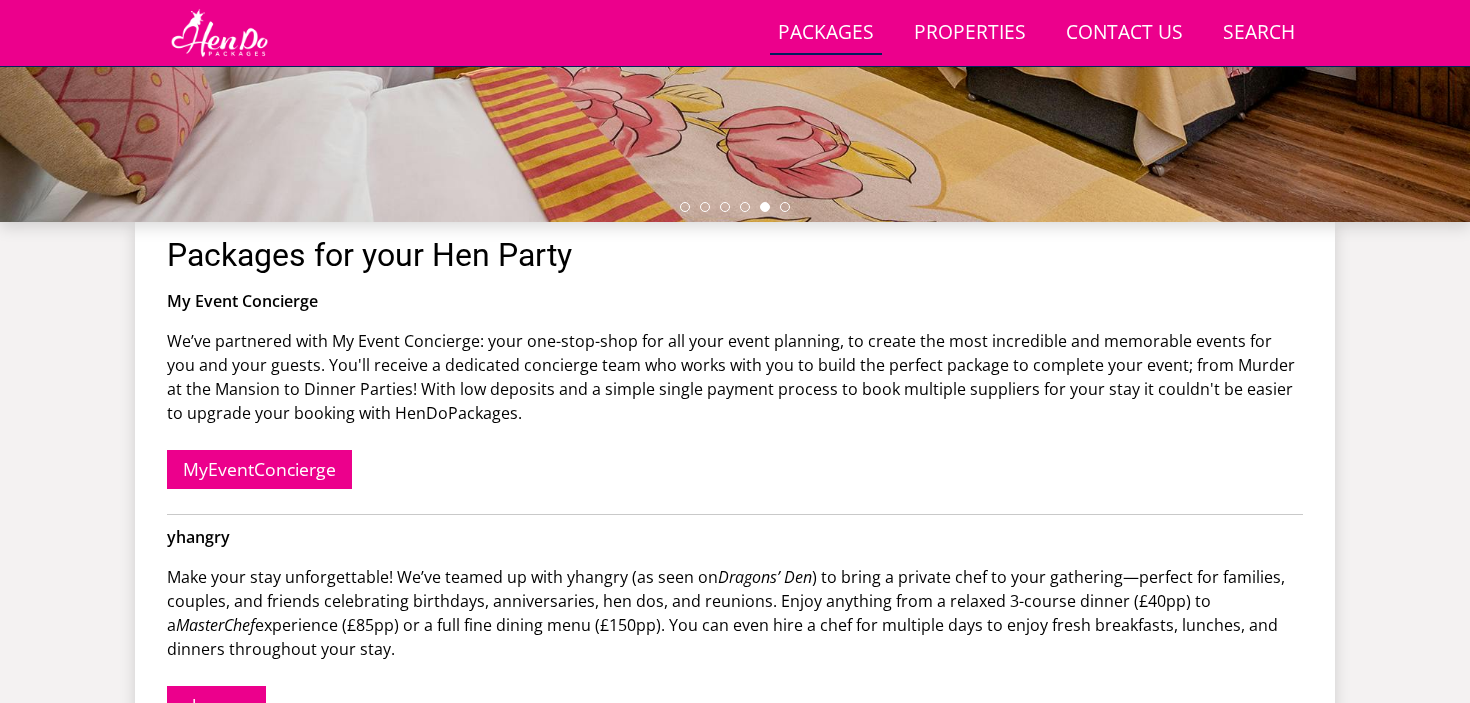 click on "Packages for your Hen Party
My Event Concierge
We’ve partnered with My Event Concierge: your one-stop-shop for all your event planning, to create the most incredible and memorable events for you and your guests. You'll receive a dedicated concierge team who works with you to build the perfect package to complete your event; from Murder at the Mansion to Dinner Parties! With low deposits and a simple single payment process to book multiple suppliers for your stay it couldn't be easier to upgrade your booking with HenDoPackages.
MyEventConcierge
yhangry
Make your stay unforgettable! We’ve teamed up with yhangry (as seen on  Dragons’ Den ) to bring a private chef to your gathering—perfect for families, couples, and friends celebrating birthdays, anniversaries, hen dos, and reunions. Enjoy anything from a relaxed 3-course dinner (£40pp) to a  MasterChef
yhangry
Dine Indulge
Use the link below to book your unique private chef experience.
Dine Indulge" at bounding box center [735, 749] 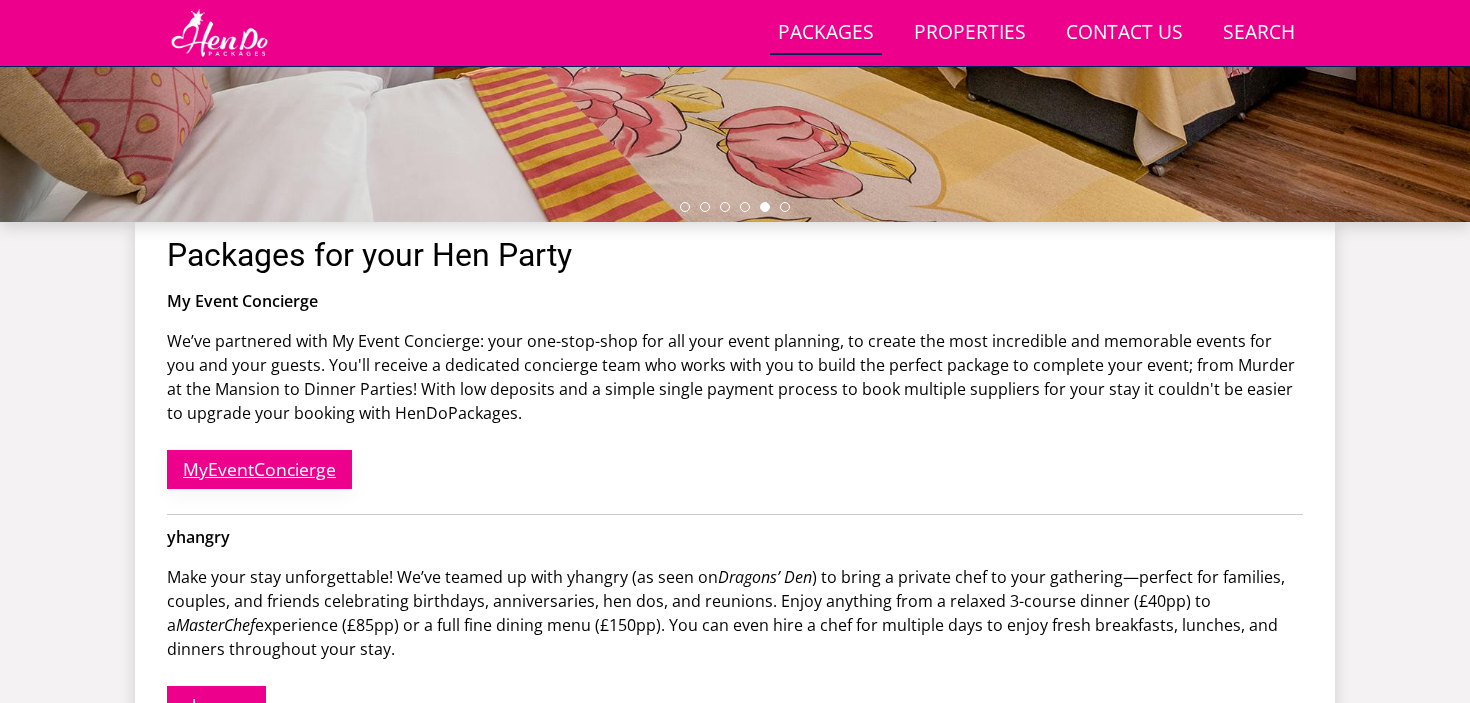 click on "MyEventConcierge" at bounding box center (259, 469) 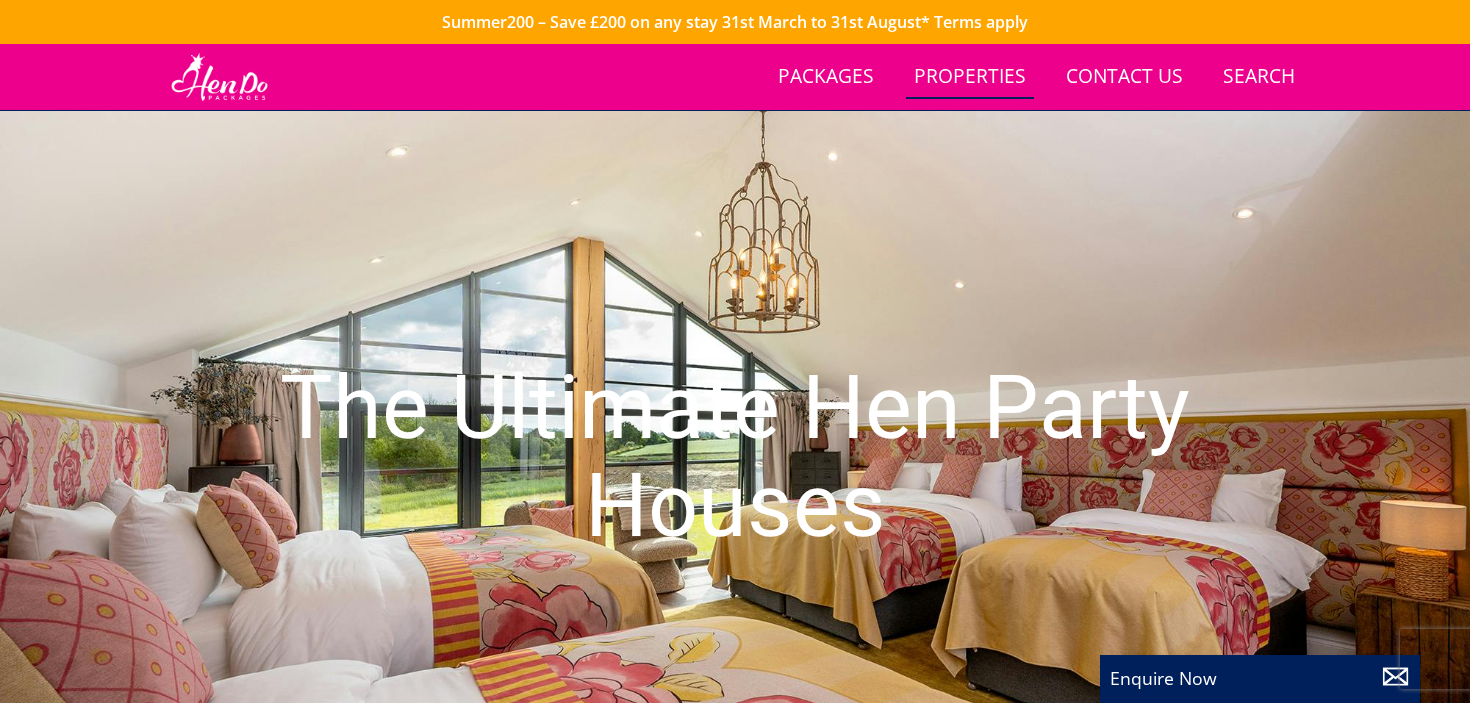select on "17" 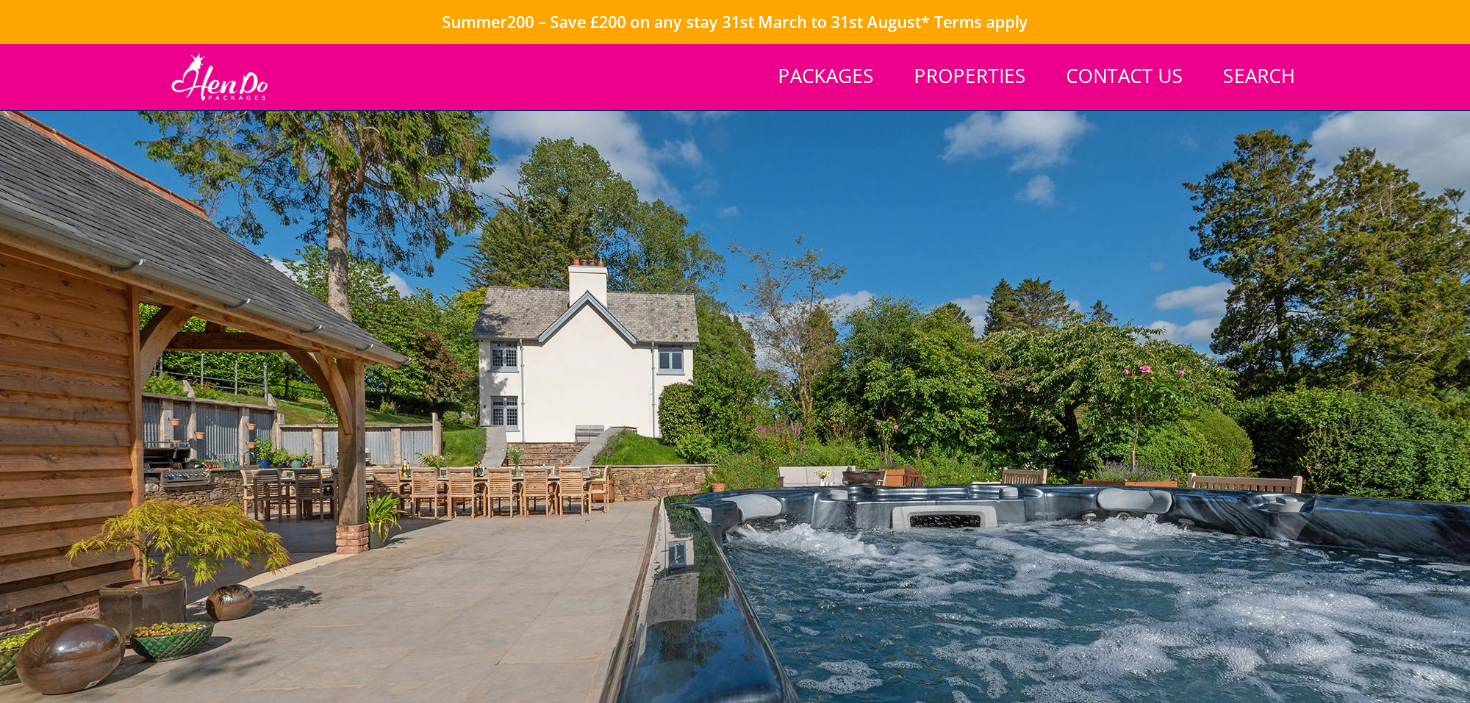scroll, scrollTop: 2337, scrollLeft: 0, axis: vertical 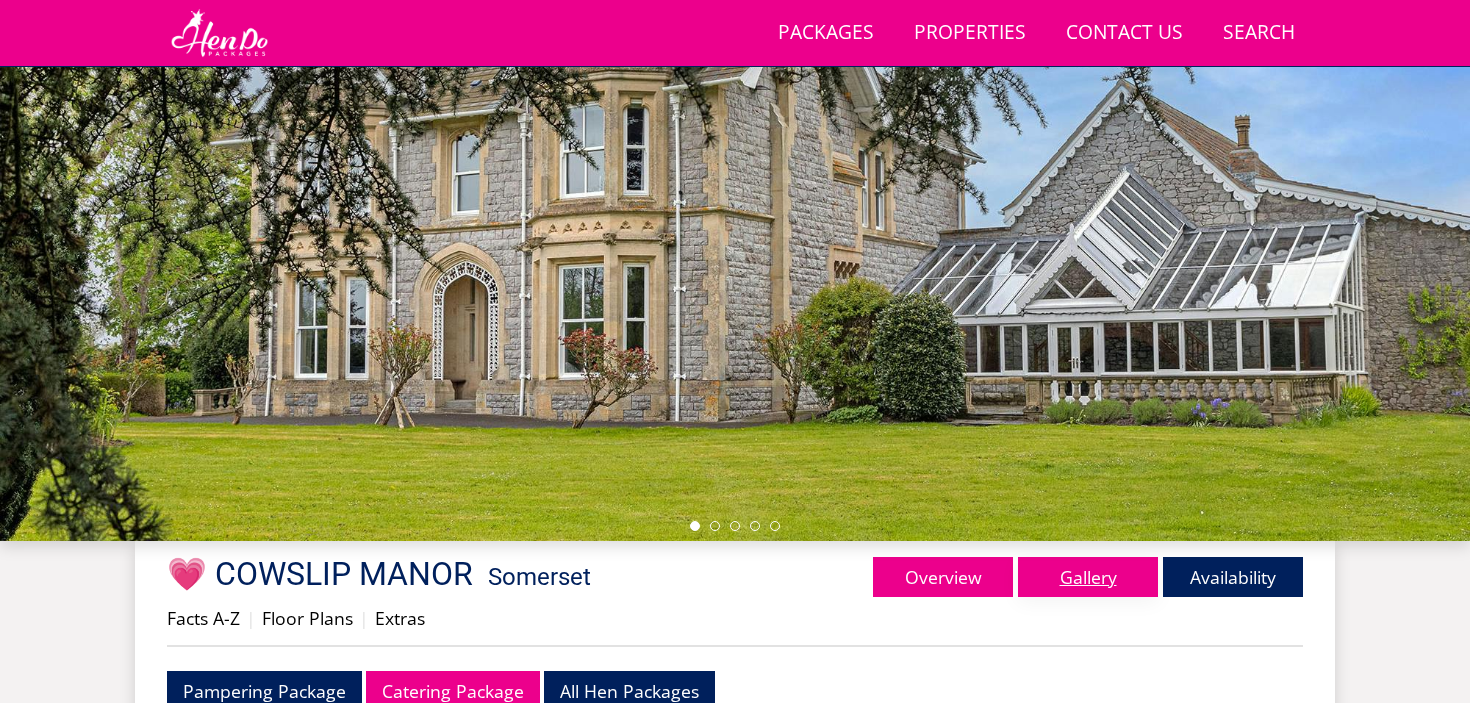 click on "Gallery" at bounding box center [1088, 577] 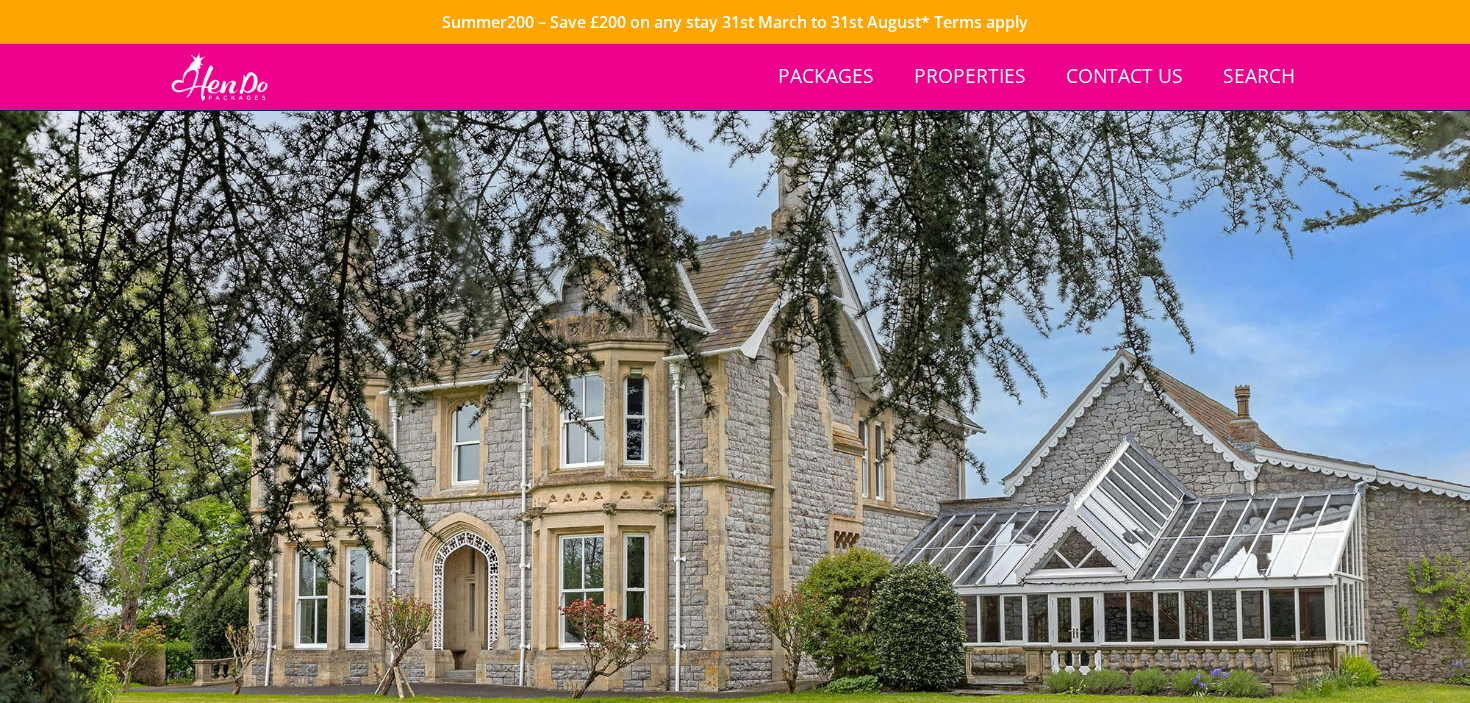 scroll, scrollTop: 770, scrollLeft: 0, axis: vertical 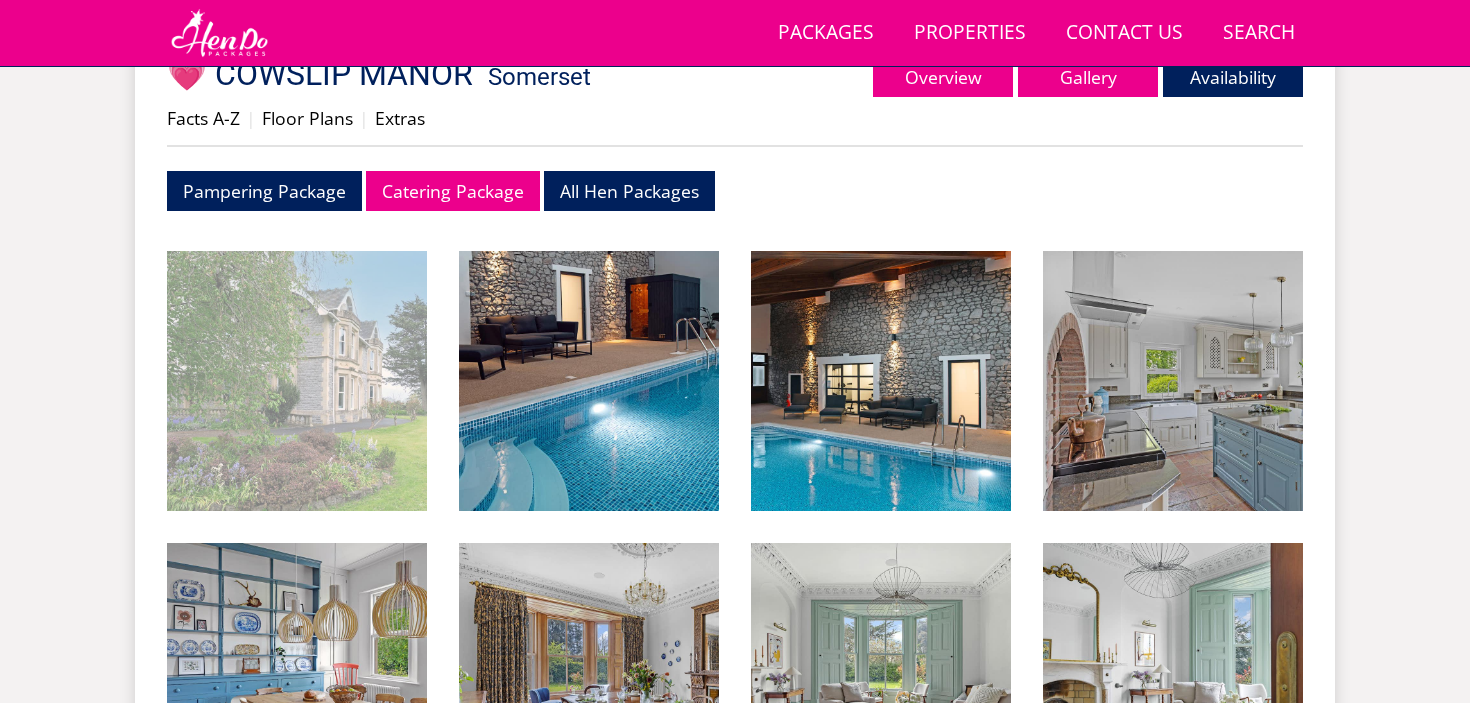 click at bounding box center [297, 381] 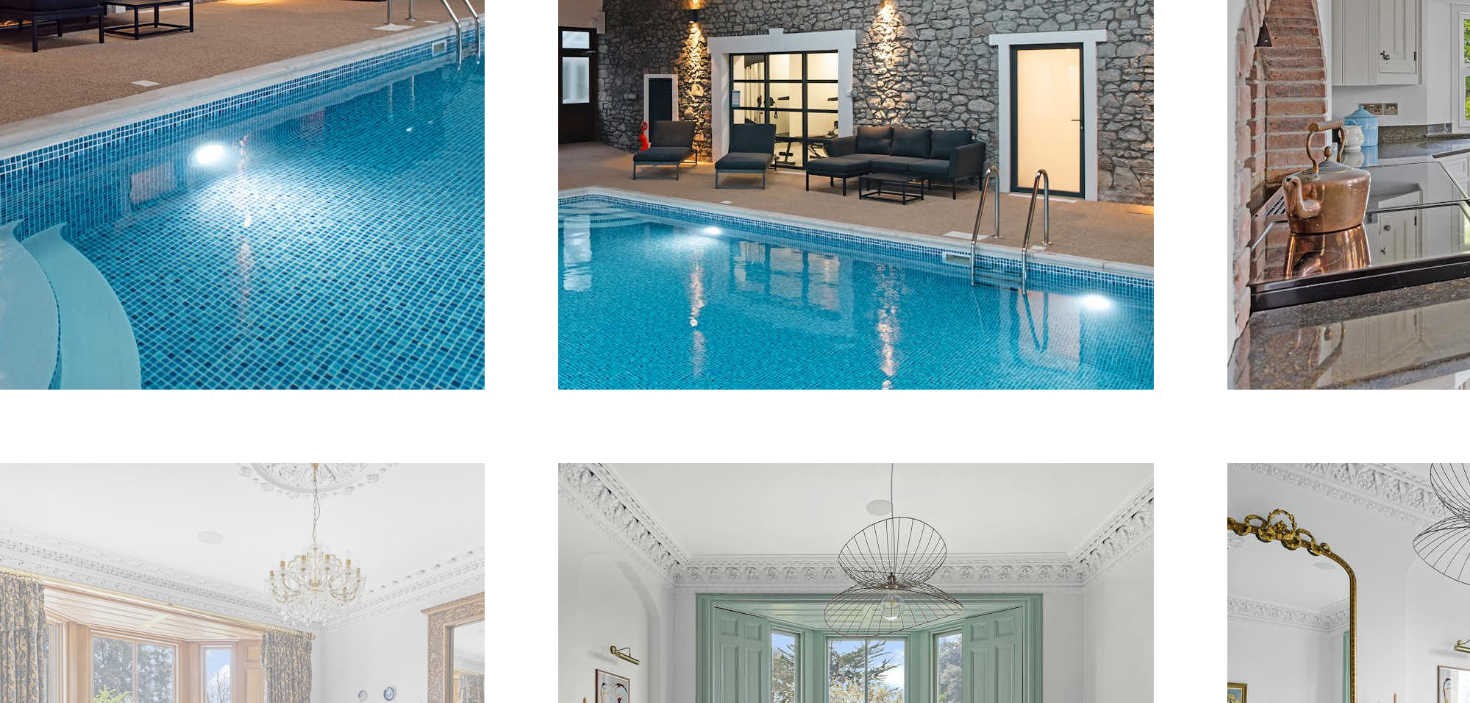 click at bounding box center (589, 673) 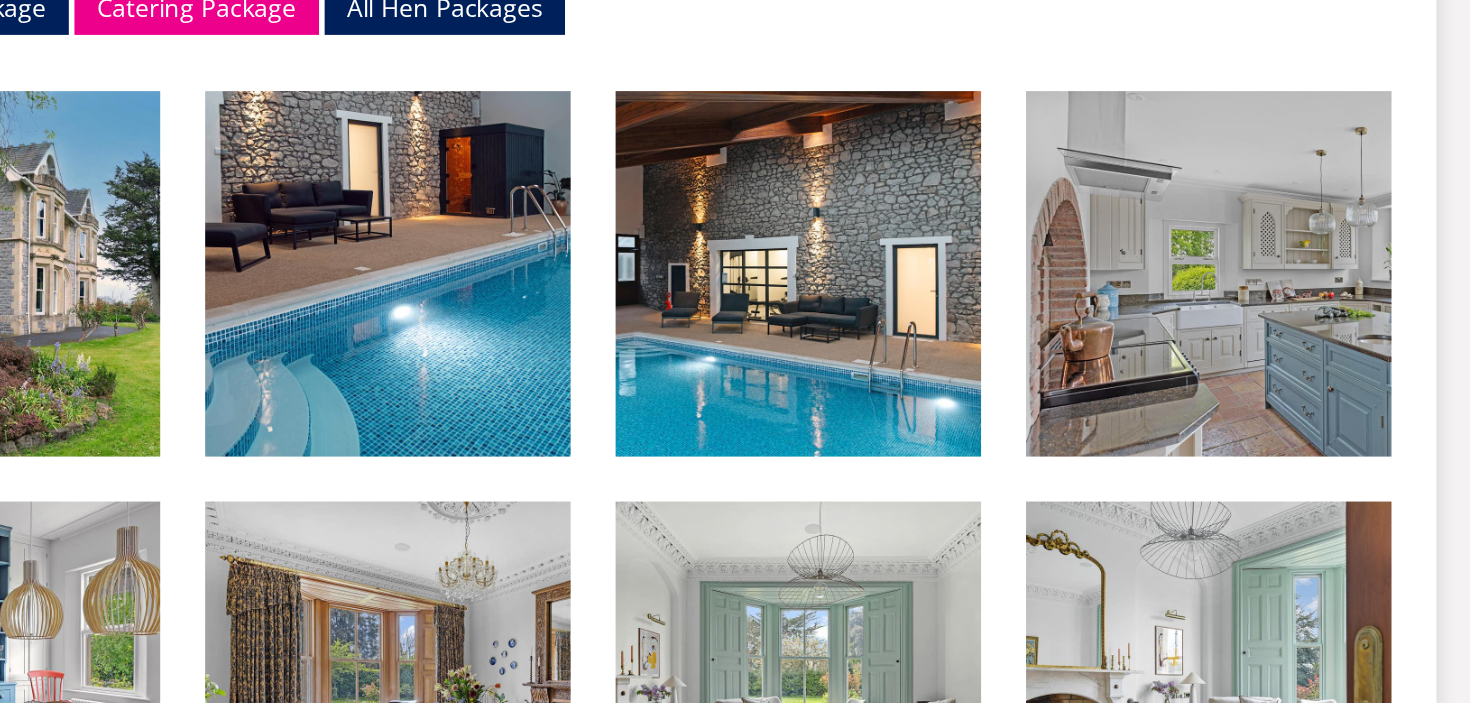 scroll, scrollTop: 770, scrollLeft: 0, axis: vertical 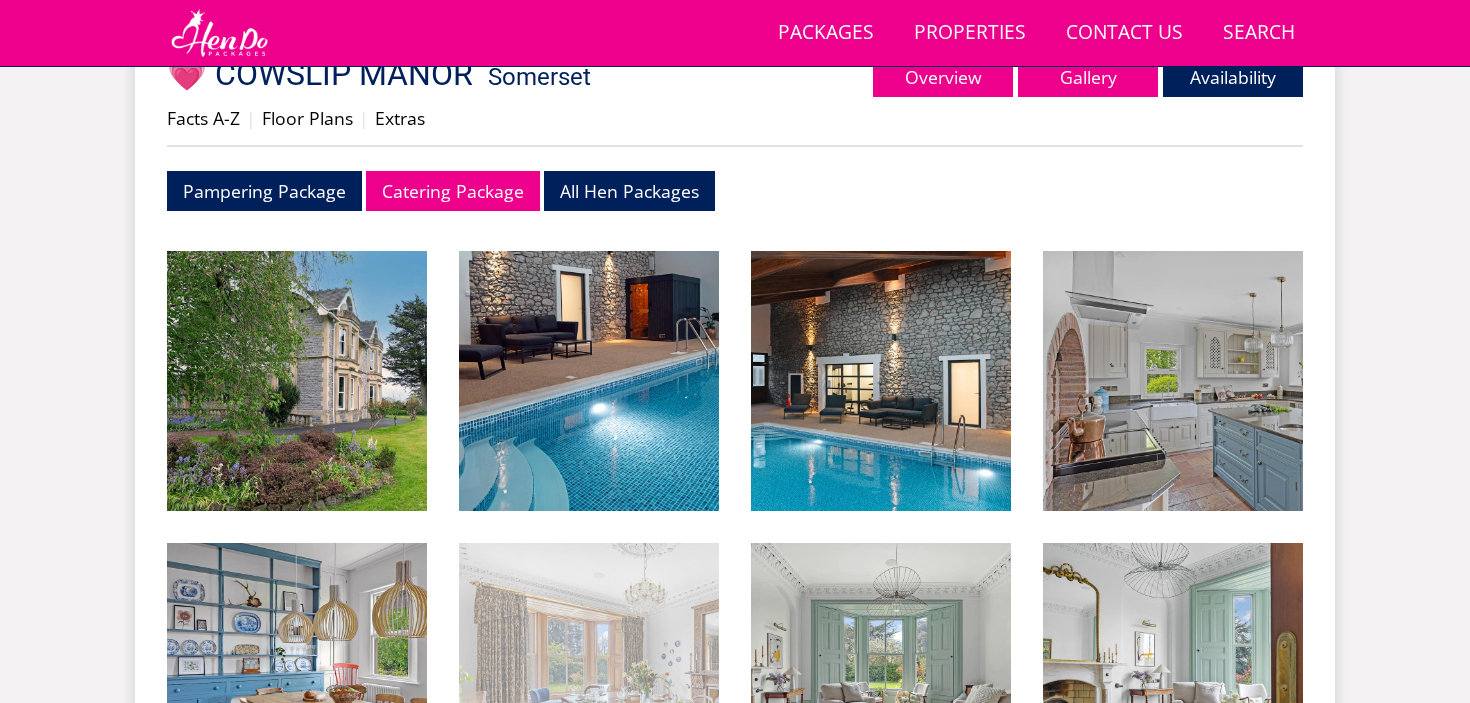 click at bounding box center (589, 673) 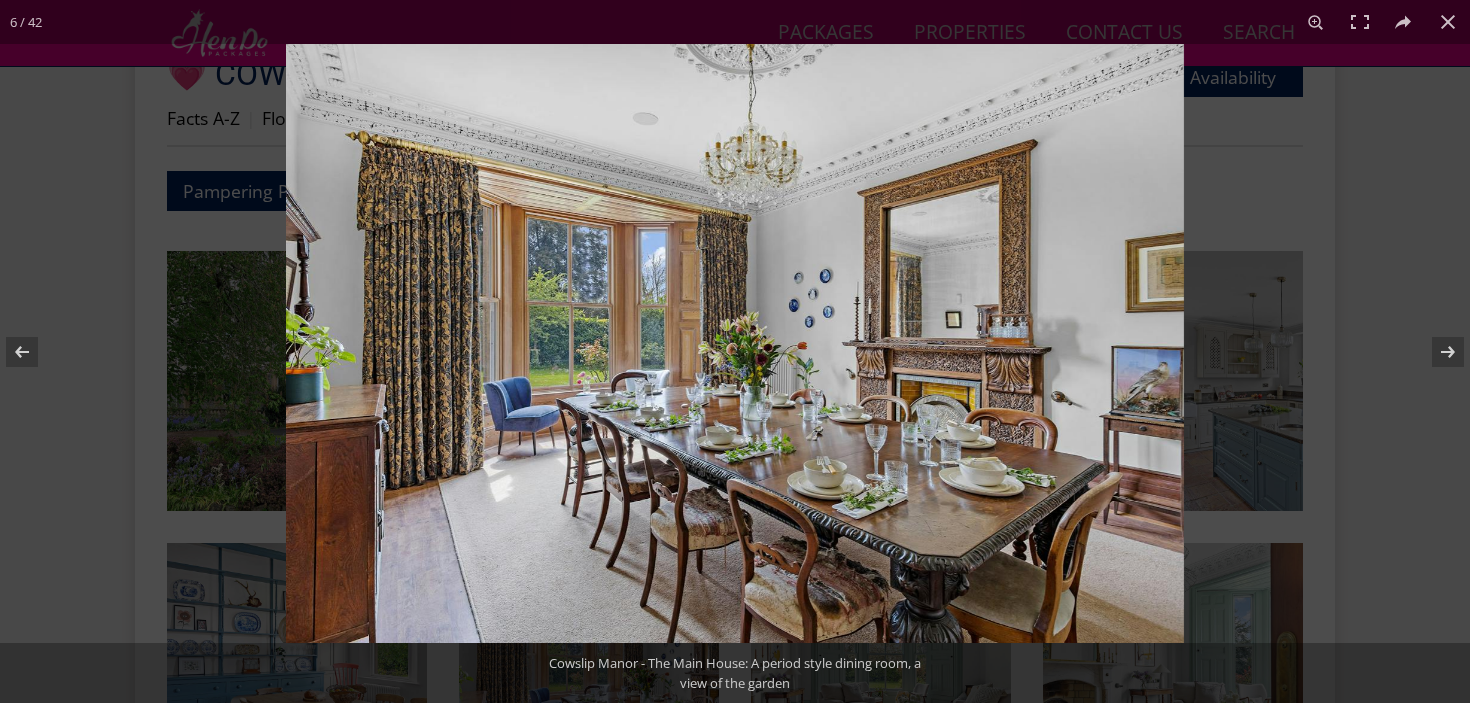 click at bounding box center [735, 343] 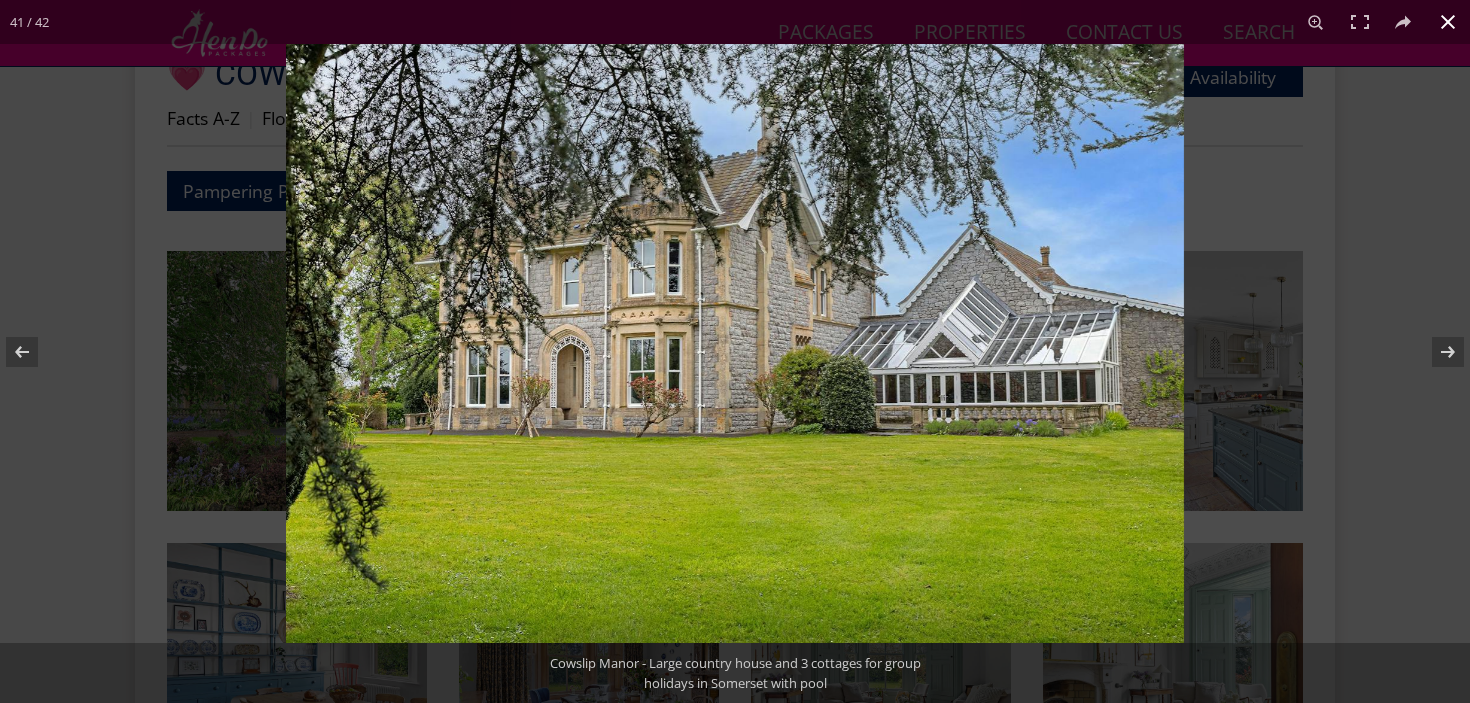 click at bounding box center [1021, 395] 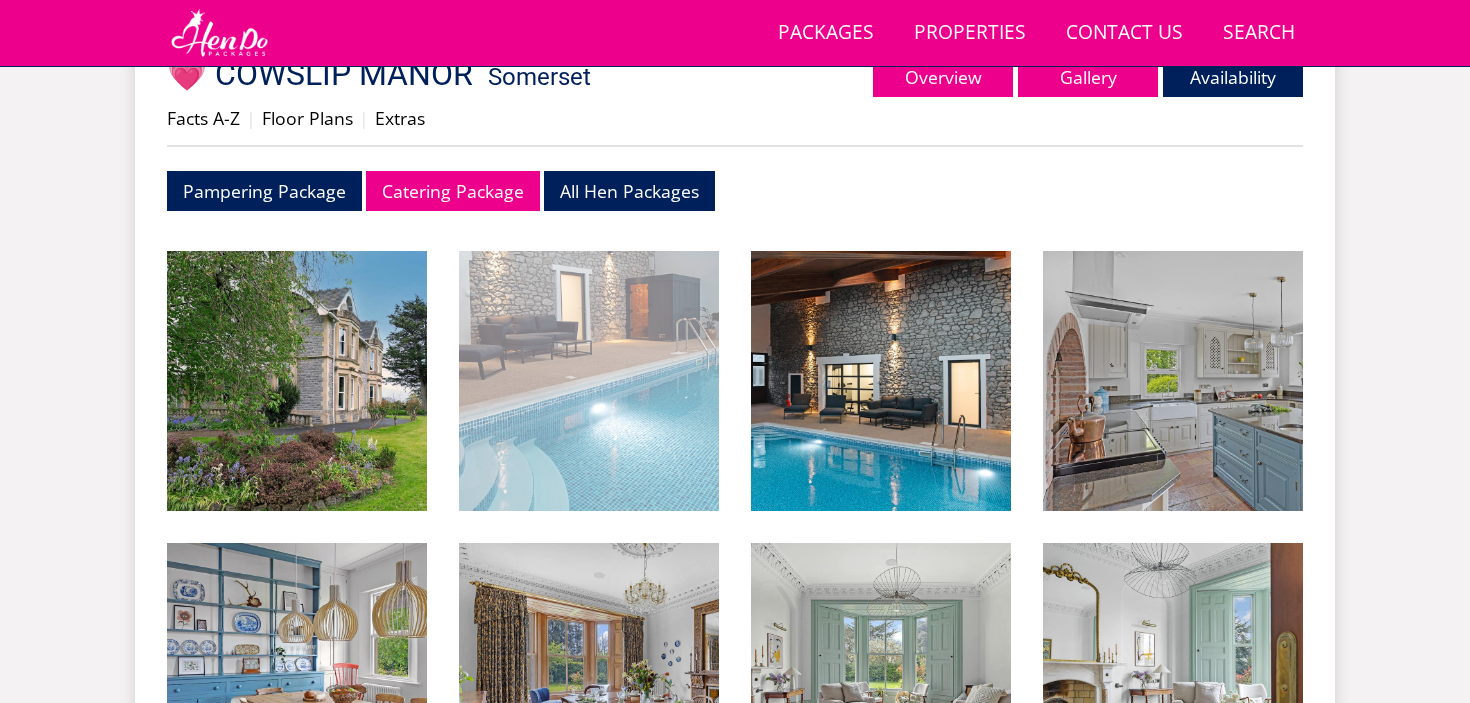click at bounding box center [589, 381] 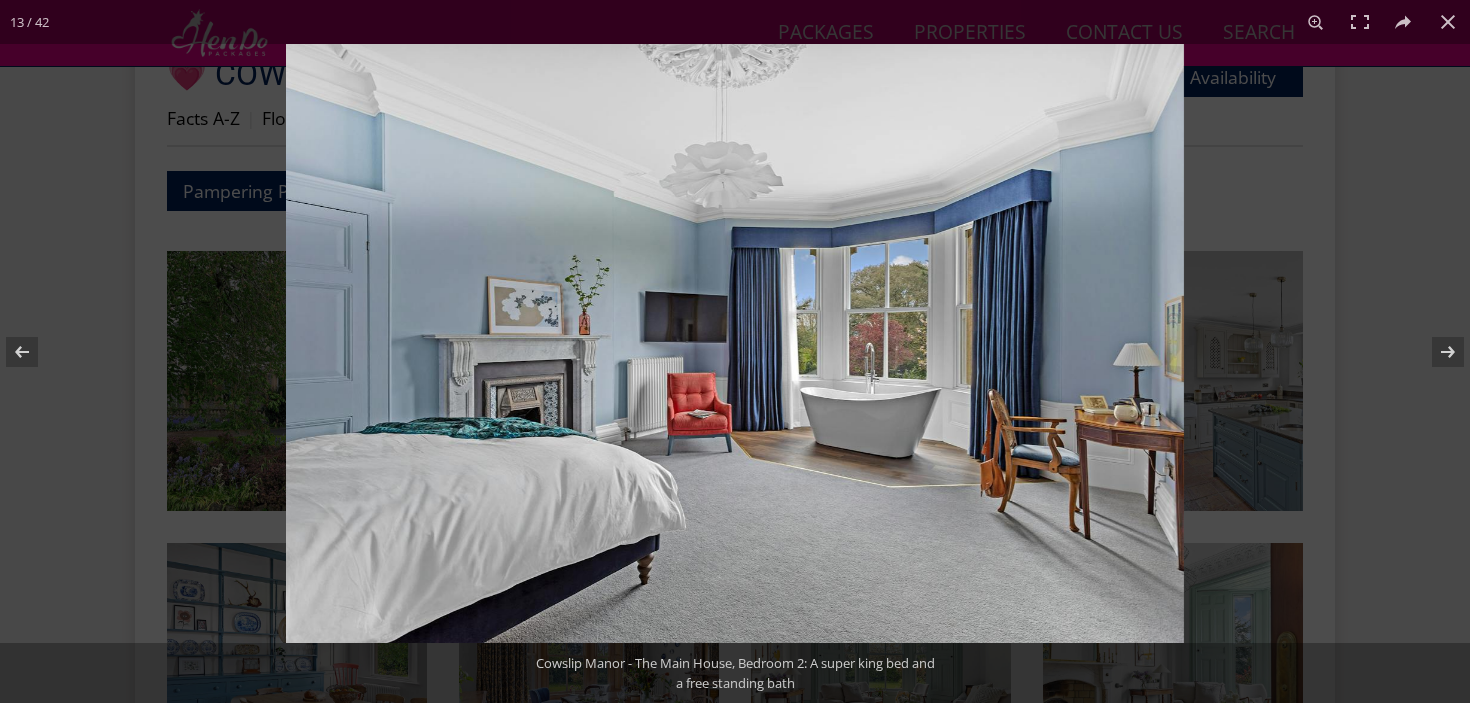click at bounding box center (1021, 395) 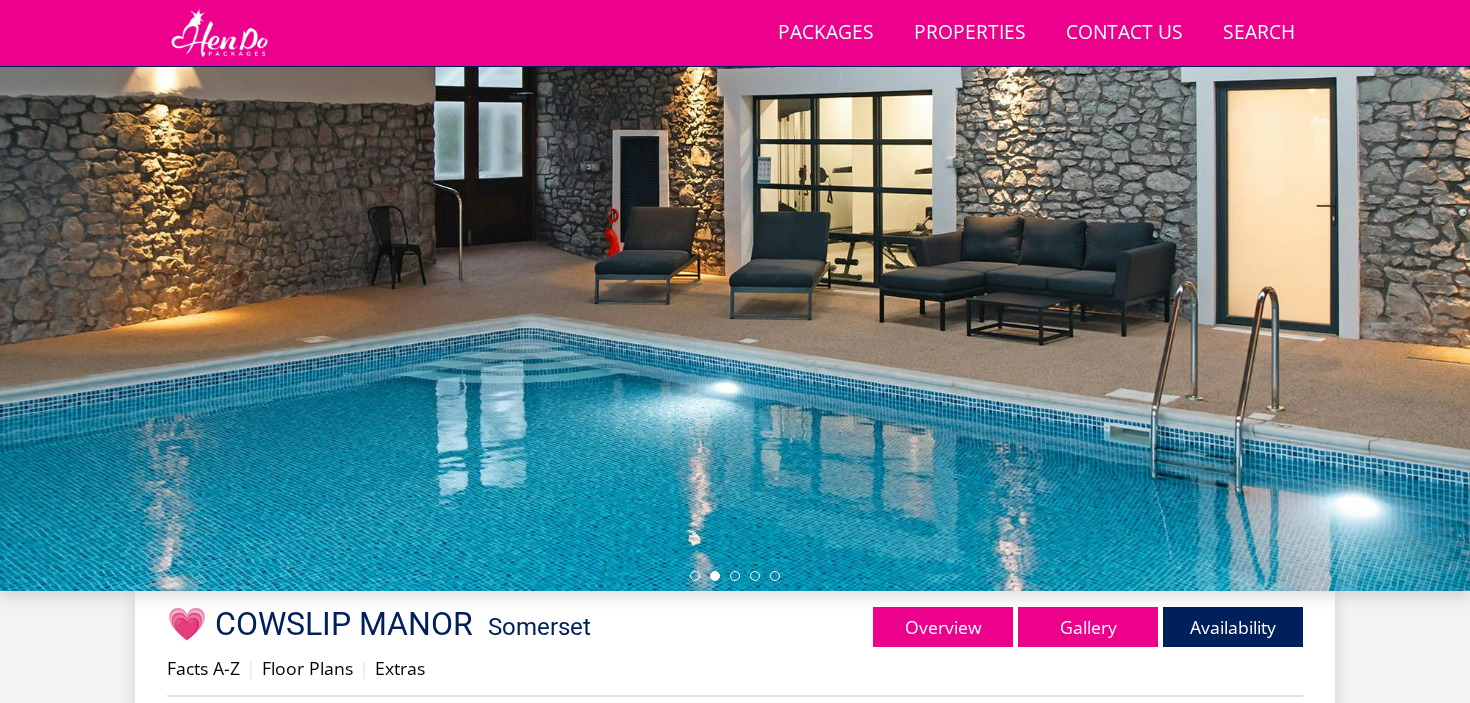 scroll, scrollTop: 223, scrollLeft: 0, axis: vertical 